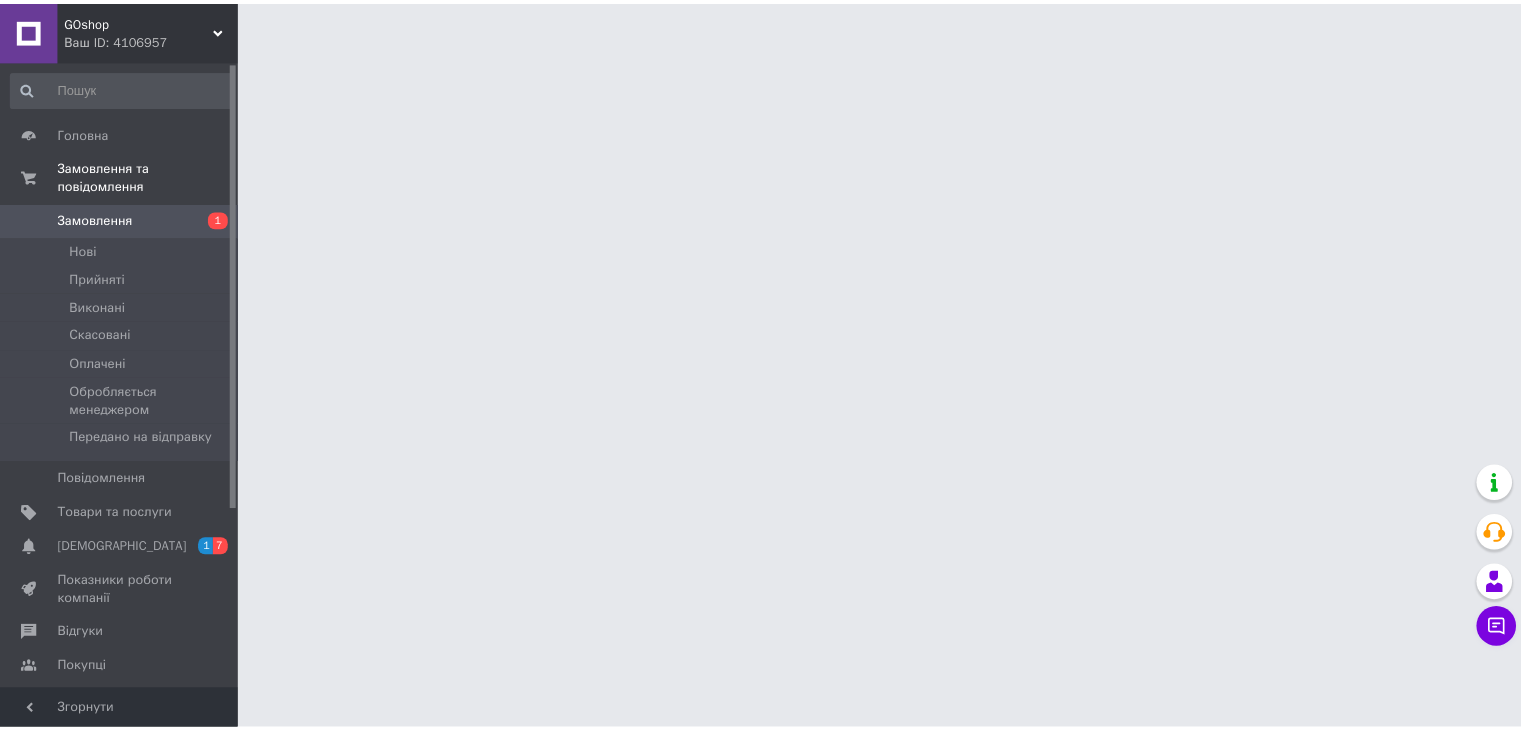 scroll, scrollTop: 0, scrollLeft: 0, axis: both 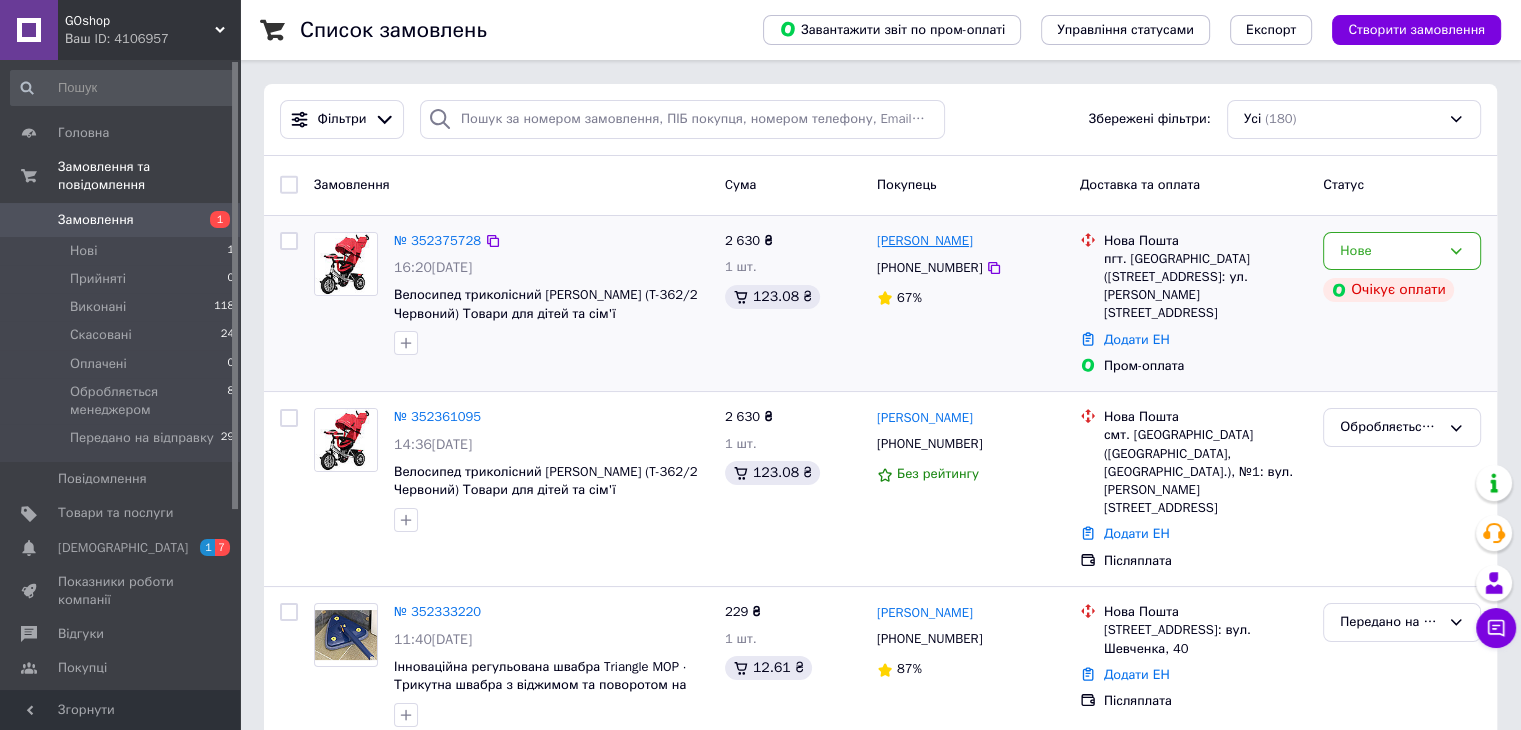 click on "[PERSON_NAME]" at bounding box center (925, 241) 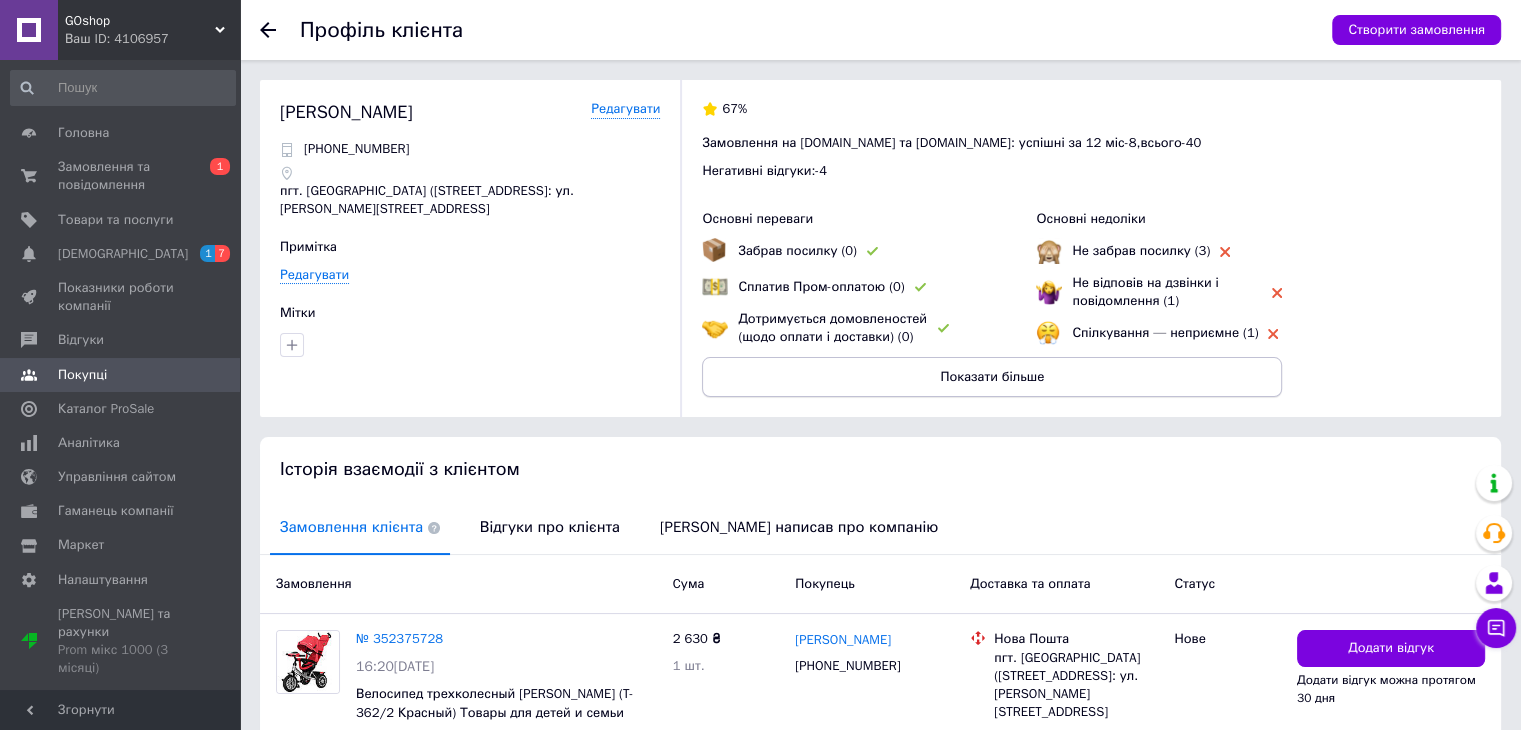 click on "Показати більше" at bounding box center [992, 377] 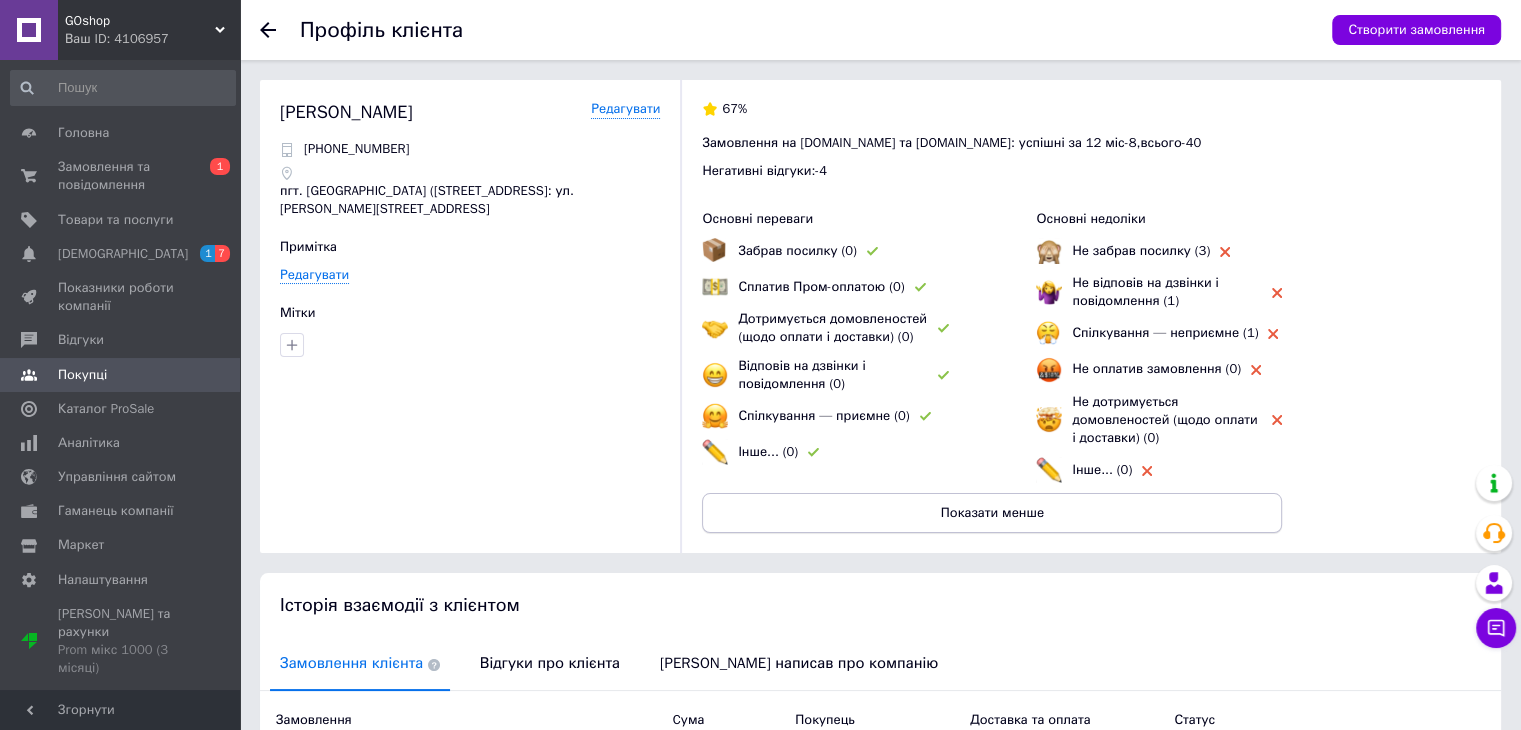 click on "Показати менше" at bounding box center (992, 513) 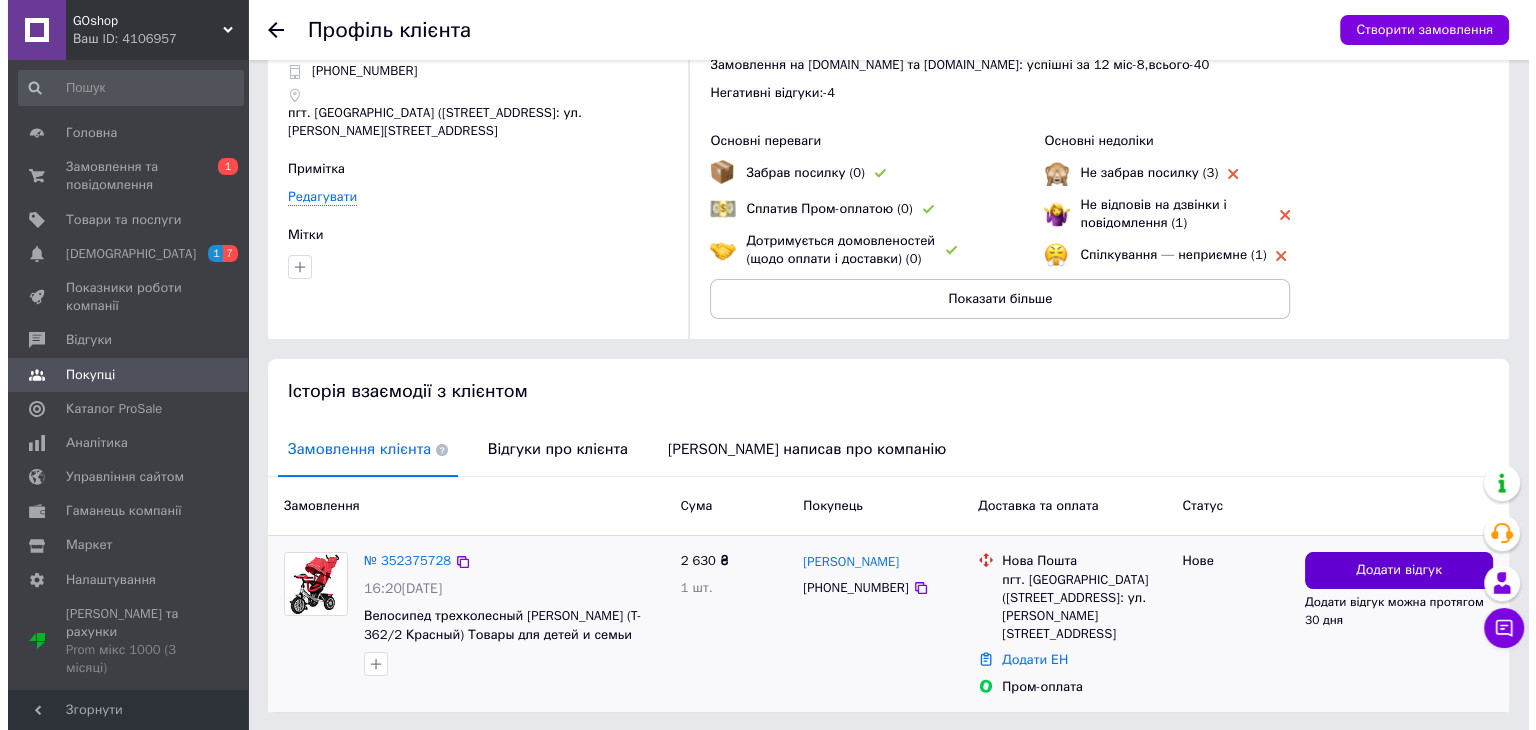 scroll, scrollTop: 140, scrollLeft: 0, axis: vertical 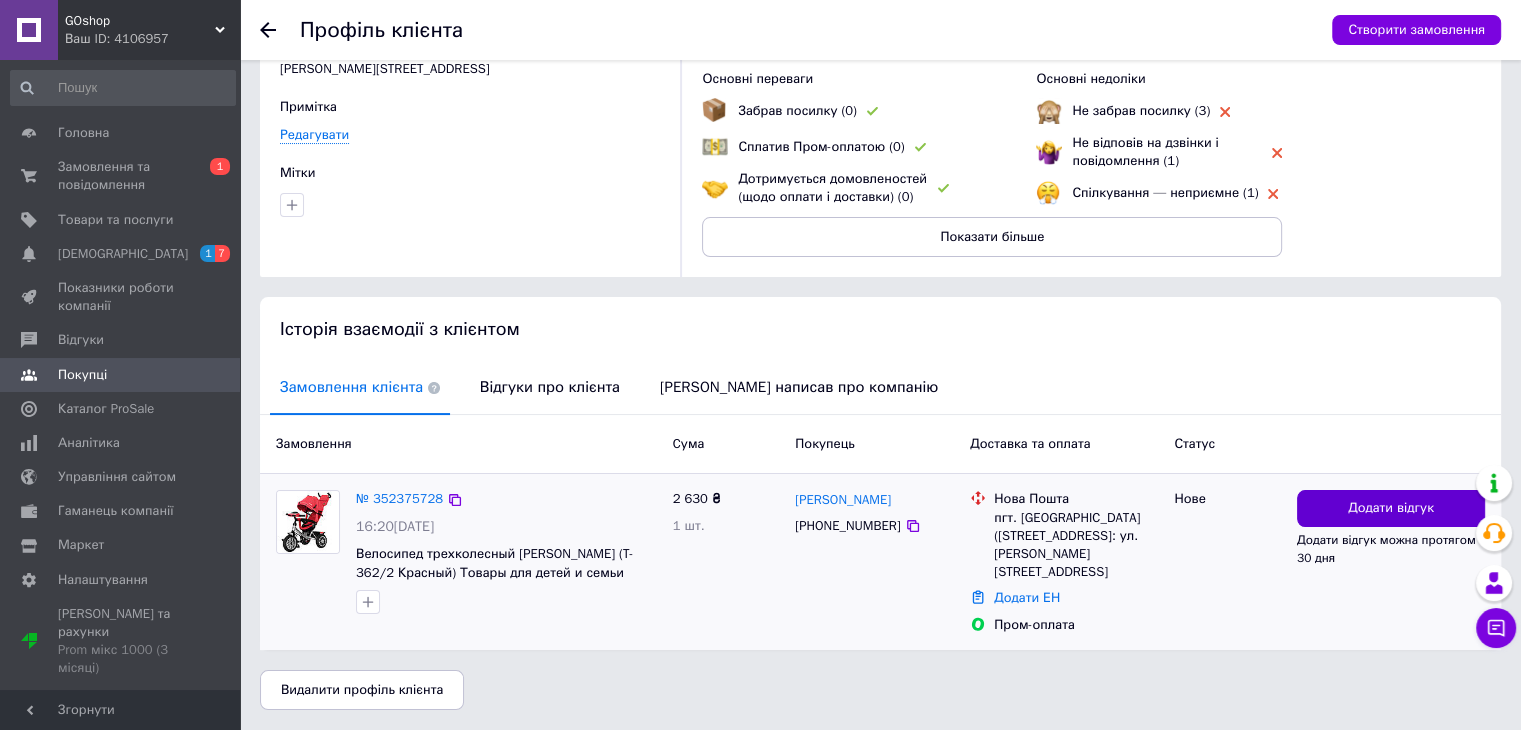click on "Додати відгук" at bounding box center [1391, 508] 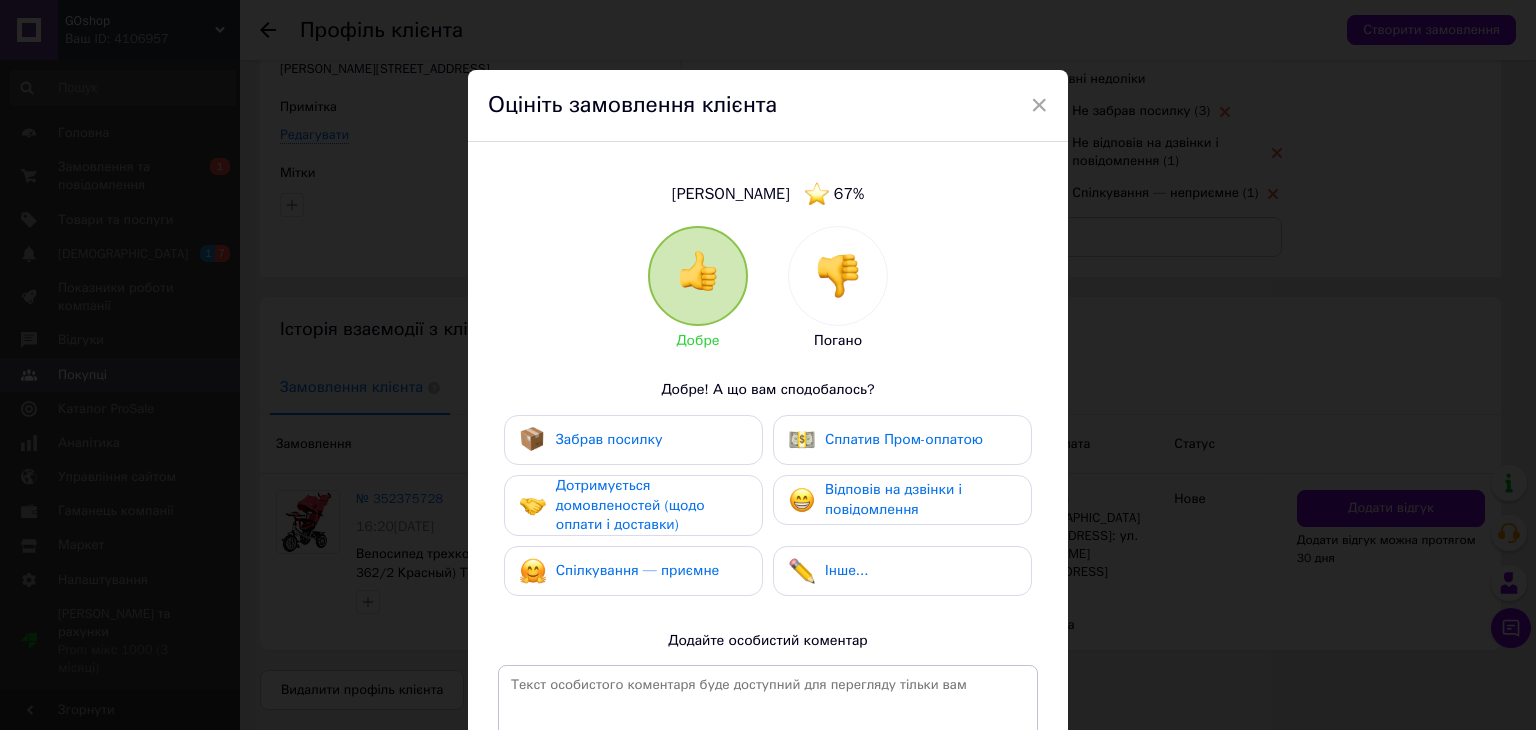 click at bounding box center (838, 276) 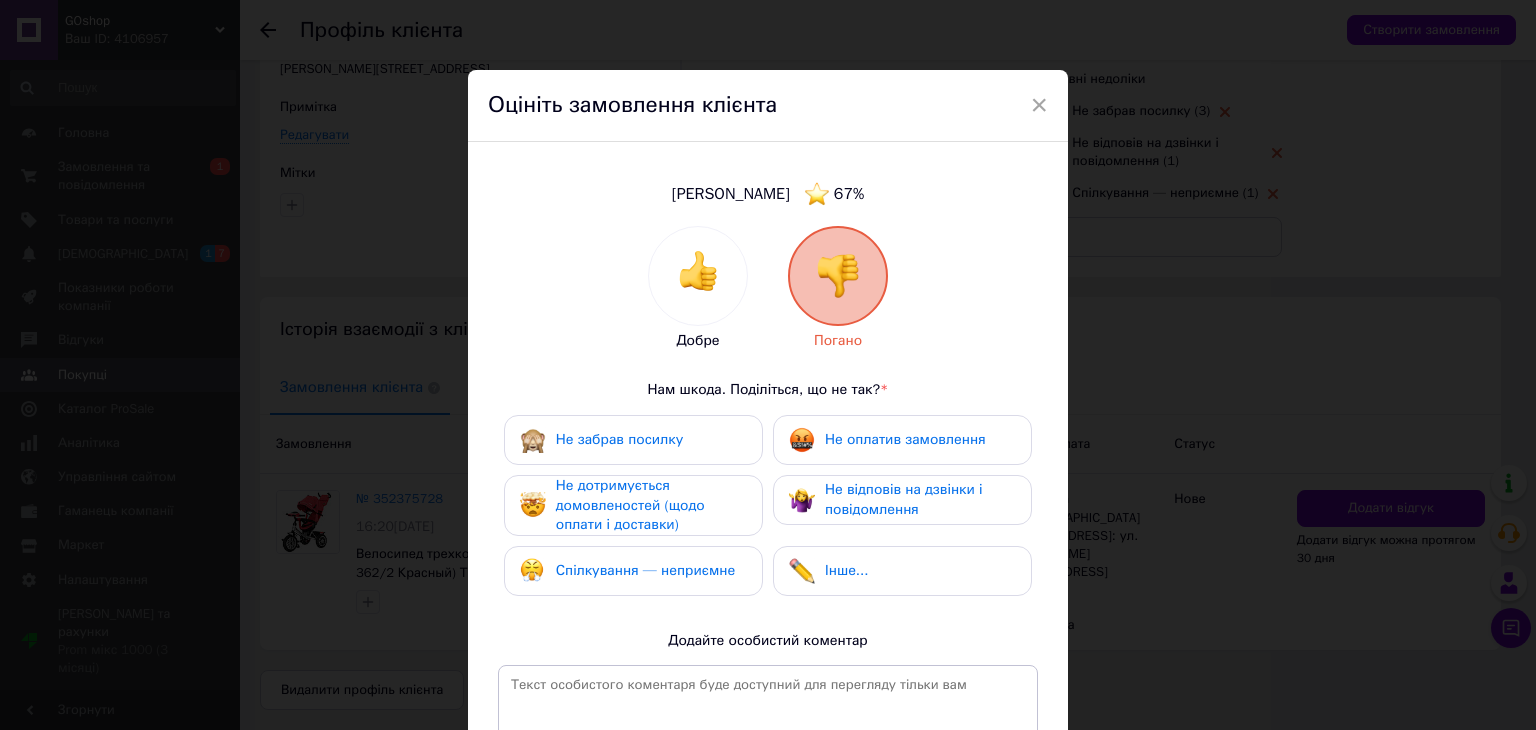 drag, startPoint x: 887, startPoint y: 439, endPoint x: 741, endPoint y: 488, distance: 154.00325 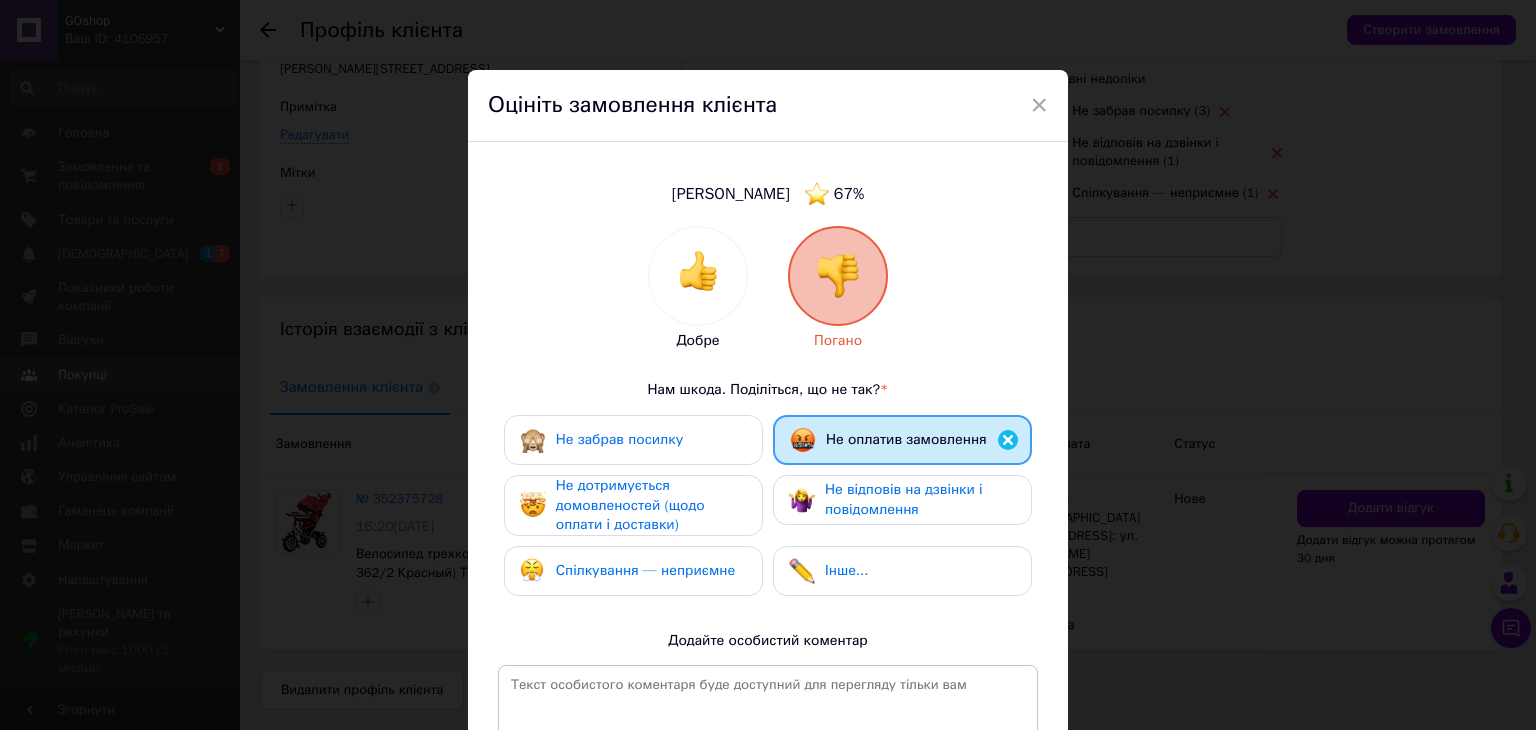 click on "Не дотримується домовленостей (щодо оплати і доставки)" at bounding box center (651, 505) 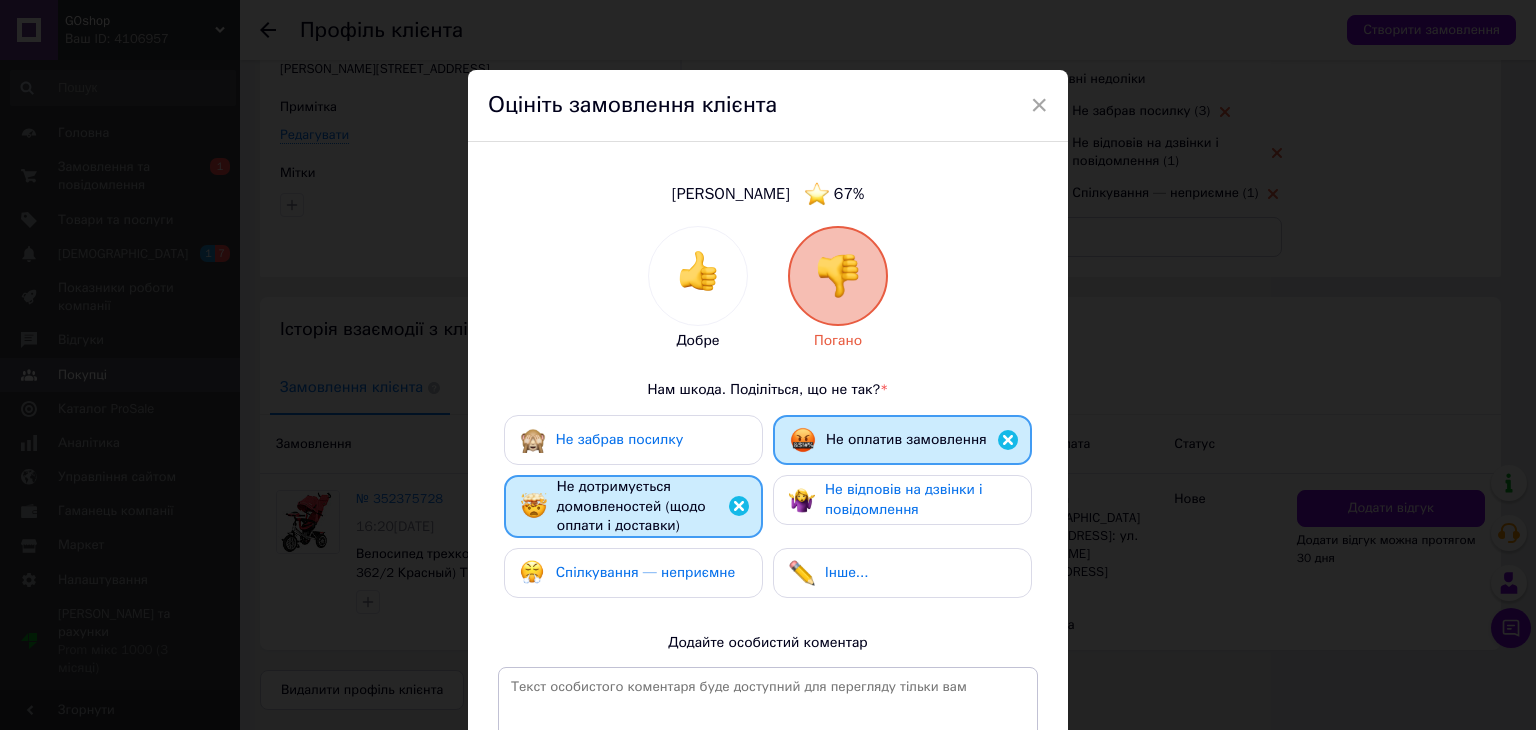 drag, startPoint x: 705, startPoint y: 551, endPoint x: 834, endPoint y: 529, distance: 130.86252 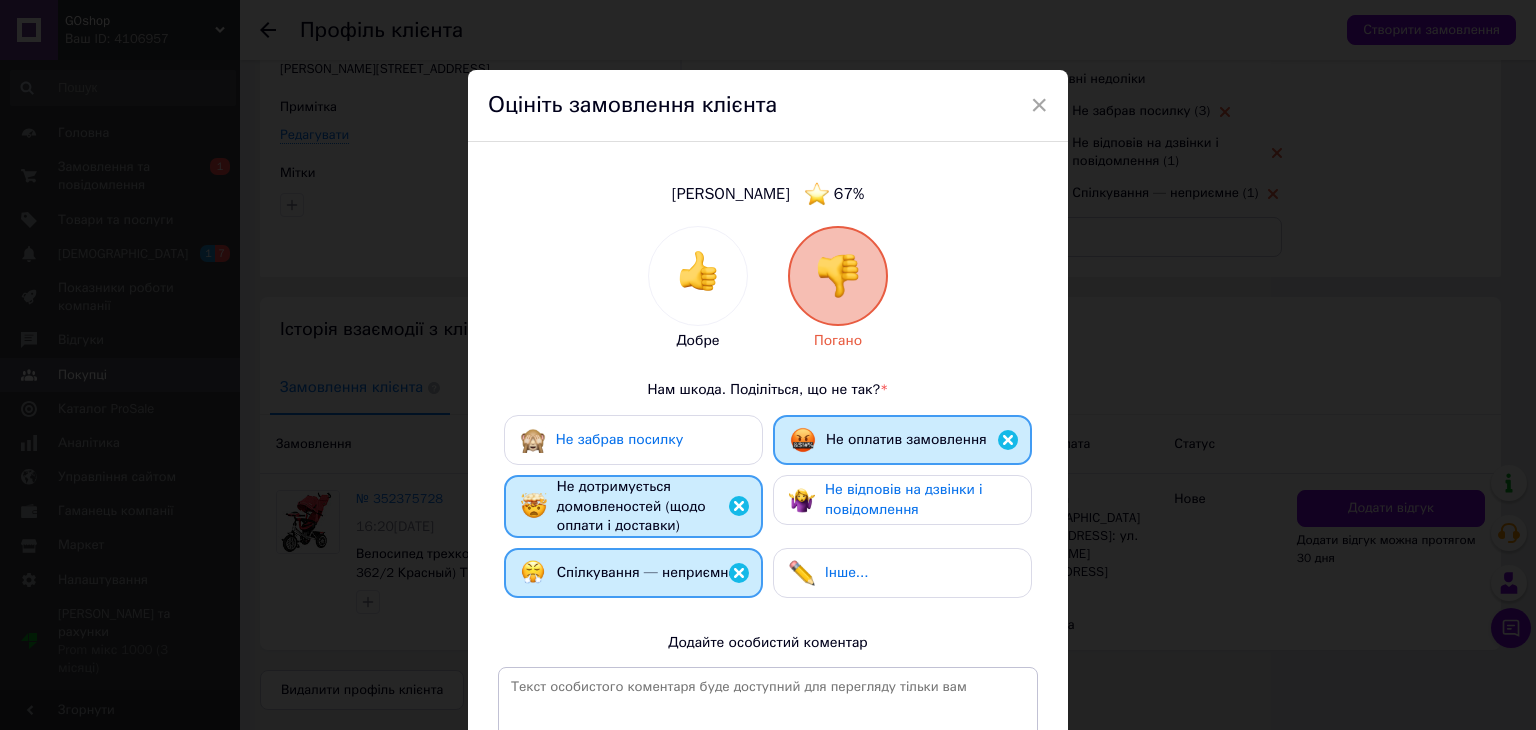 click on "Не відповів на дзвінки і повідомлення" at bounding box center [904, 499] 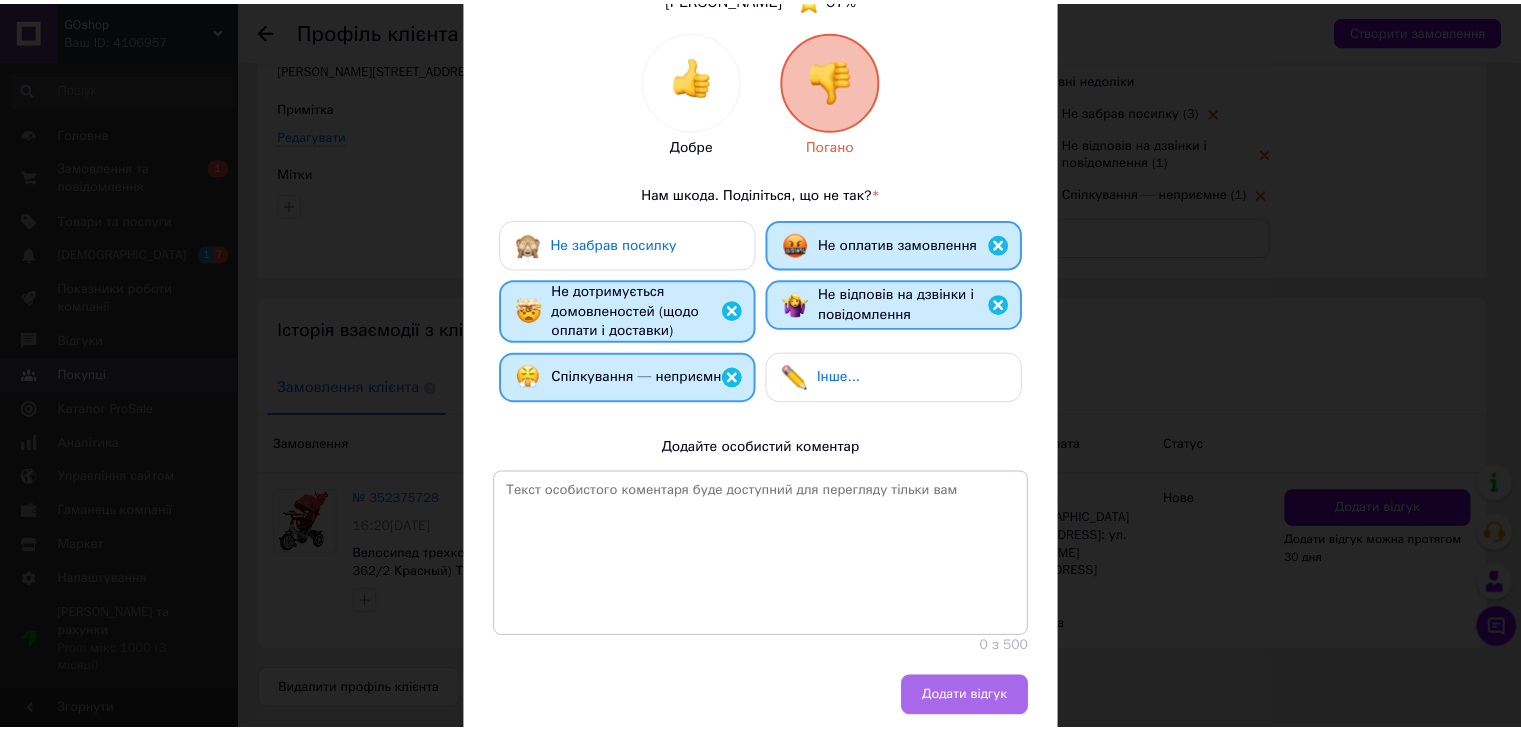 scroll, scrollTop: 268, scrollLeft: 0, axis: vertical 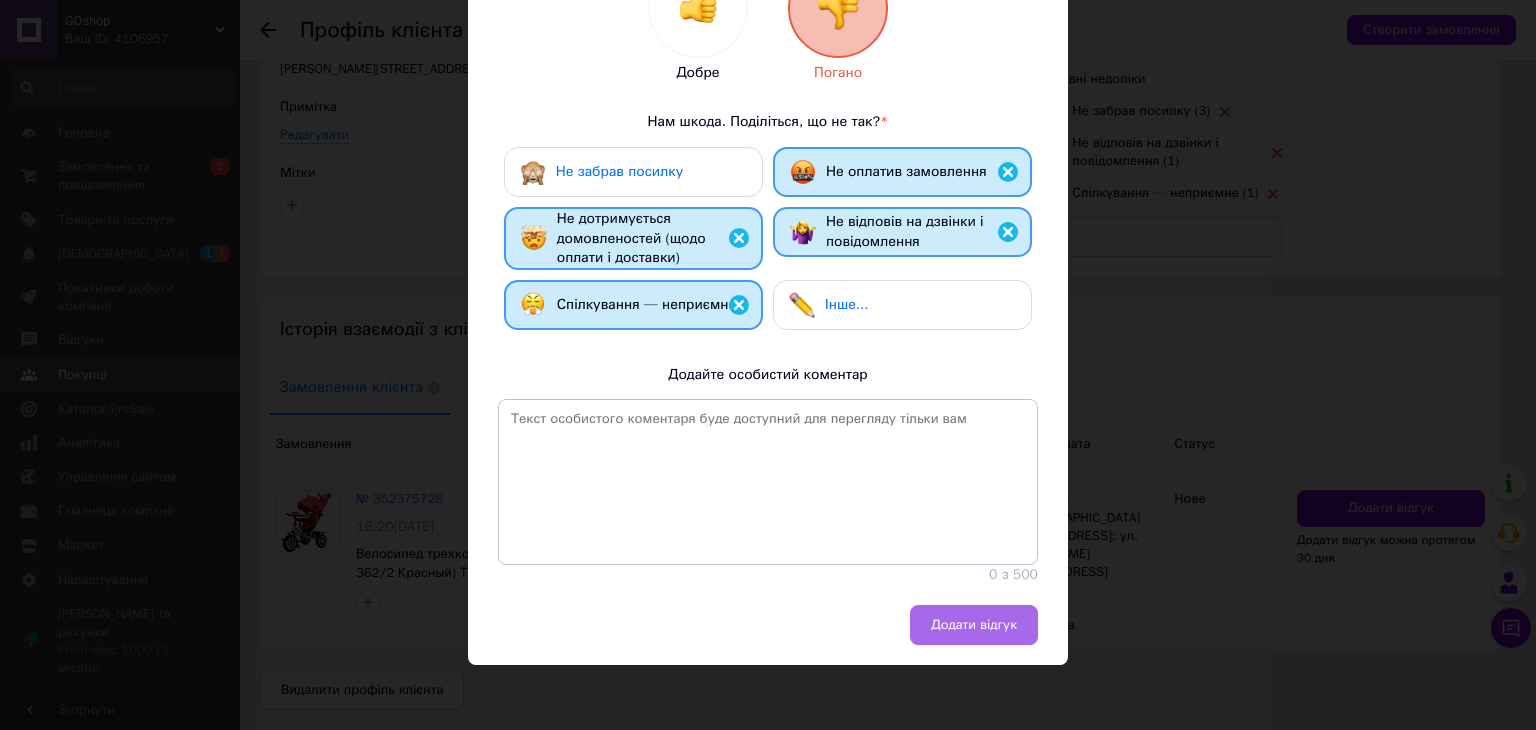click on "Додати відгук" at bounding box center [974, 625] 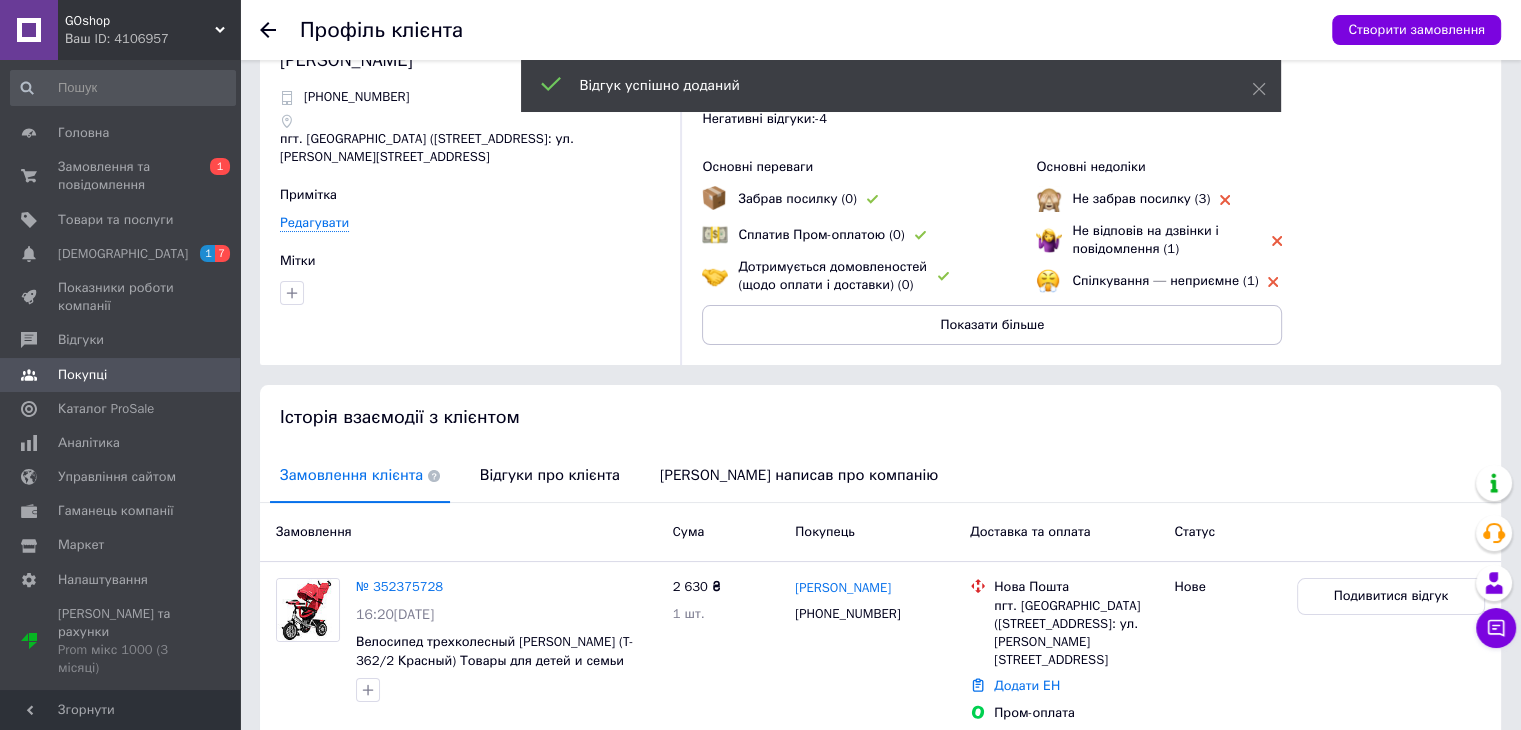 scroll, scrollTop: 0, scrollLeft: 0, axis: both 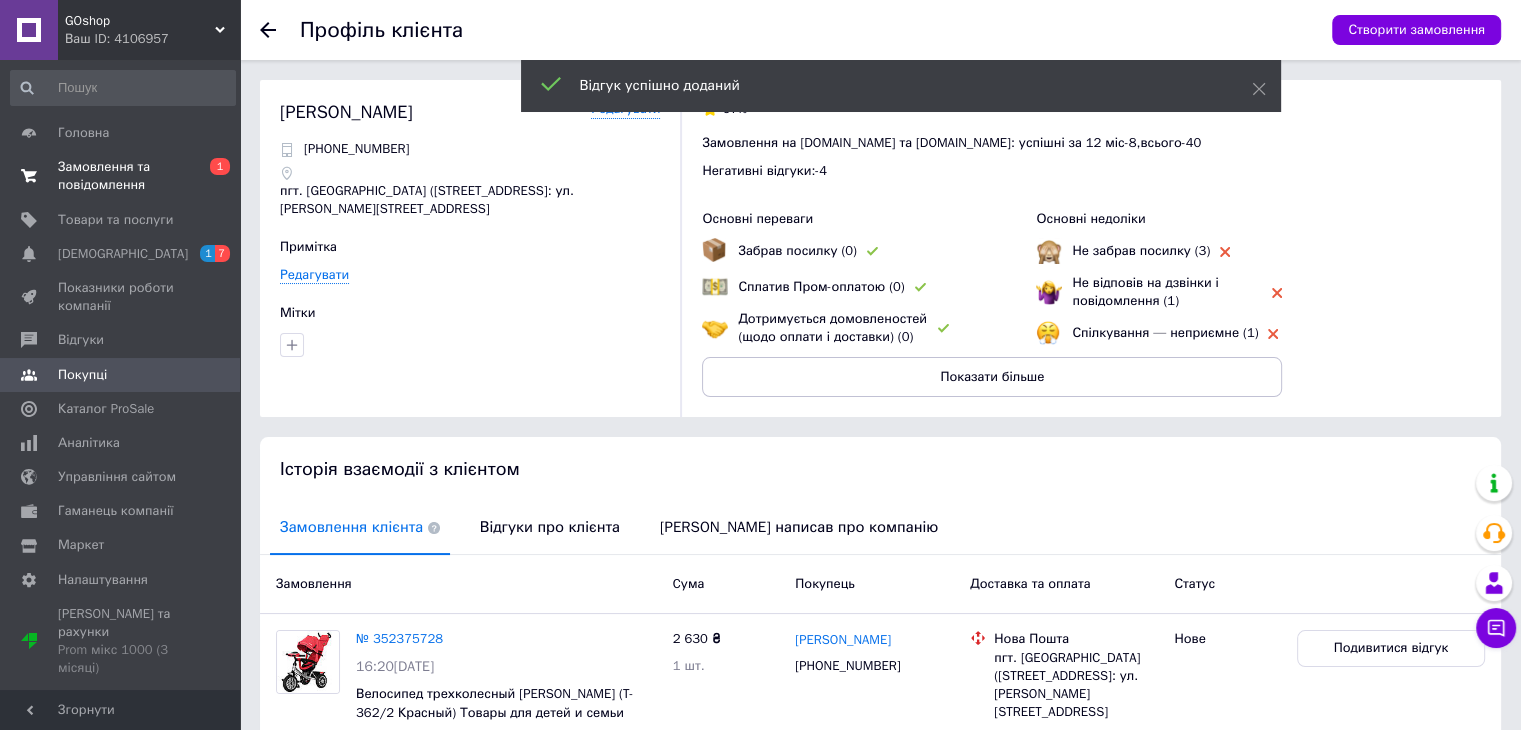 click on "Замовлення та повідомлення" at bounding box center (121, 176) 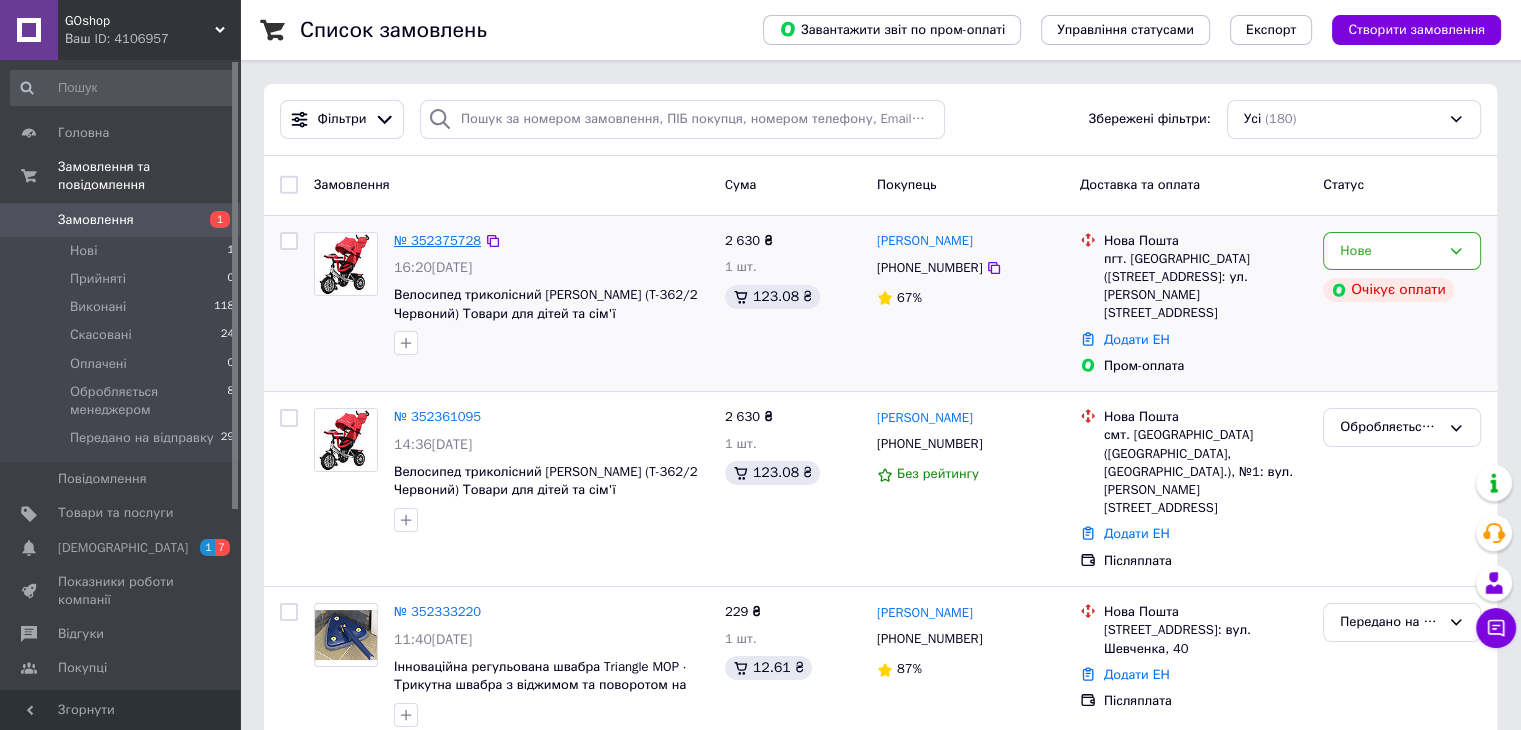 click on "№ 352375728" at bounding box center (437, 240) 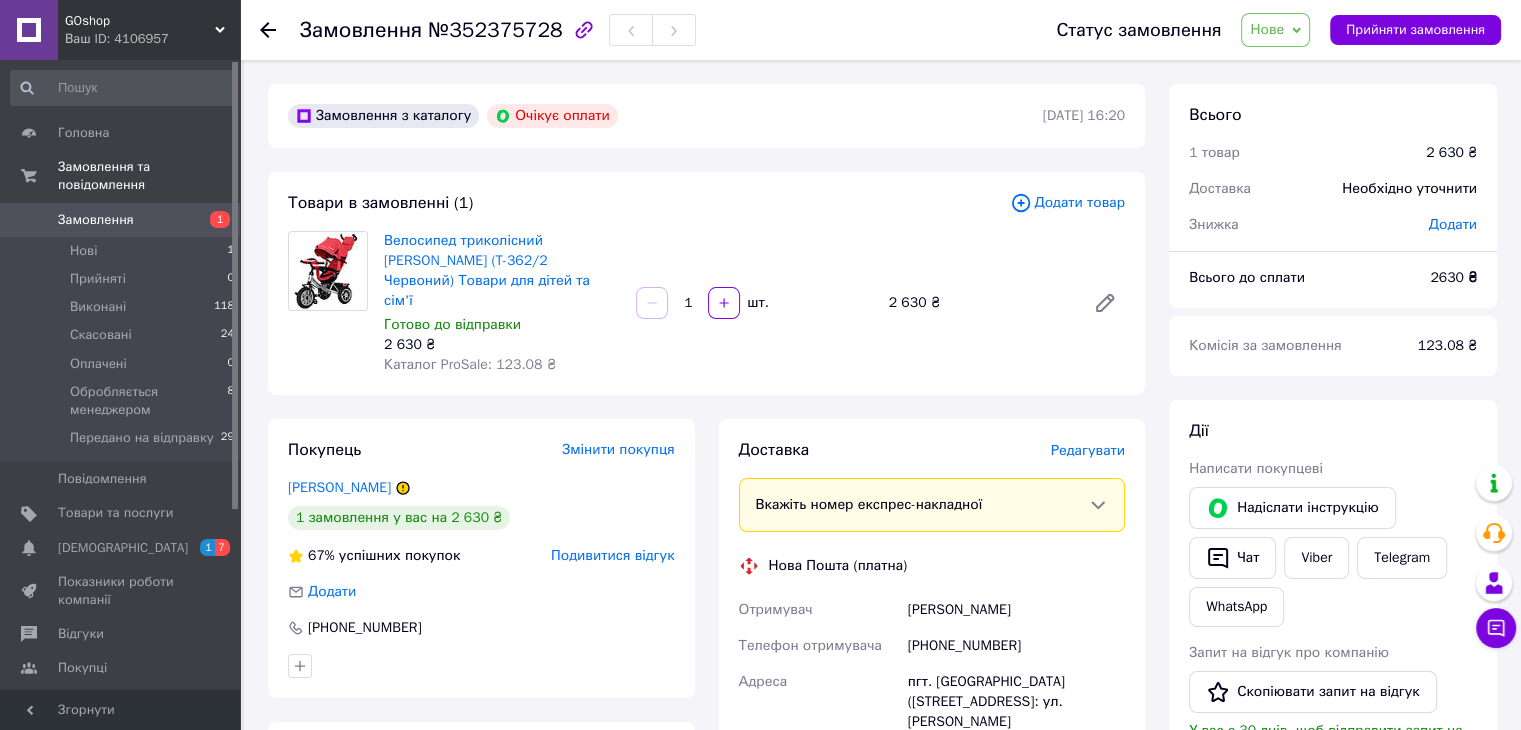 drag, startPoint x: 1323, startPoint y: 515, endPoint x: 1224, endPoint y: 408, distance: 145.7738 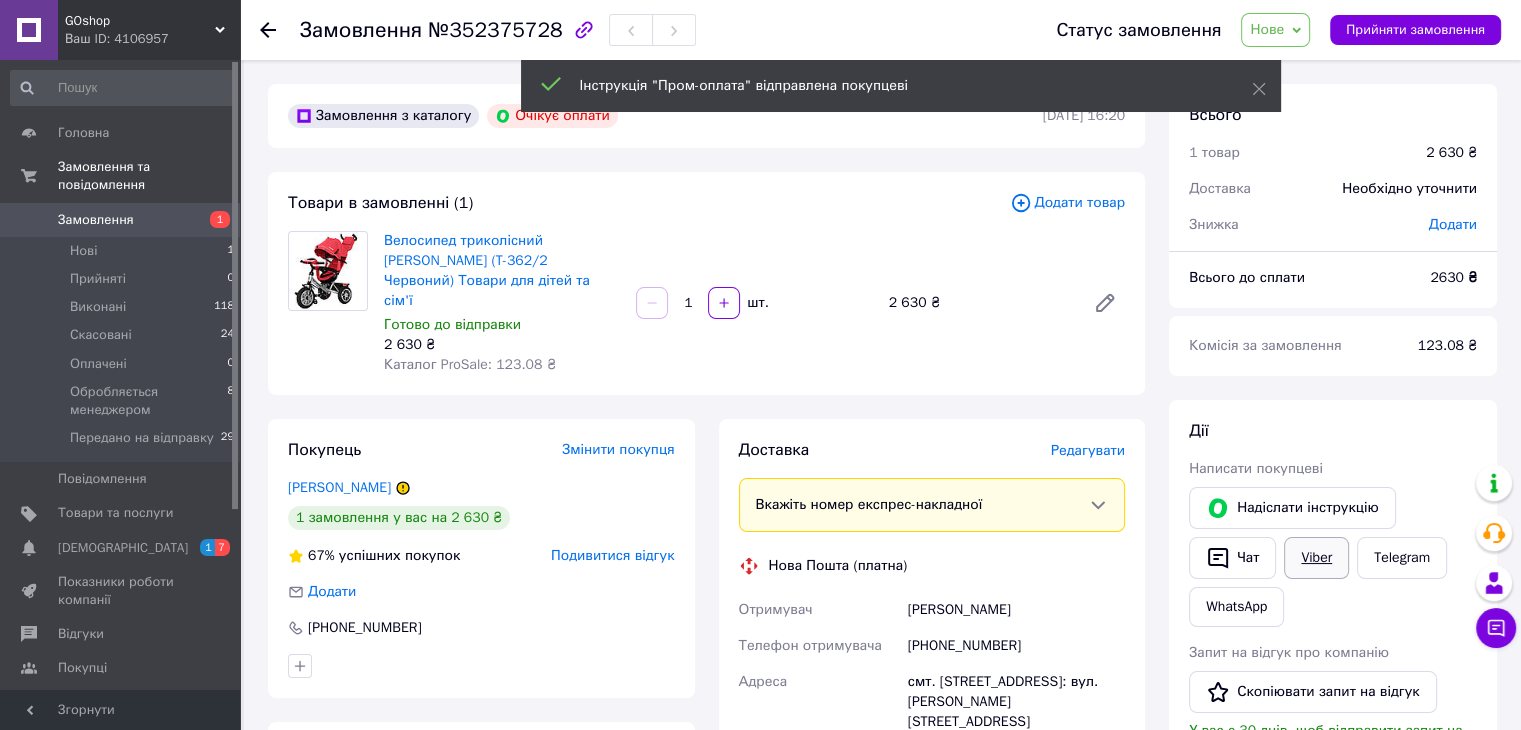 click on "Viber" at bounding box center [1316, 558] 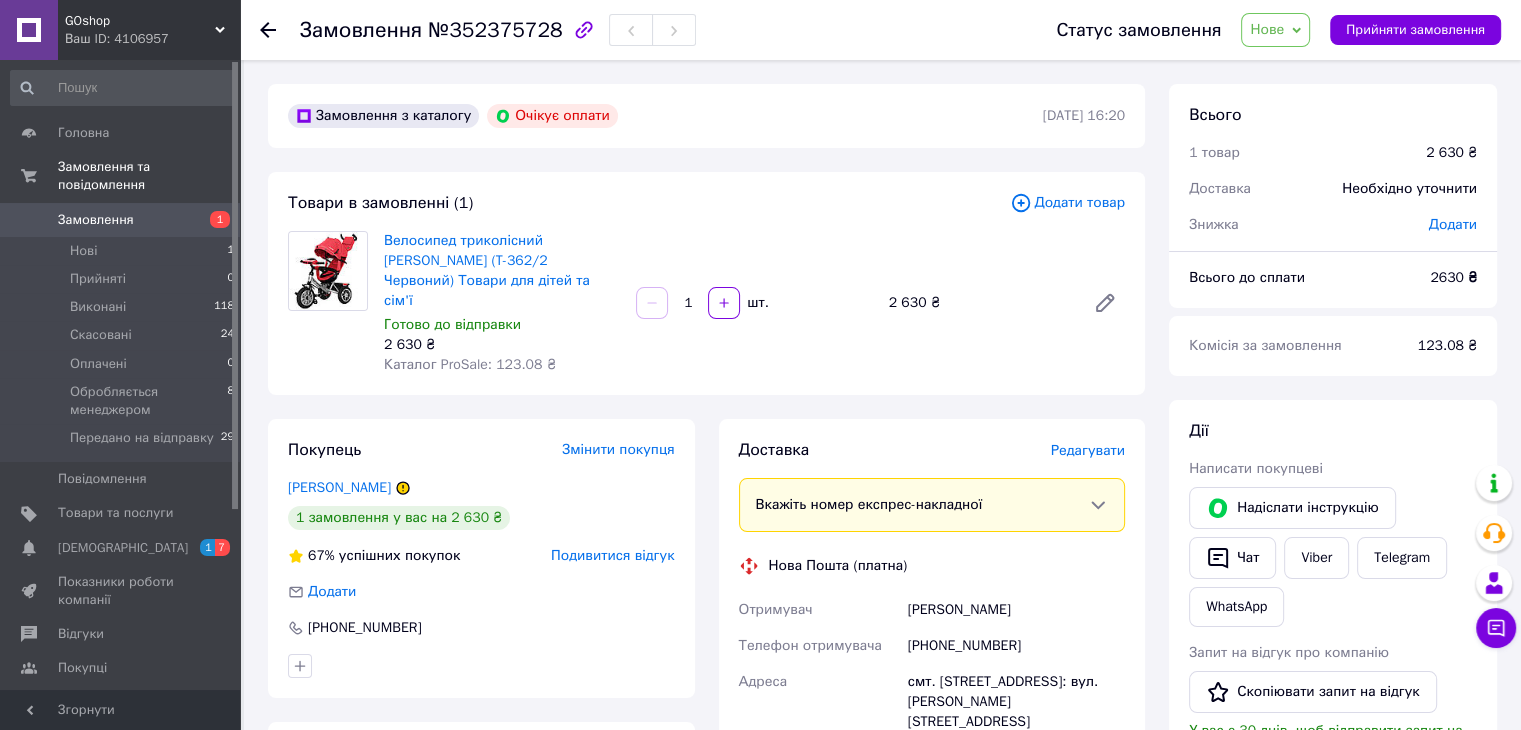 click on "Замовлення" at bounding box center [121, 220] 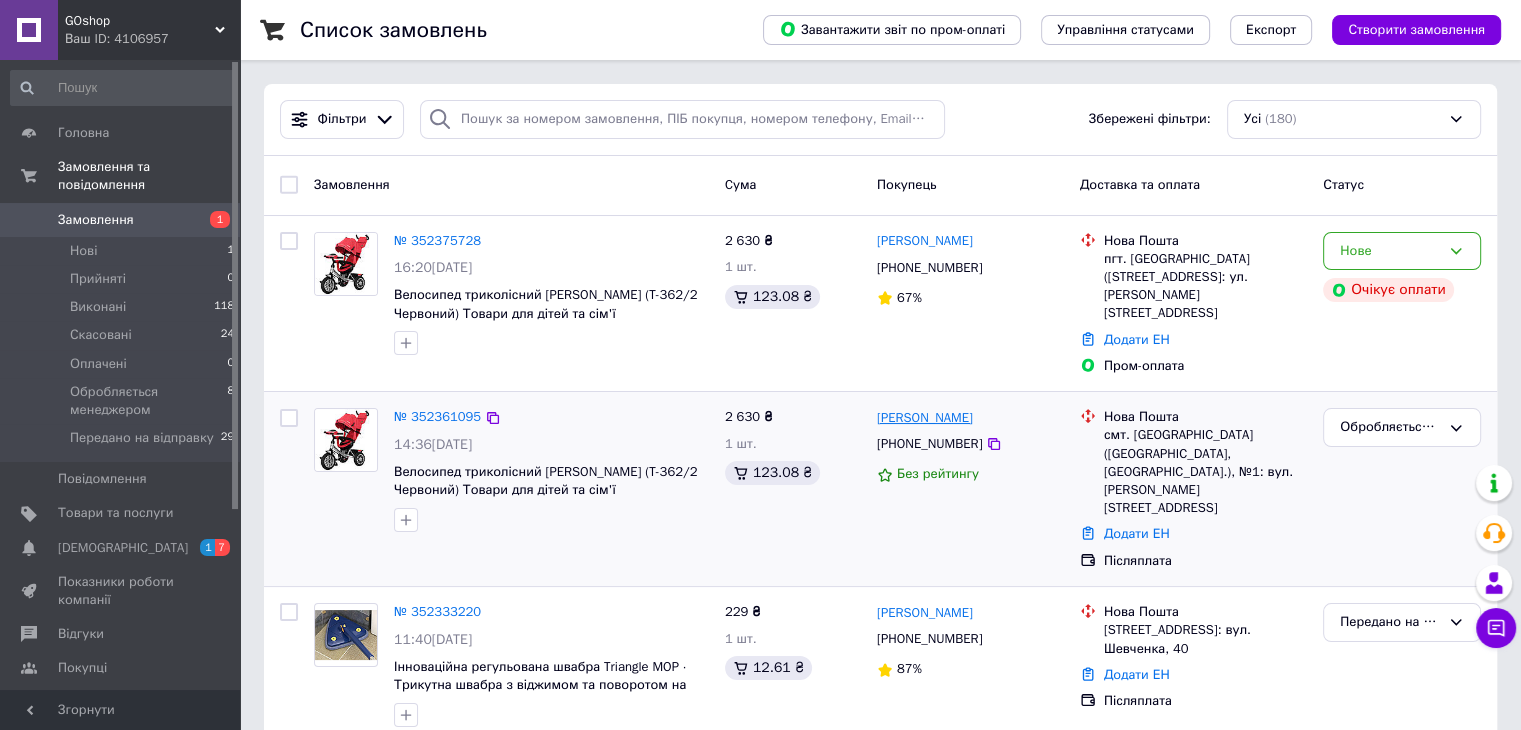 click on "[PERSON_NAME]" at bounding box center (925, 418) 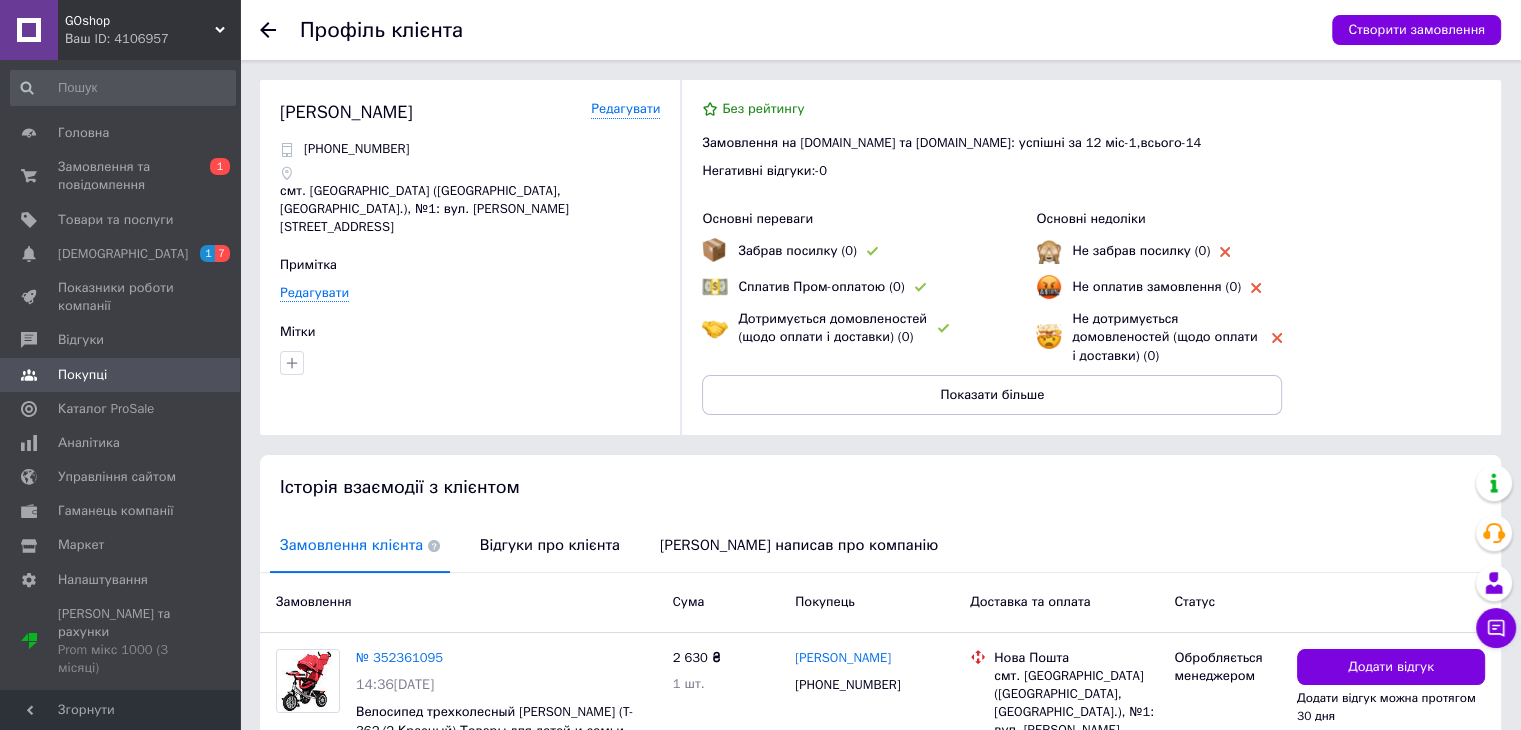 click 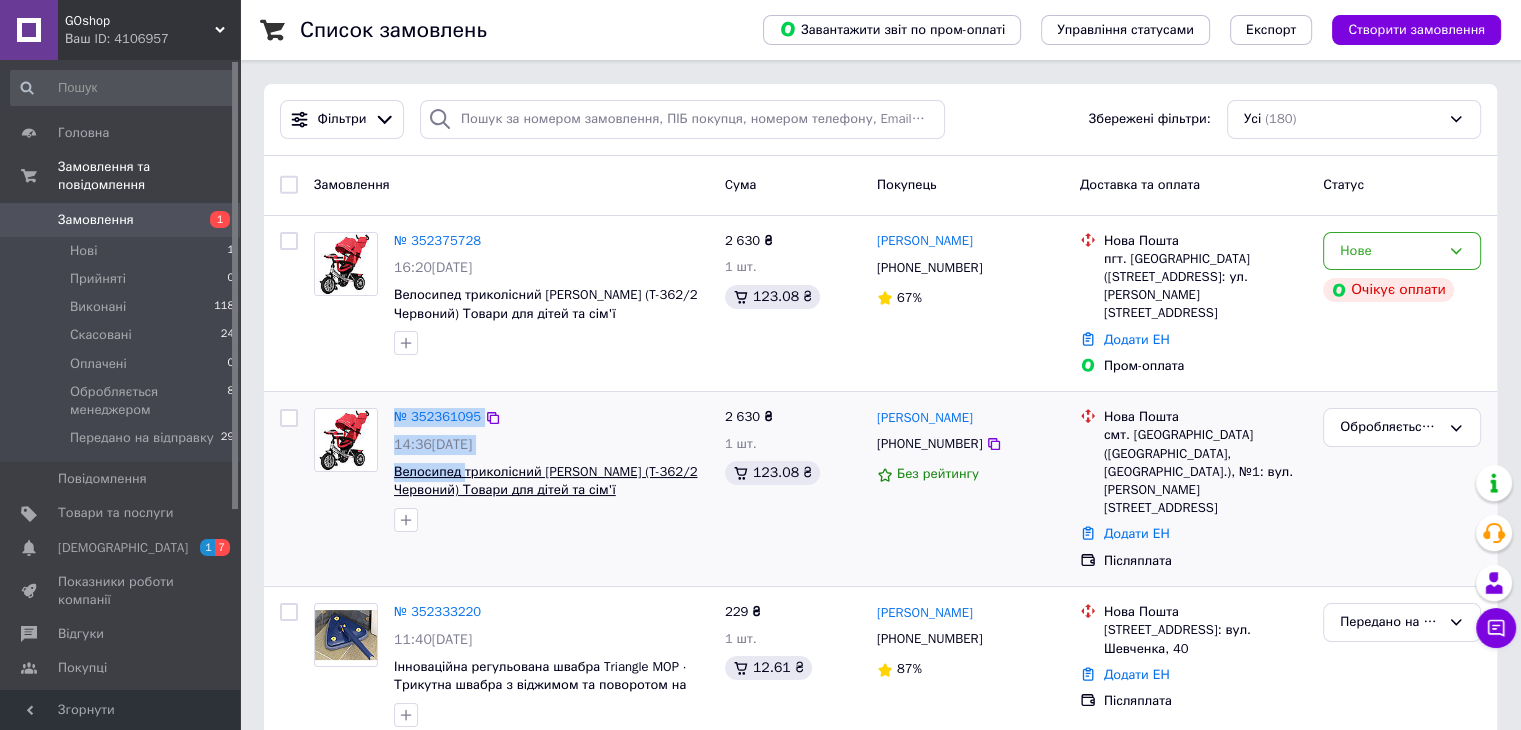 drag, startPoint x: 384, startPoint y: 455, endPoint x: 460, endPoint y: 461, distance: 76.23647 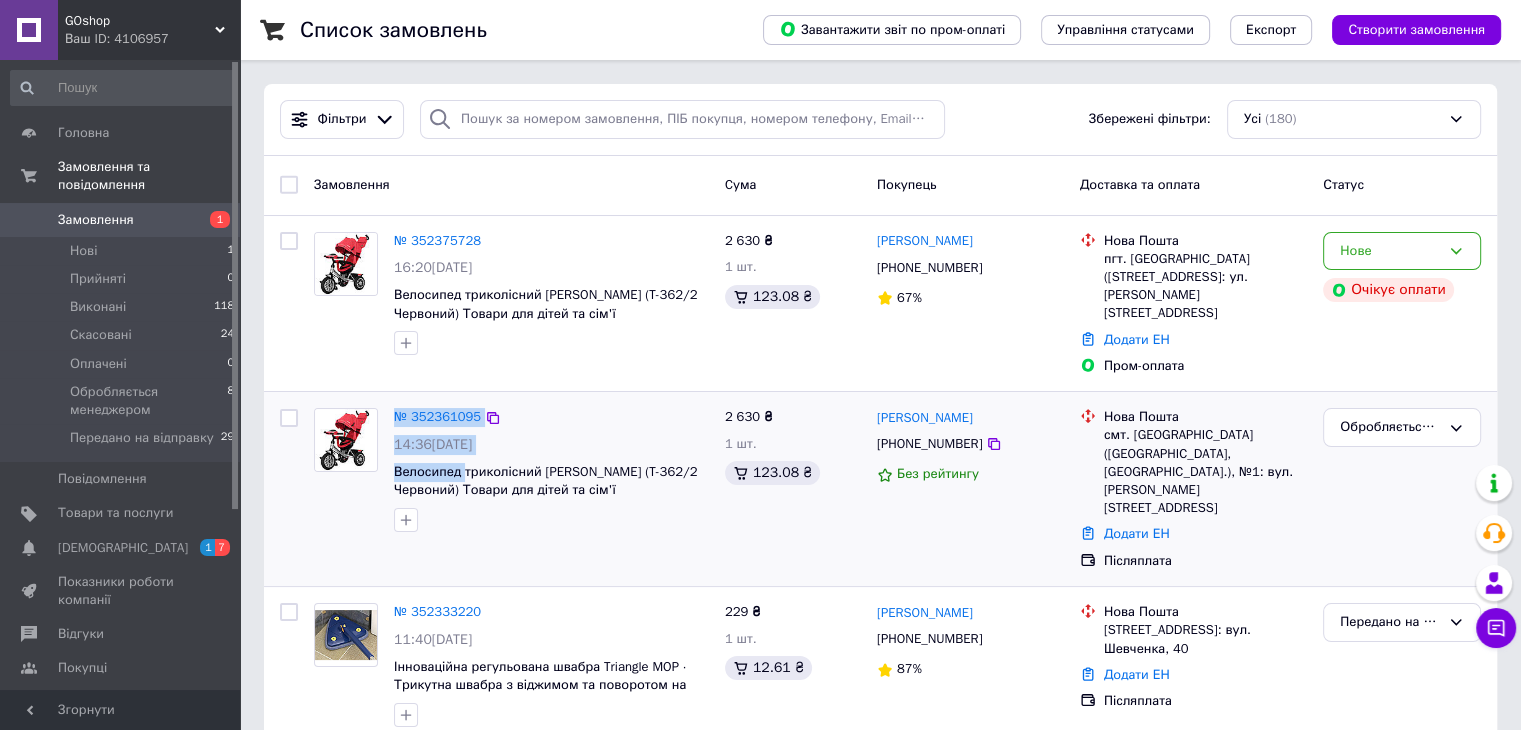 click on "№ 352361095" at bounding box center [551, 417] 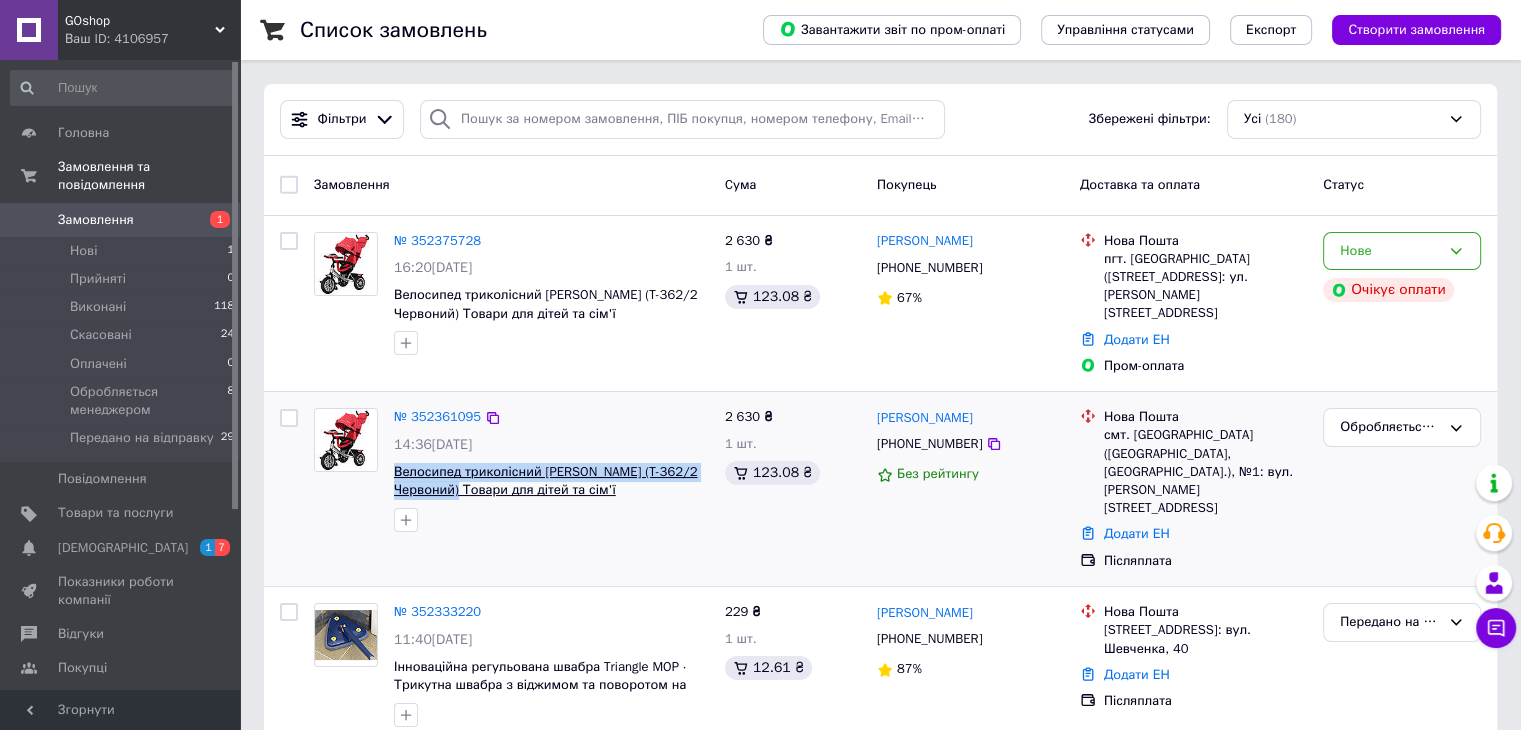 drag, startPoint x: 392, startPoint y: 445, endPoint x: 460, endPoint y: 464, distance: 70.60453 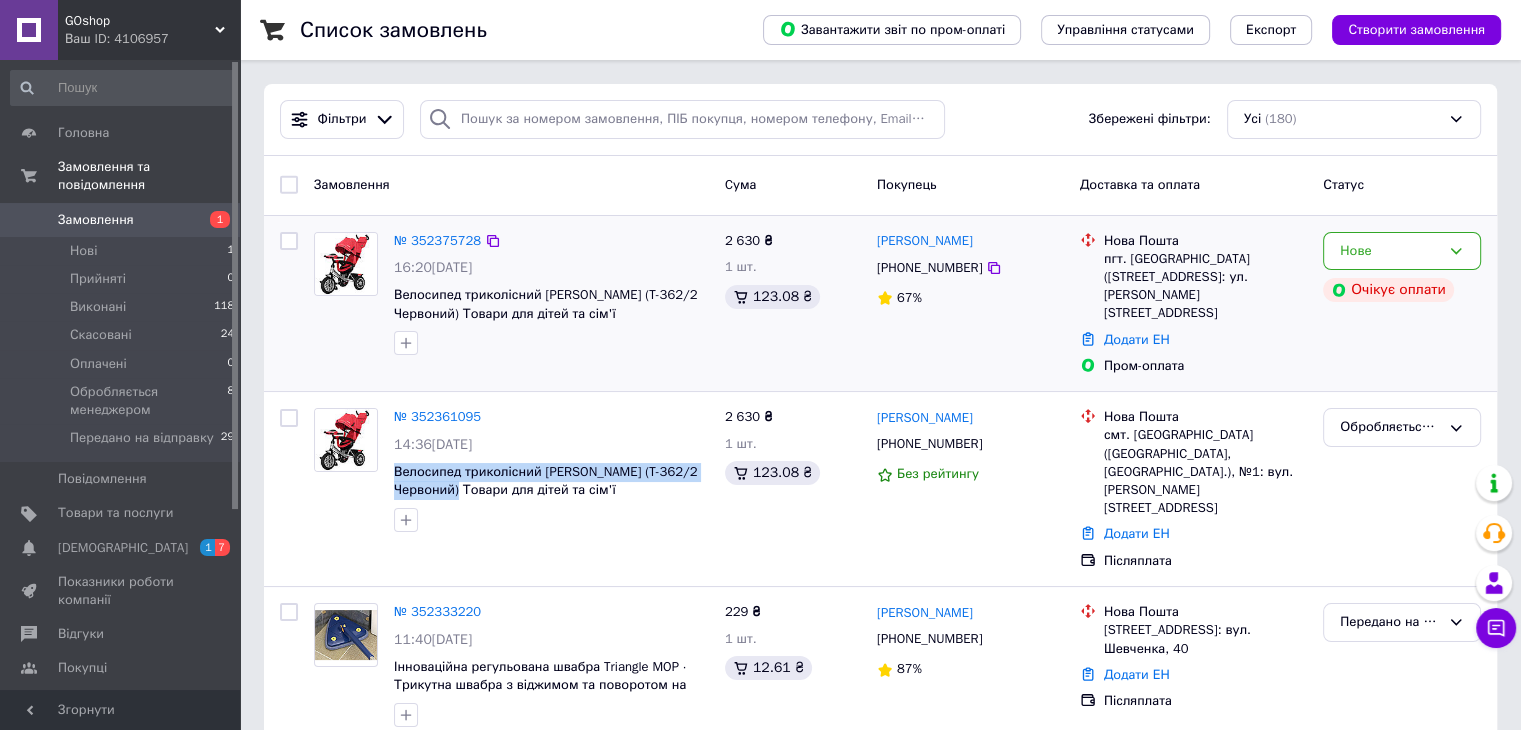 copy on "Велосипед триколісний [PERSON_NAME] (T-362/2 Червоний)" 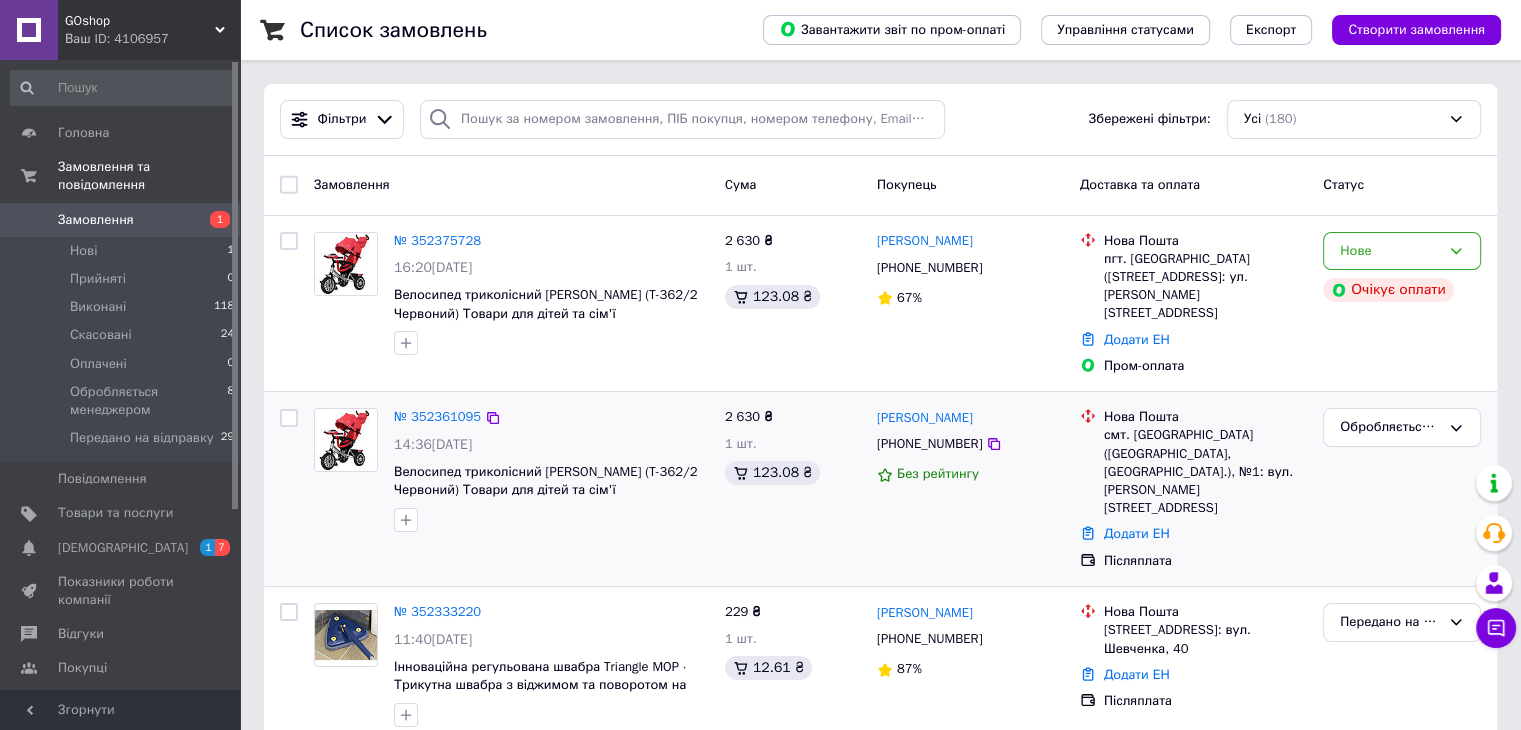click on "№ 352361095" at bounding box center (551, 417) 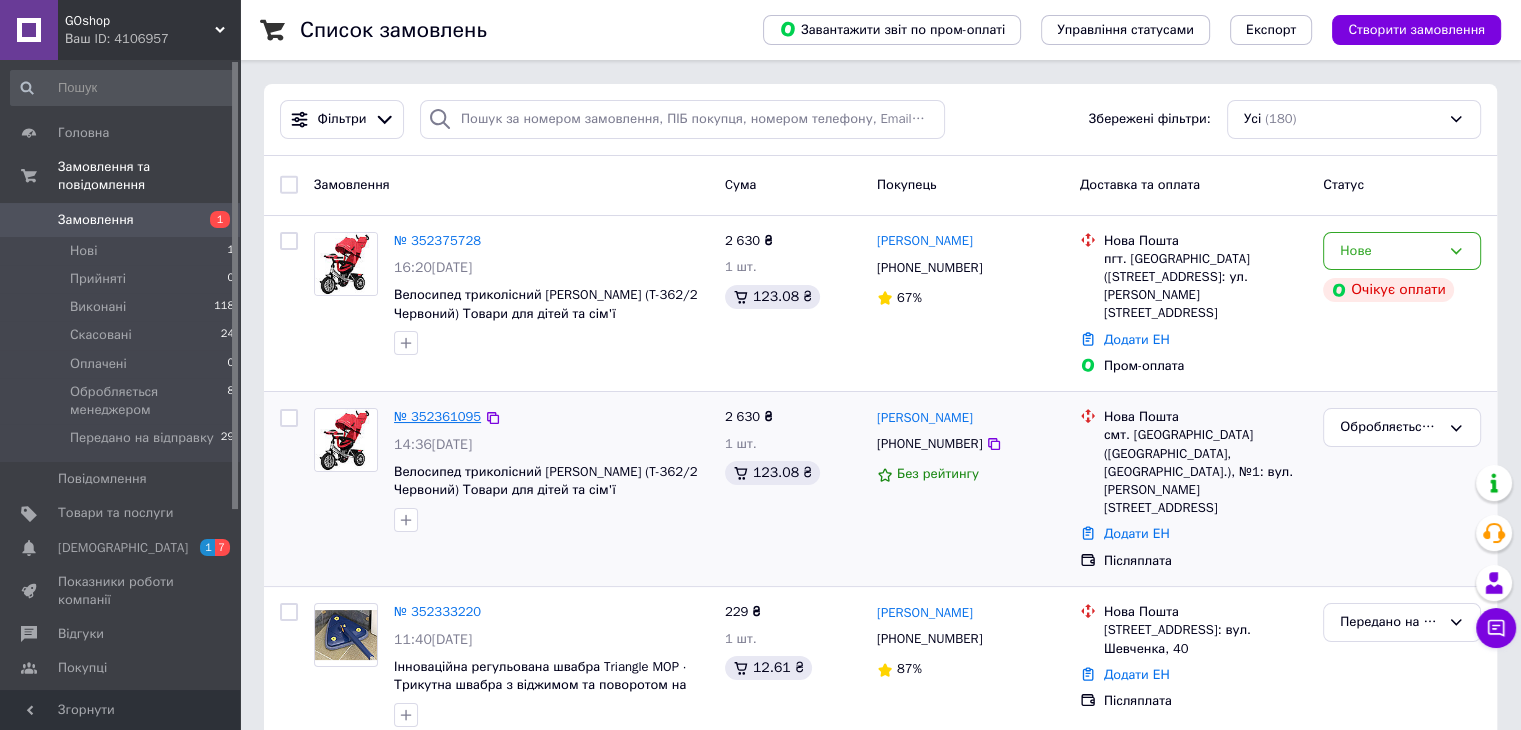 click on "№ 352361095" at bounding box center (437, 416) 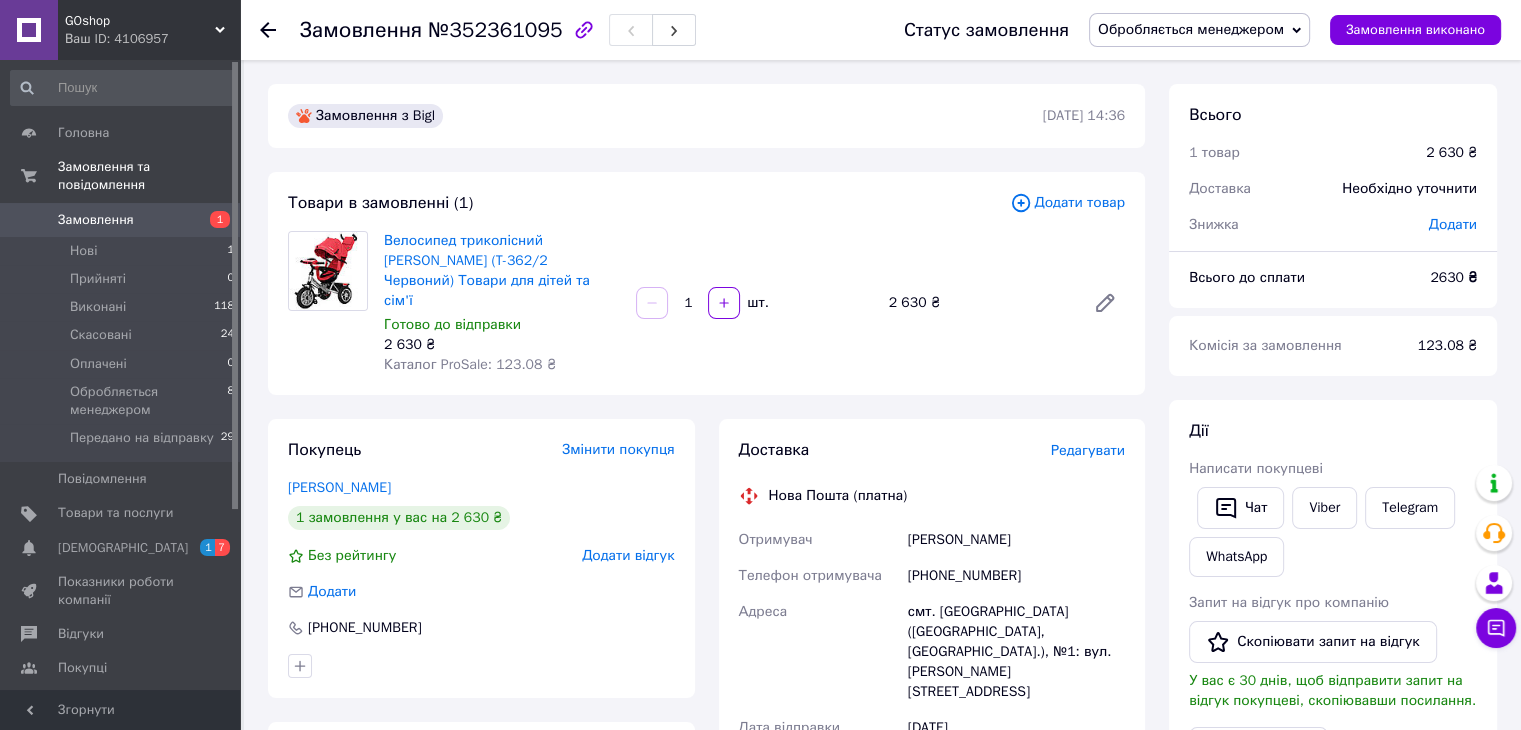 click on "2 630 ₴" at bounding box center (979, 303) 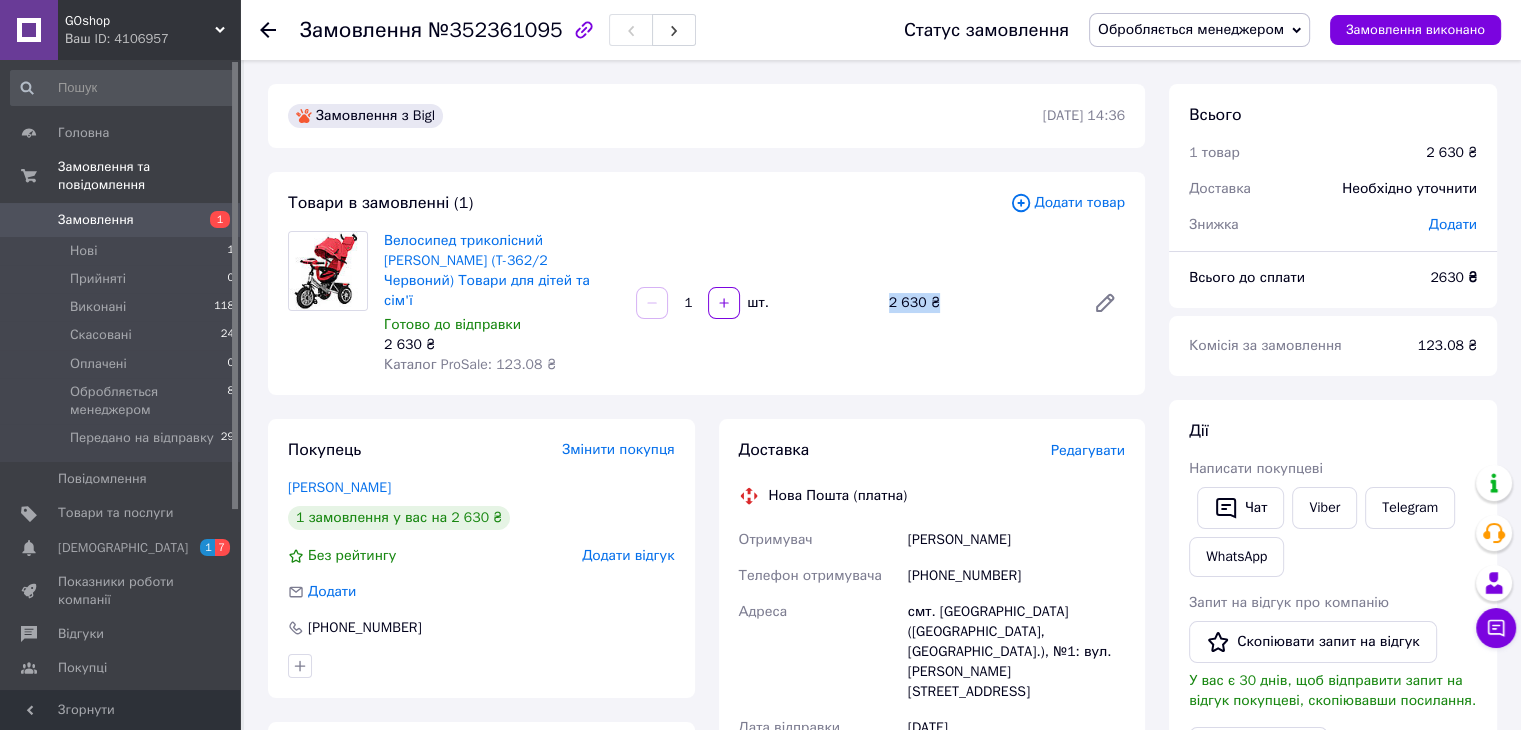 drag, startPoint x: 945, startPoint y: 301, endPoint x: 881, endPoint y: 286, distance: 65.734314 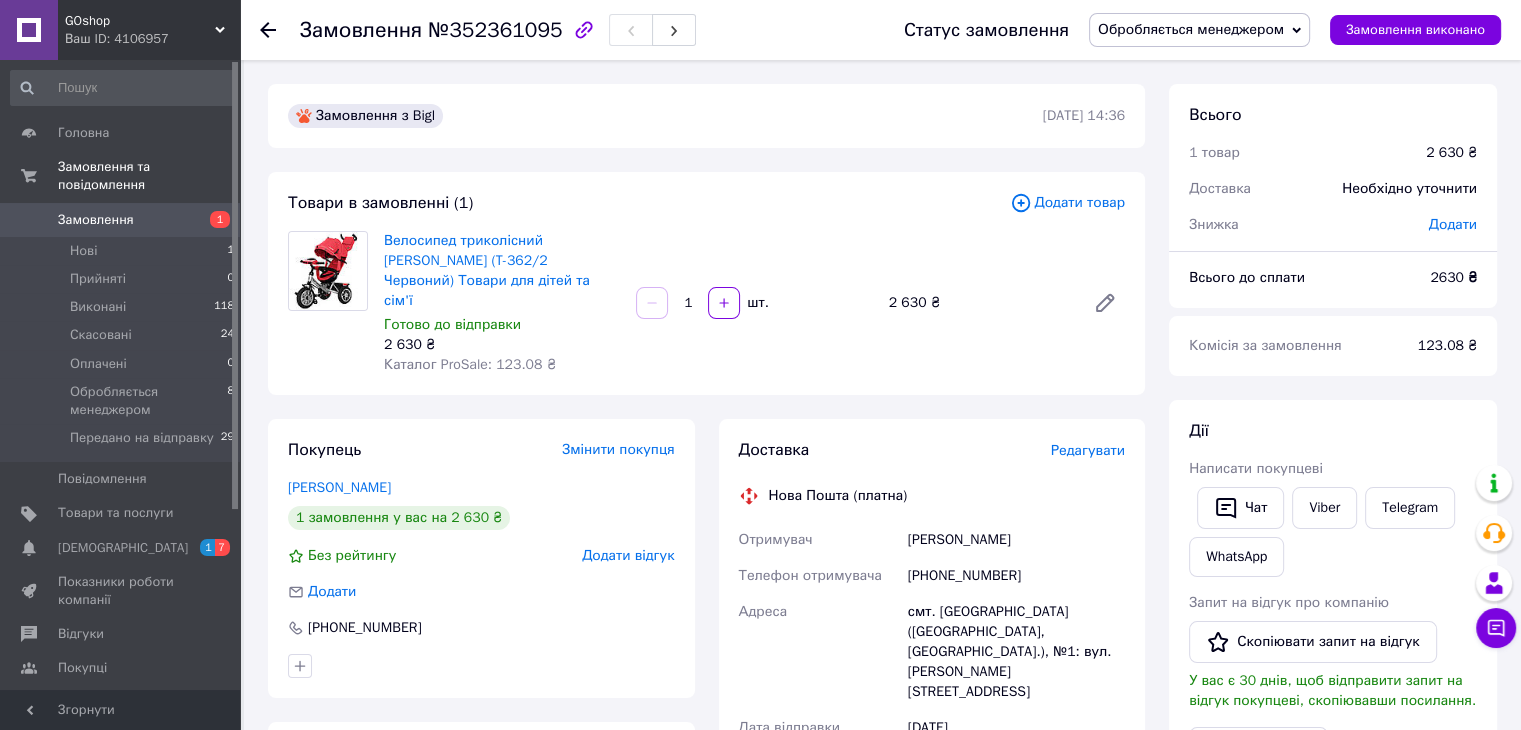 click on "2 630 ₴" at bounding box center [979, 303] 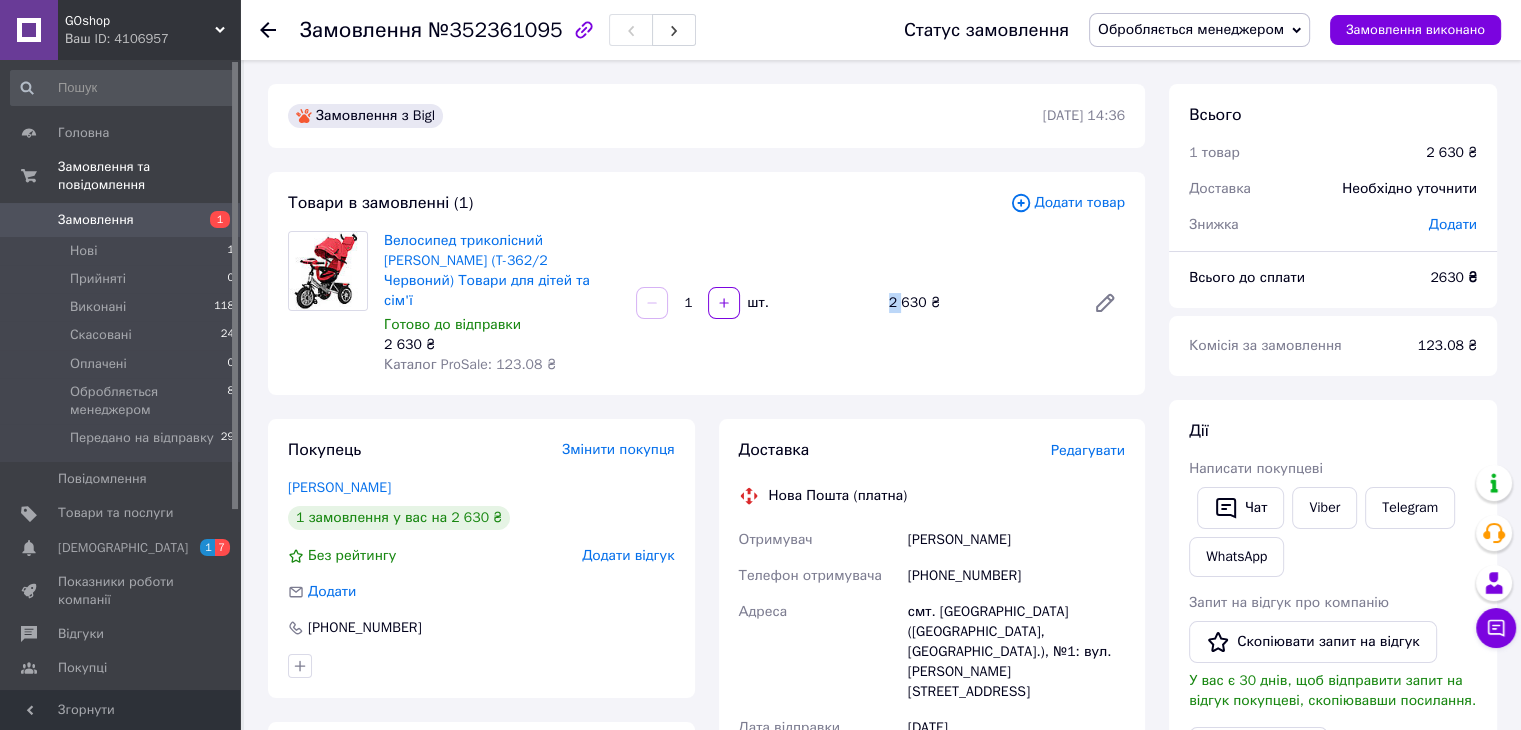 click on "2 630 ₴" at bounding box center [979, 303] 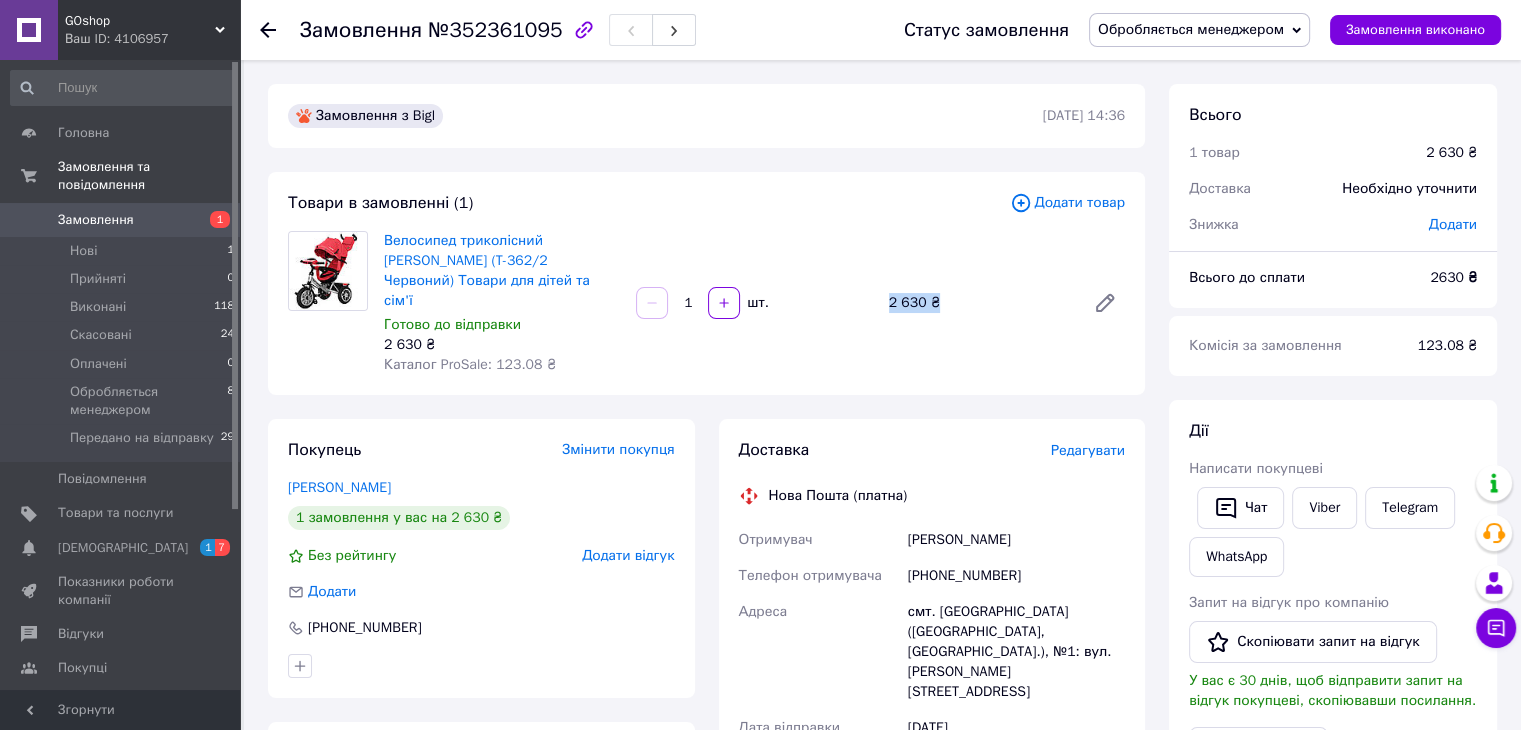 drag, startPoint x: 881, startPoint y: 286, endPoint x: 956, endPoint y: 293, distance: 75.32596 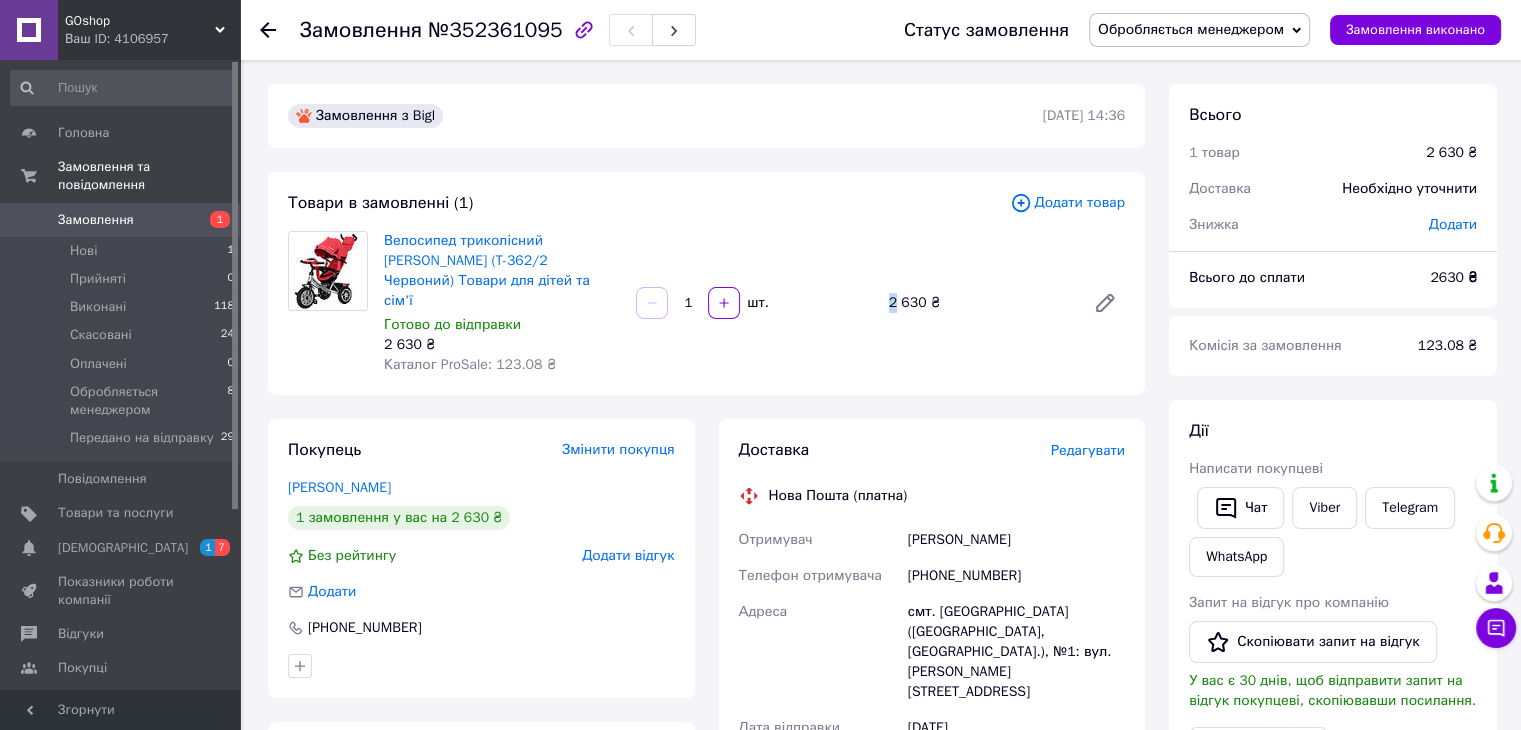 drag, startPoint x: 883, startPoint y: 295, endPoint x: 880, endPoint y: 249, distance: 46.09772 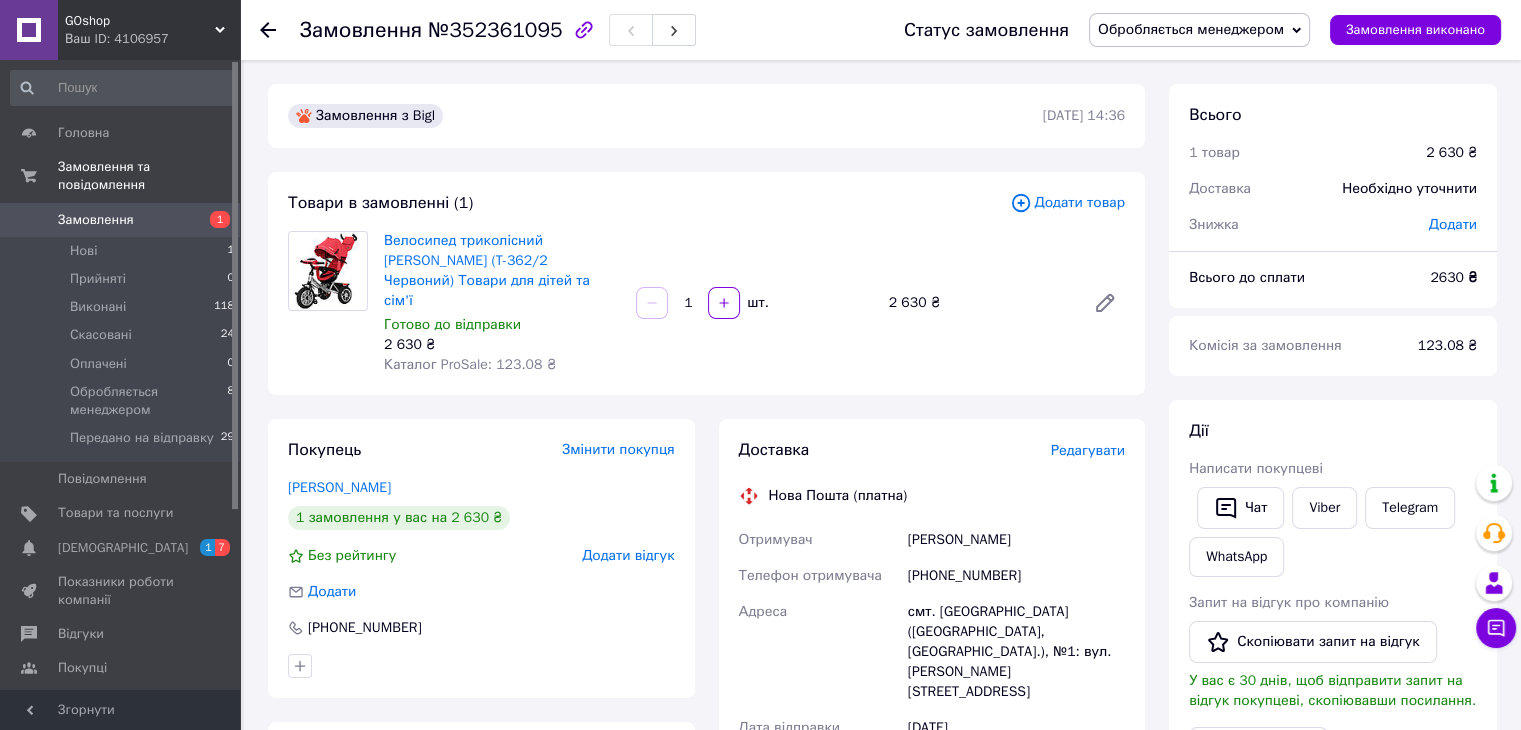 click on "Велосипед триколісний [PERSON_NAME] (T-362/2 Червоний) Товари для дітей та сім'ї [PERSON_NAME] до відправки 2 630 ₴ Каталог ProSale: 123.08 ₴  1   шт. 2 630 ₴" at bounding box center (754, 303) 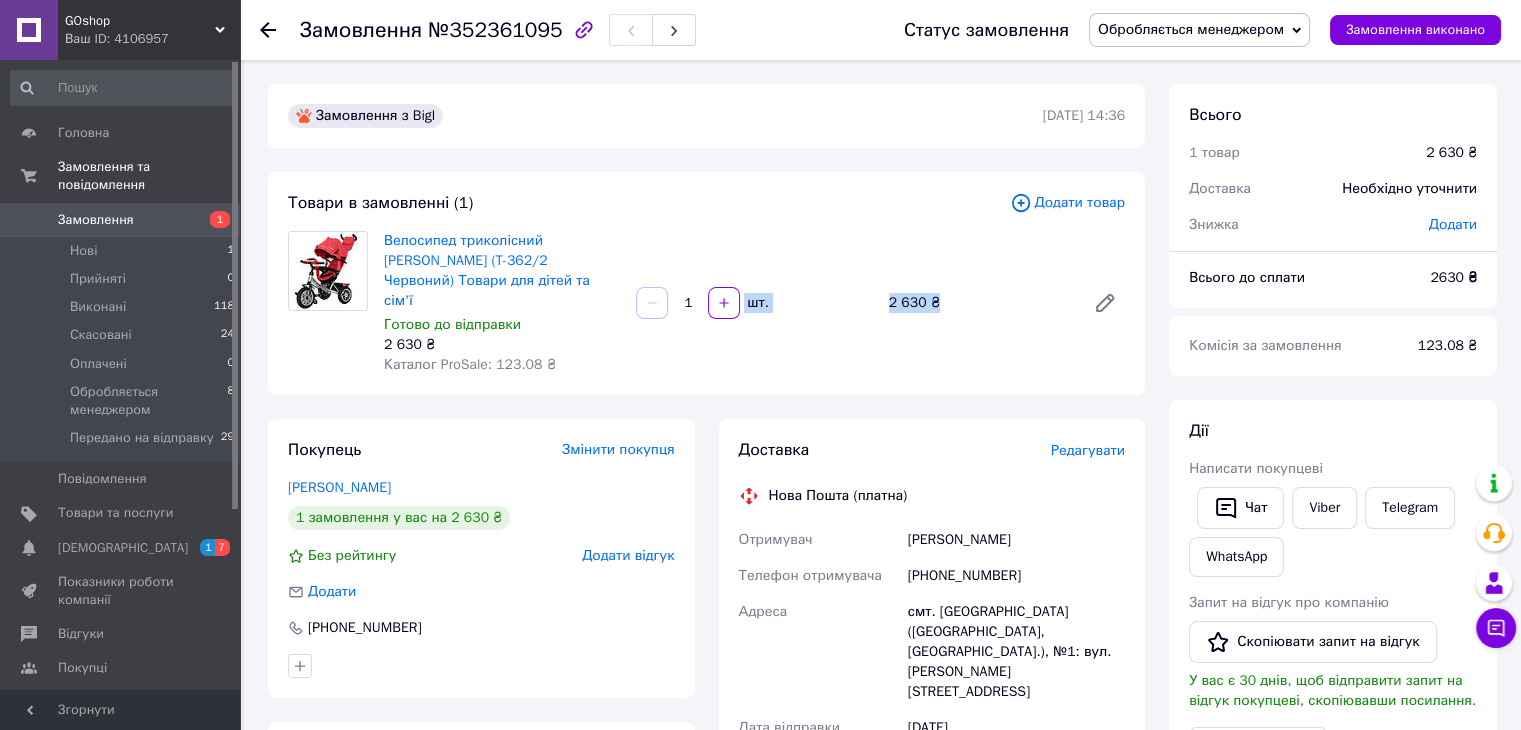 drag, startPoint x: 880, startPoint y: 249, endPoint x: 928, endPoint y: 284, distance: 59.405388 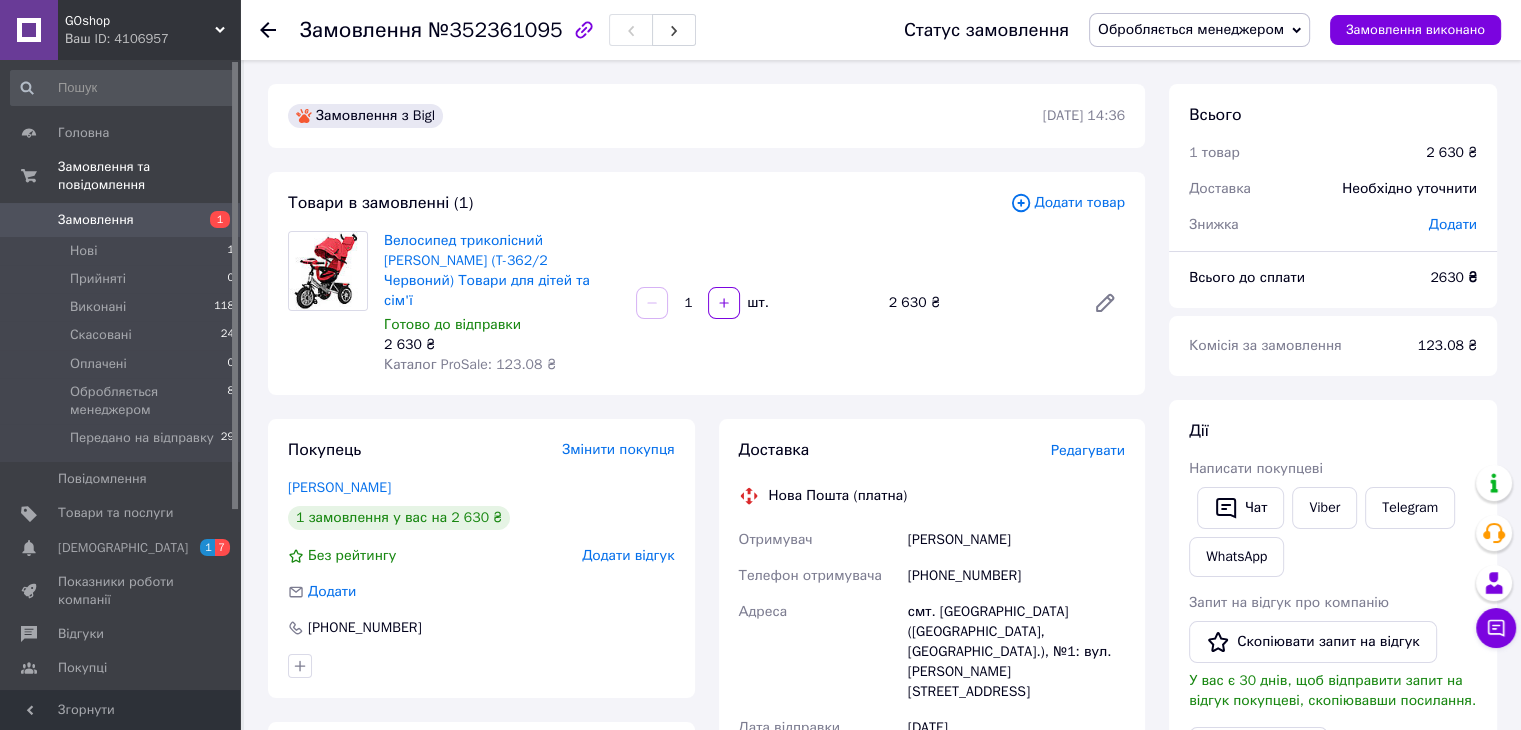 click on "2 630 ₴" at bounding box center (979, 303) 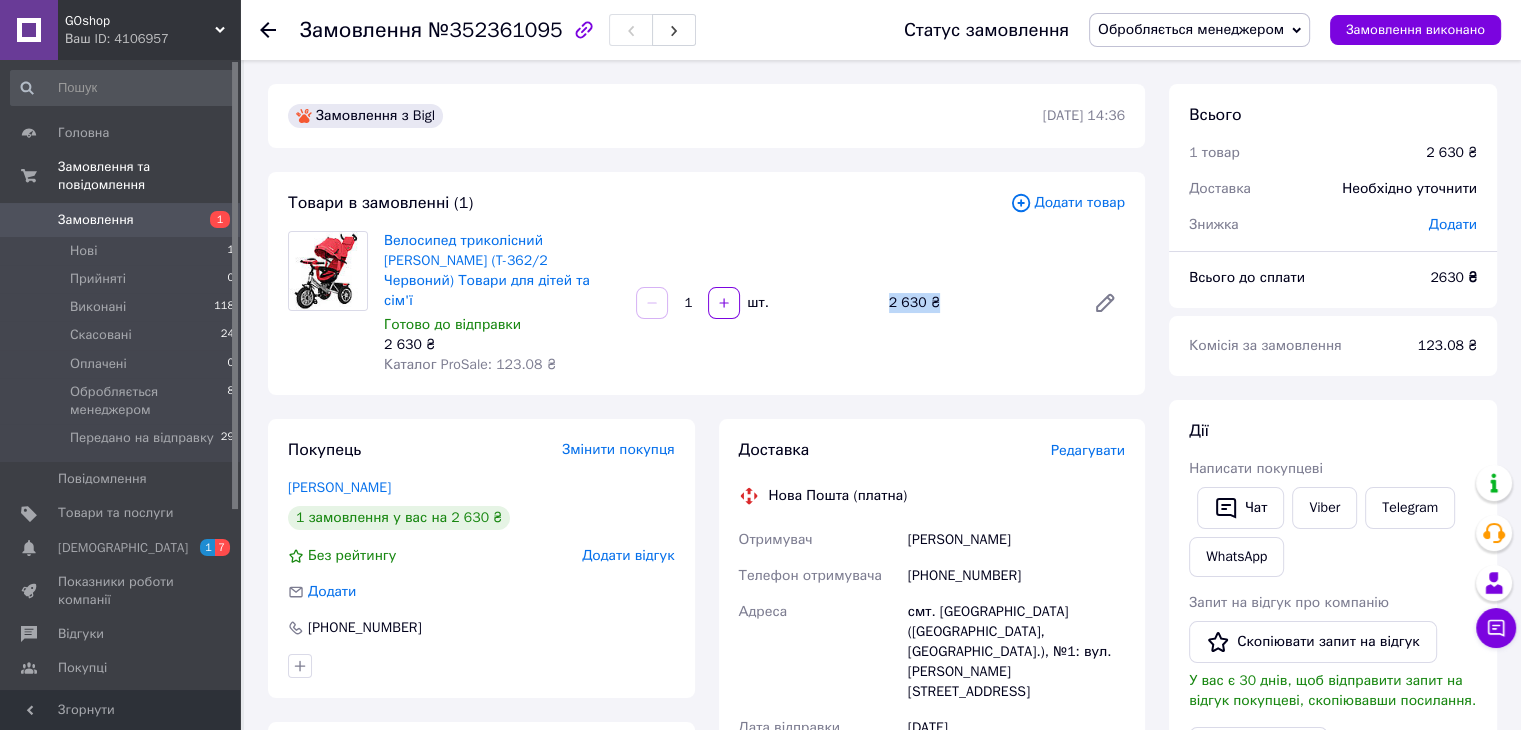 drag, startPoint x: 928, startPoint y: 284, endPoint x: 883, endPoint y: 285, distance: 45.01111 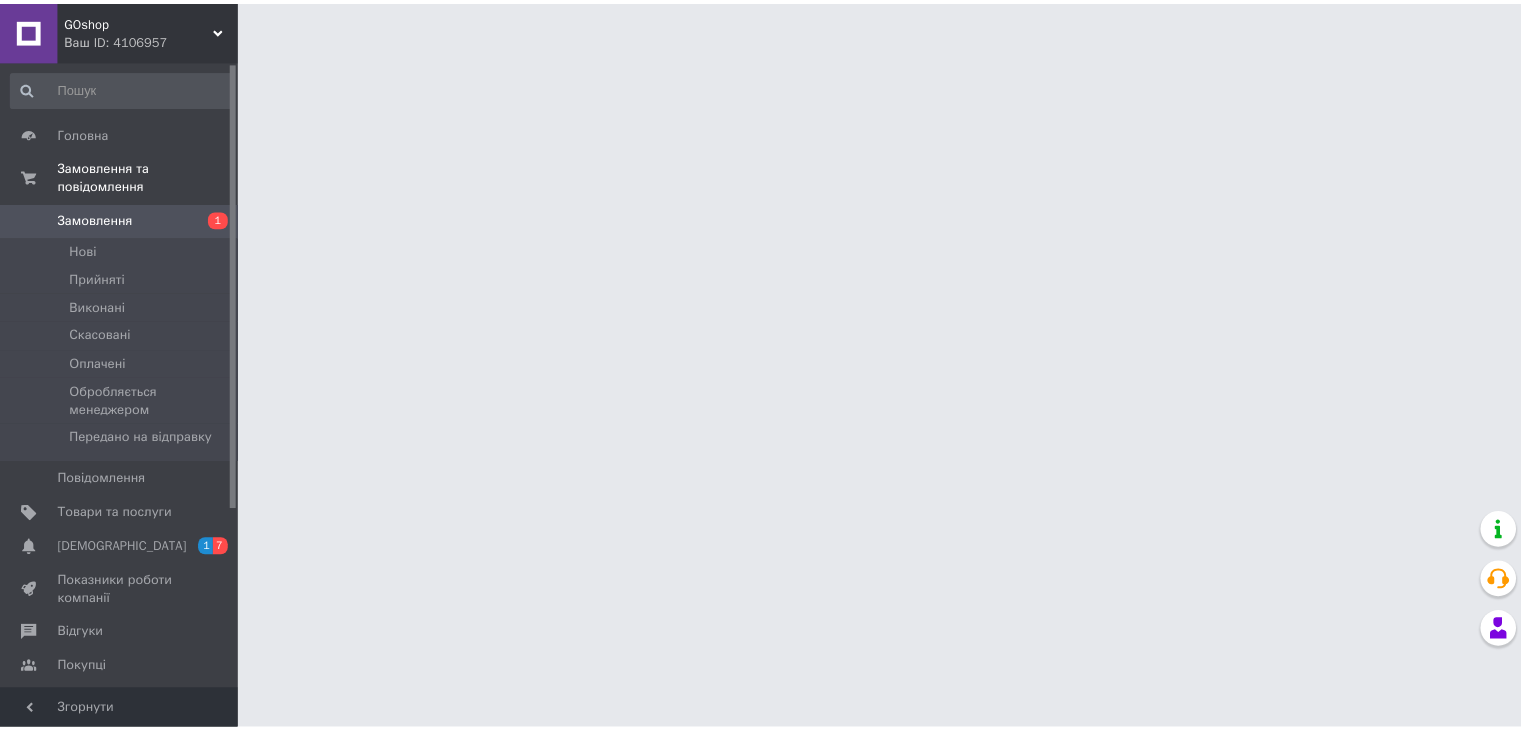 scroll, scrollTop: 0, scrollLeft: 0, axis: both 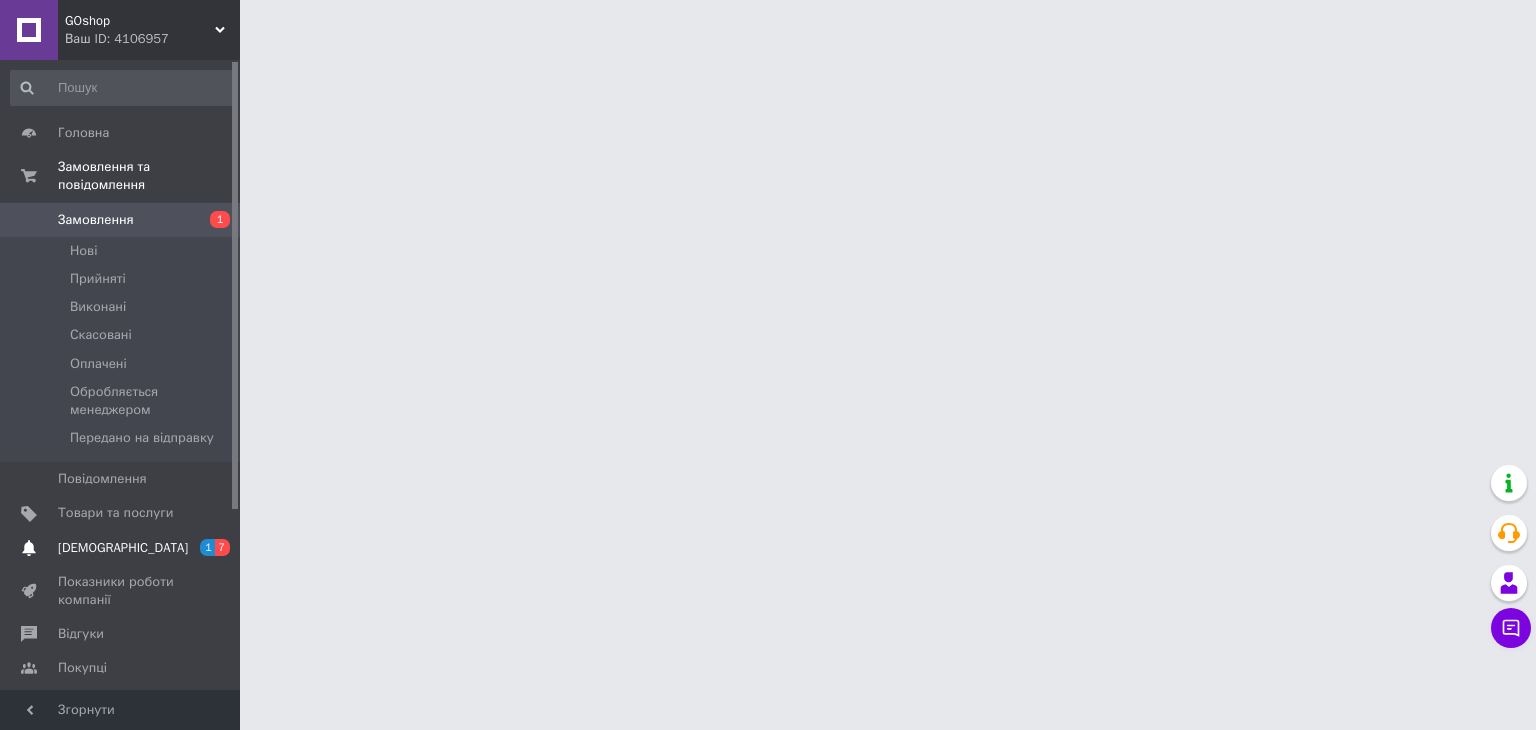 click on "[DEMOGRAPHIC_DATA]" at bounding box center (121, 548) 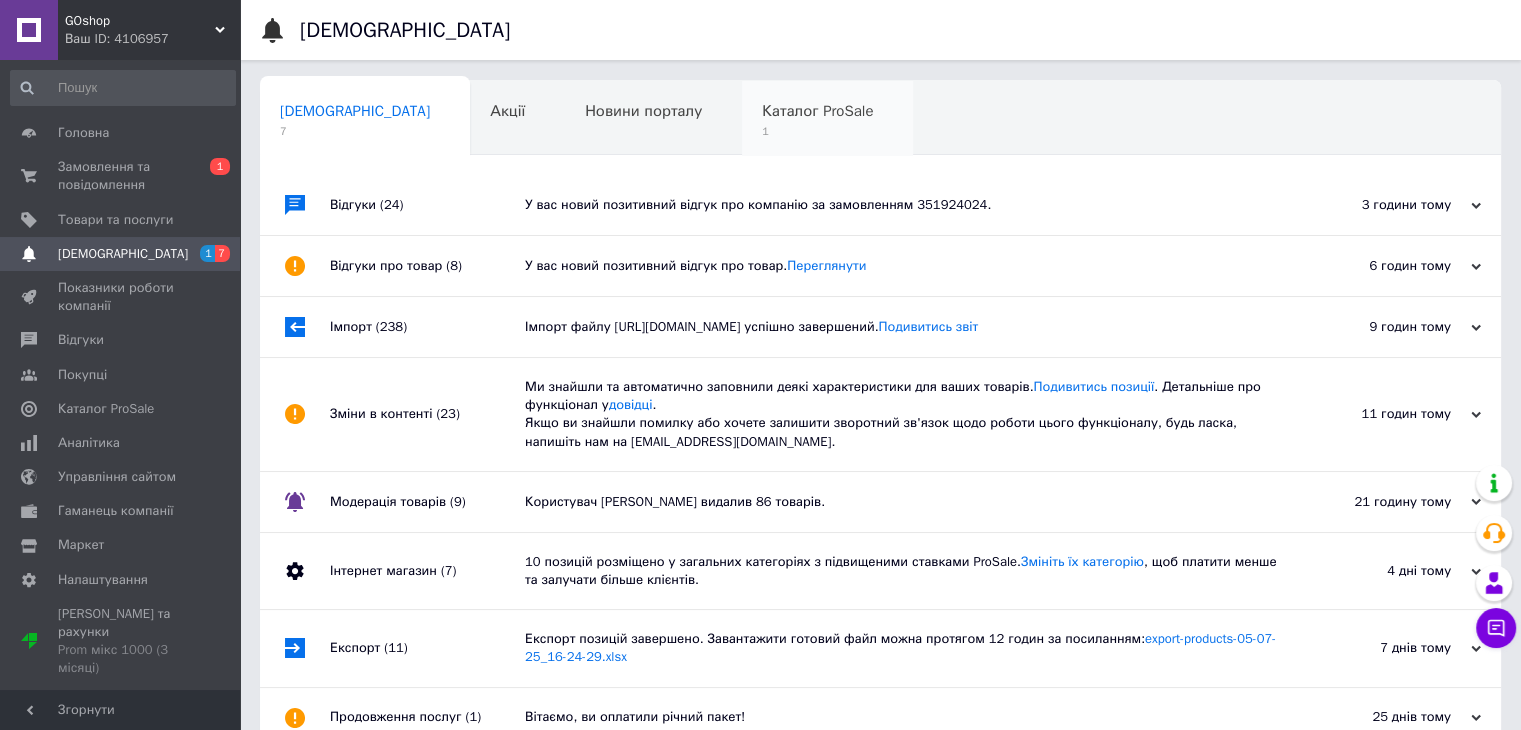 click on "Каталог ProSale 1" at bounding box center (827, 119) 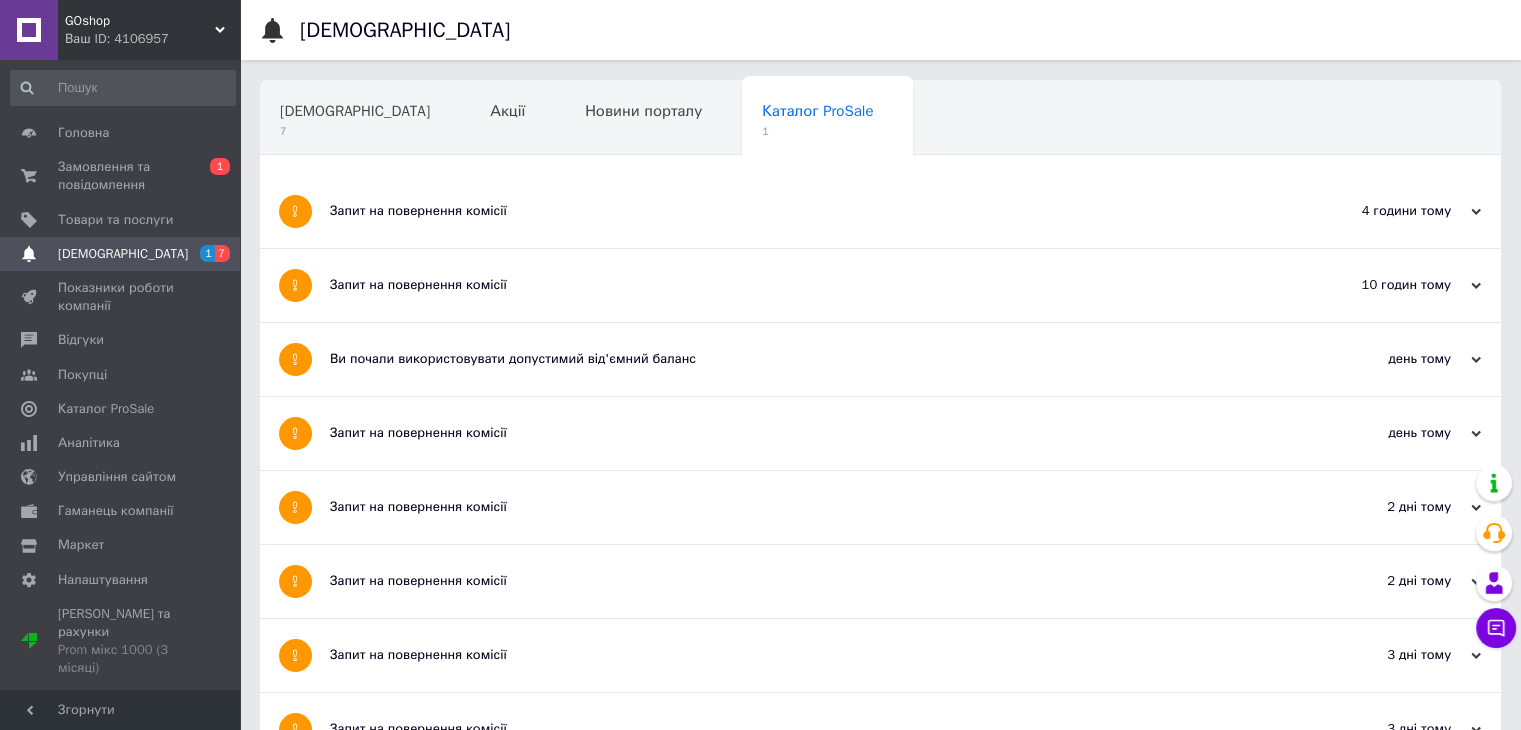 click on "Запит на повернення комісії" at bounding box center [805, 211] 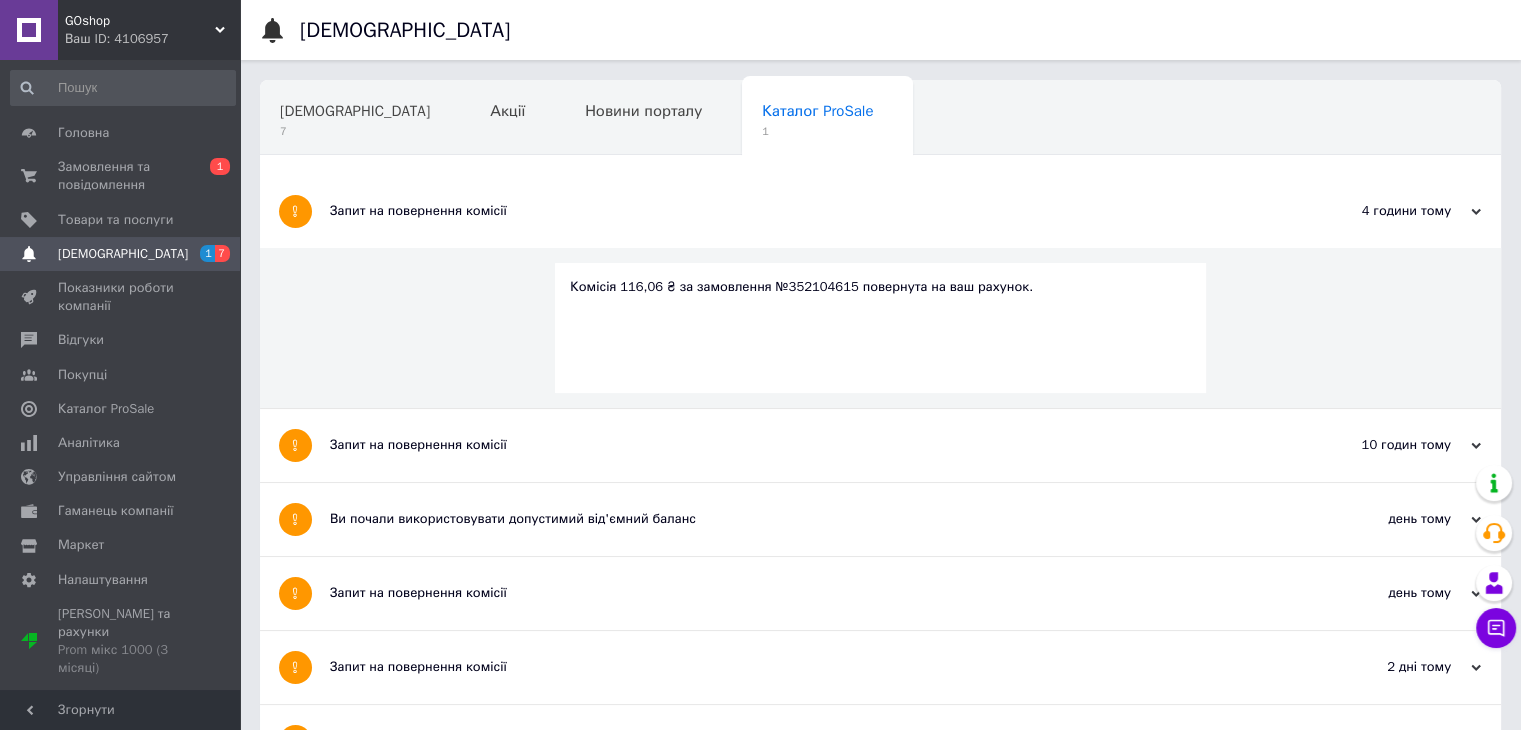 click on "Запит на повернення комісії" at bounding box center [805, 211] 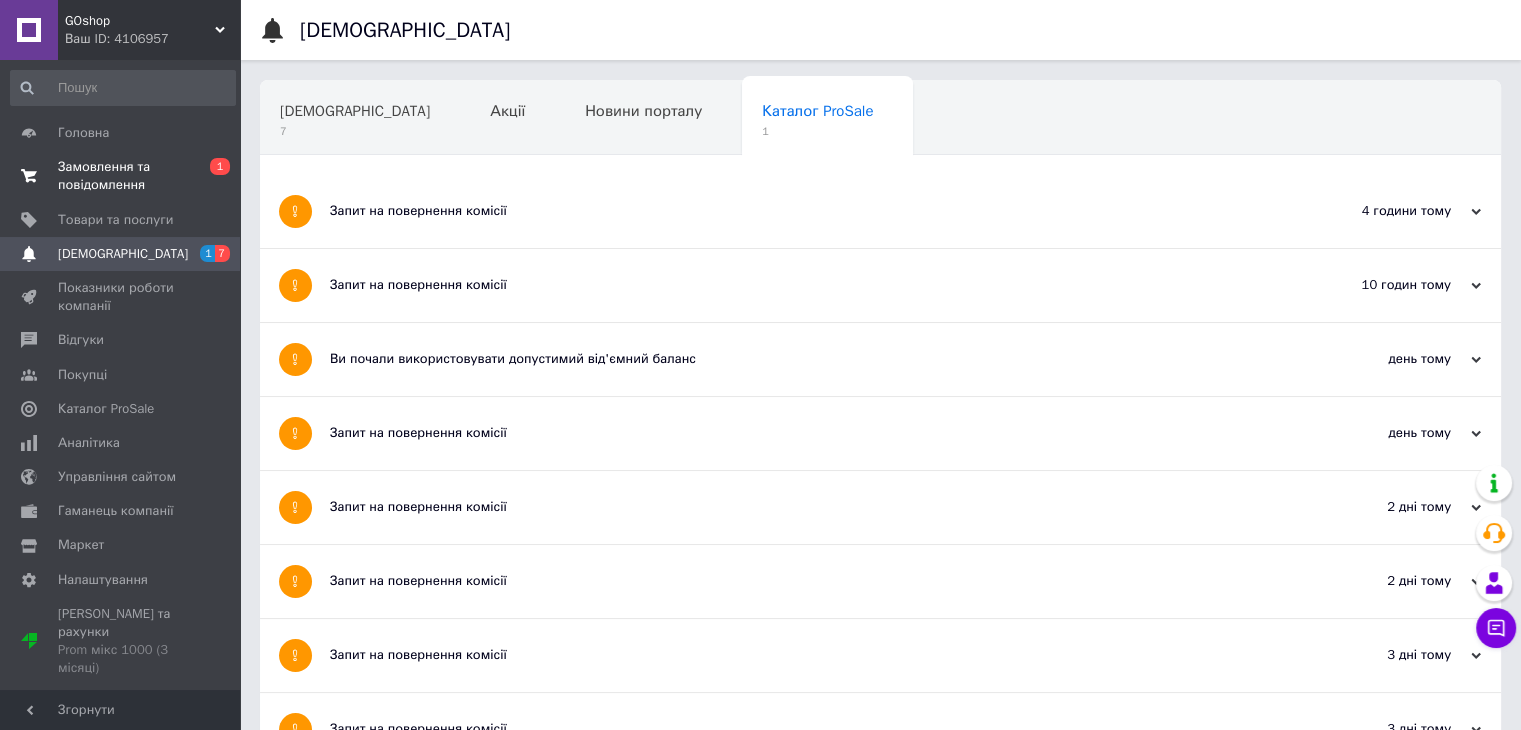 click on "Замовлення та повідомлення" at bounding box center [121, 176] 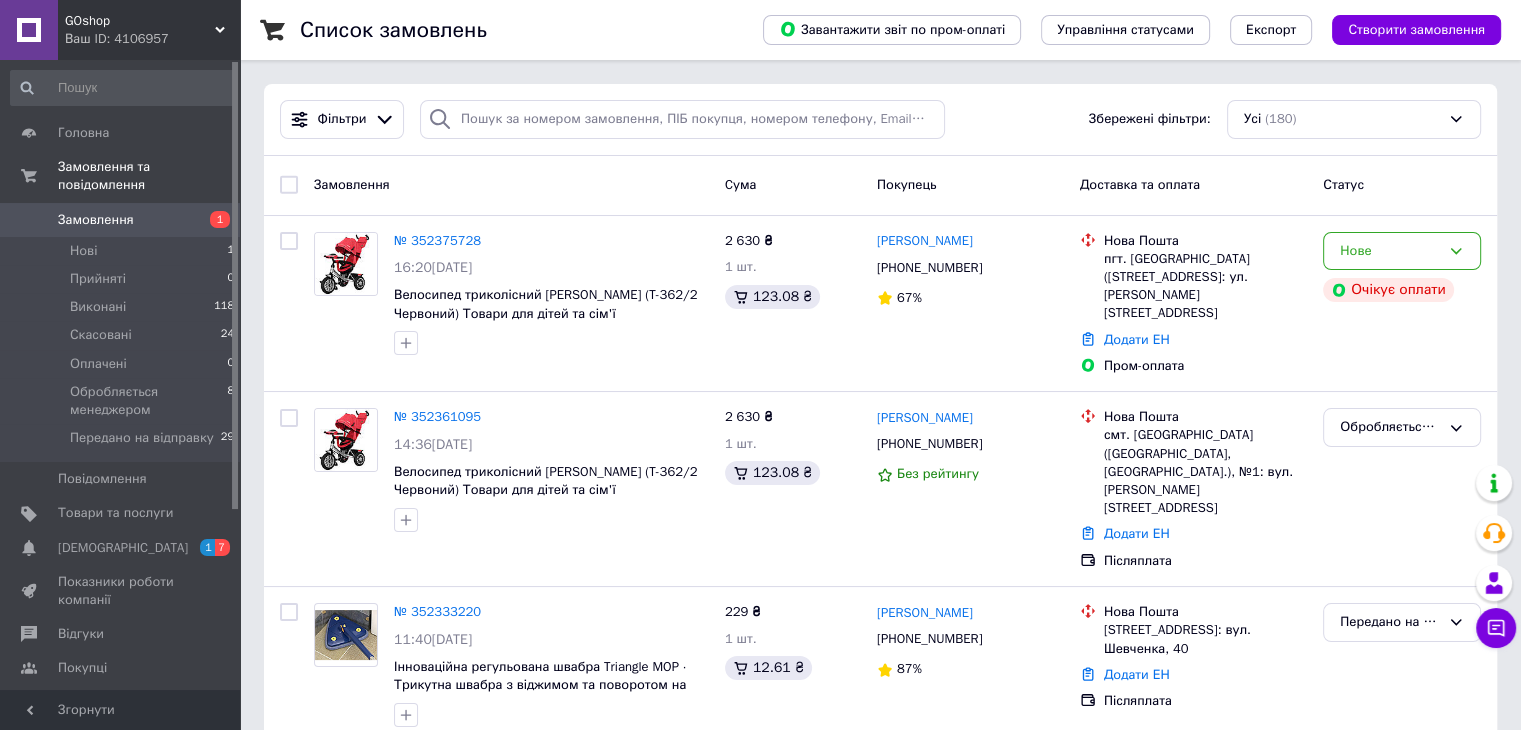 click on "Список замовлень" at bounding box center (393, 30) 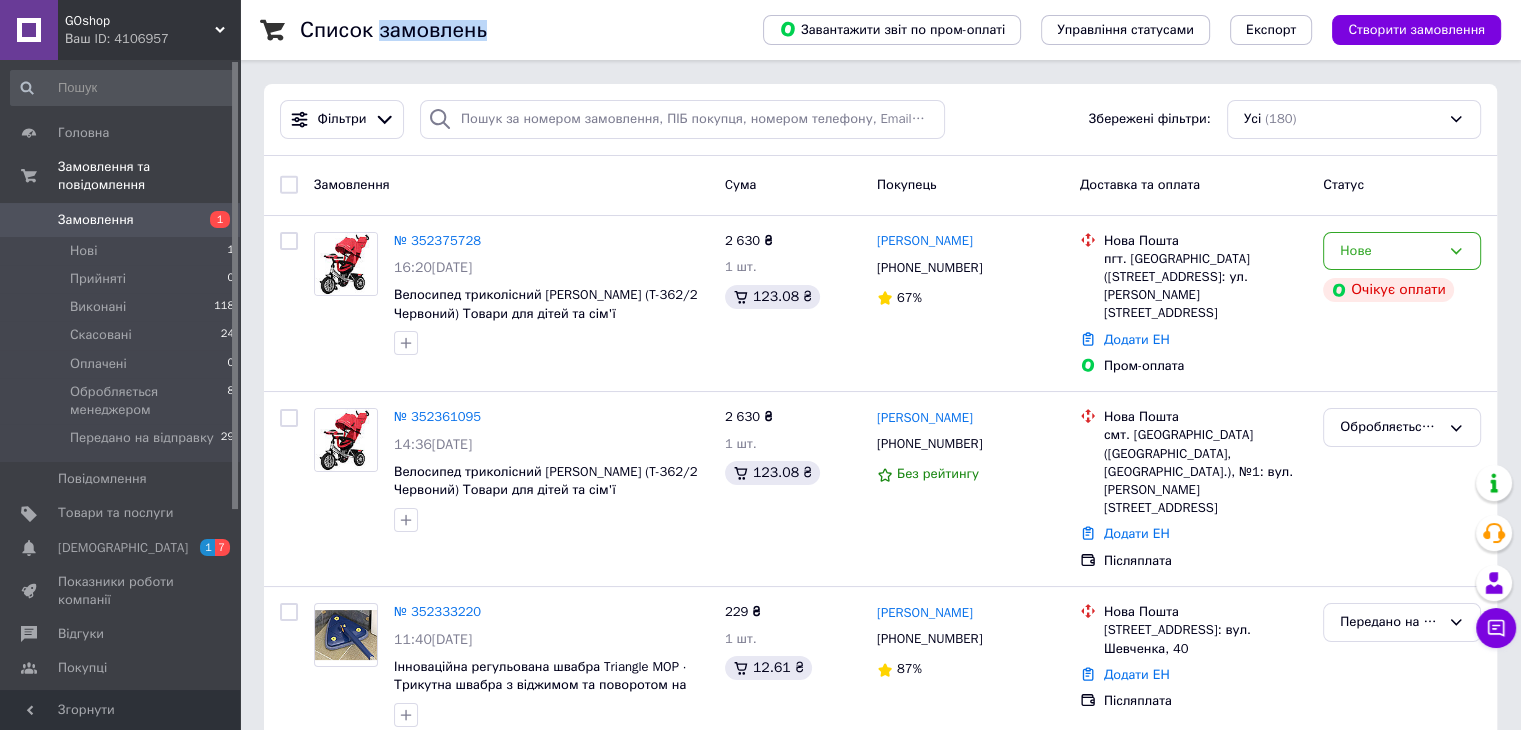 click on "Список замовлень" at bounding box center [393, 30] 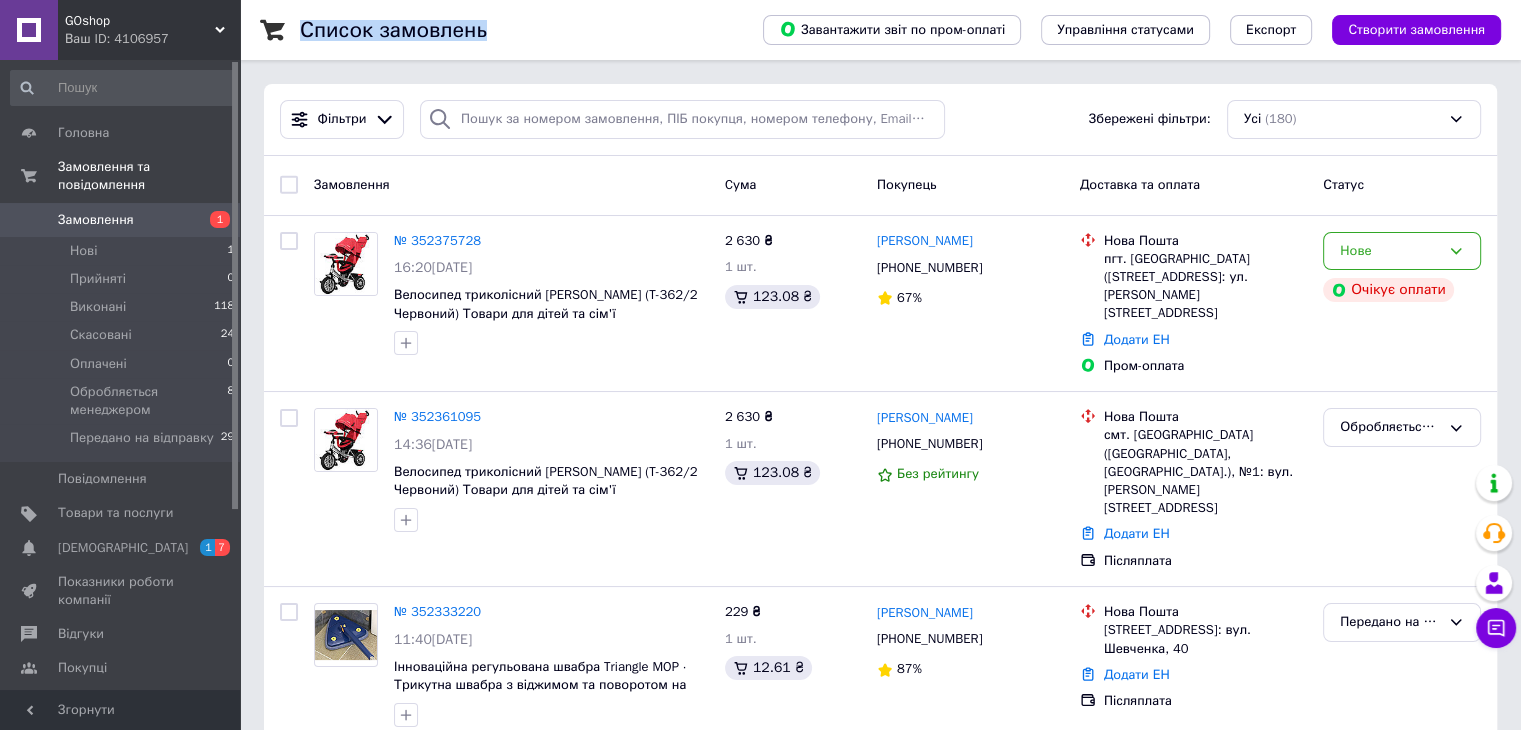 click on "Список замовлень" at bounding box center [393, 30] 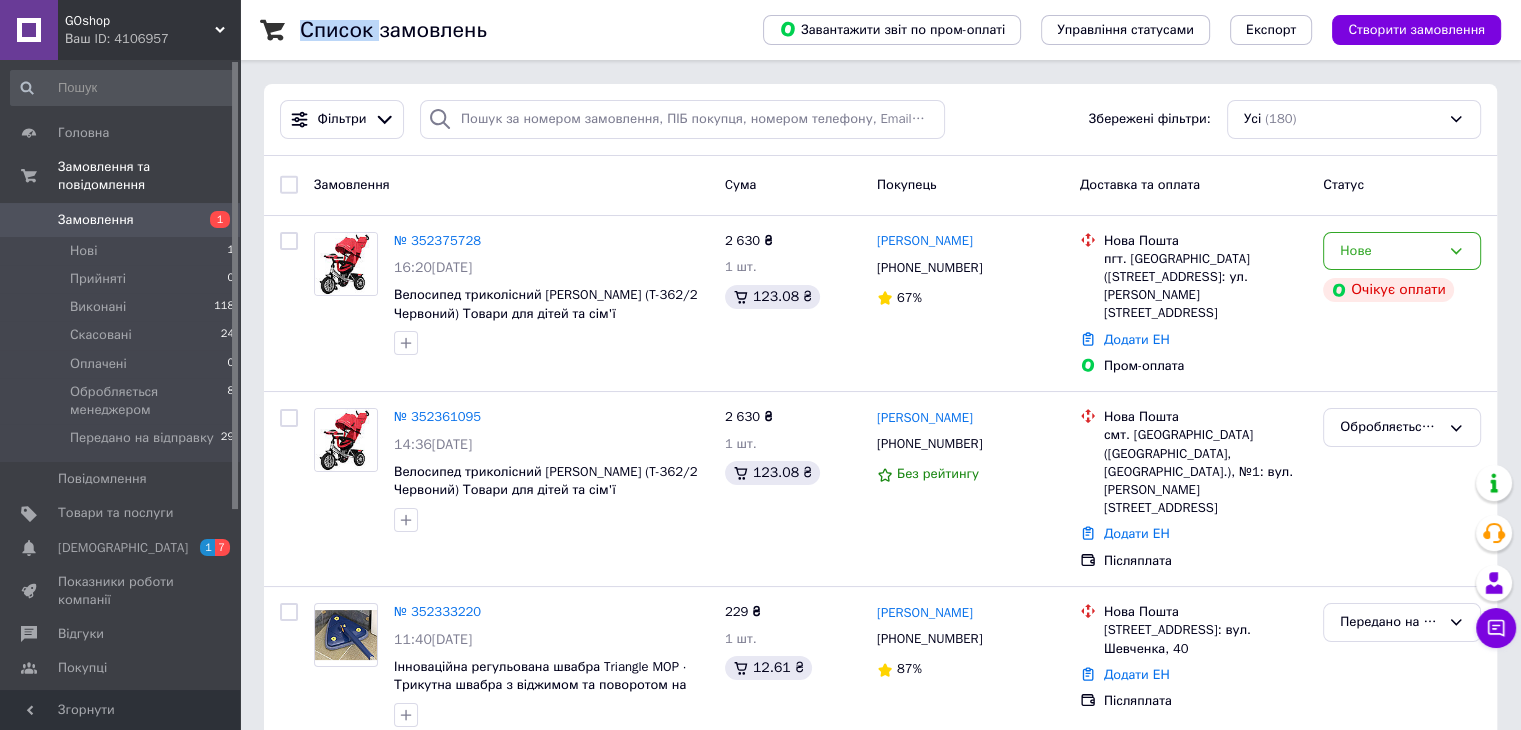 click on "Список замовлень" at bounding box center (393, 30) 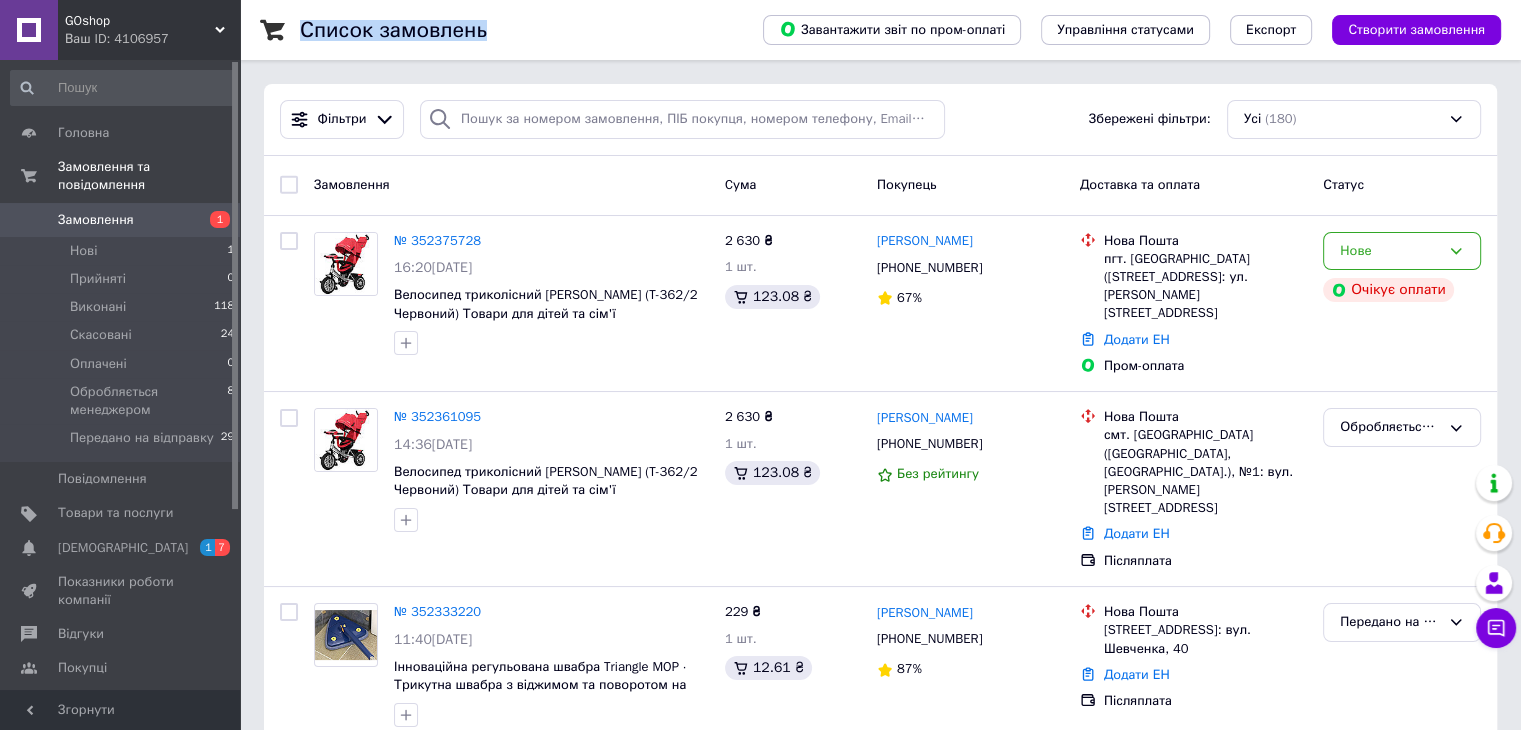 drag, startPoint x: 321, startPoint y: 23, endPoint x: 452, endPoint y: 21, distance: 131.01526 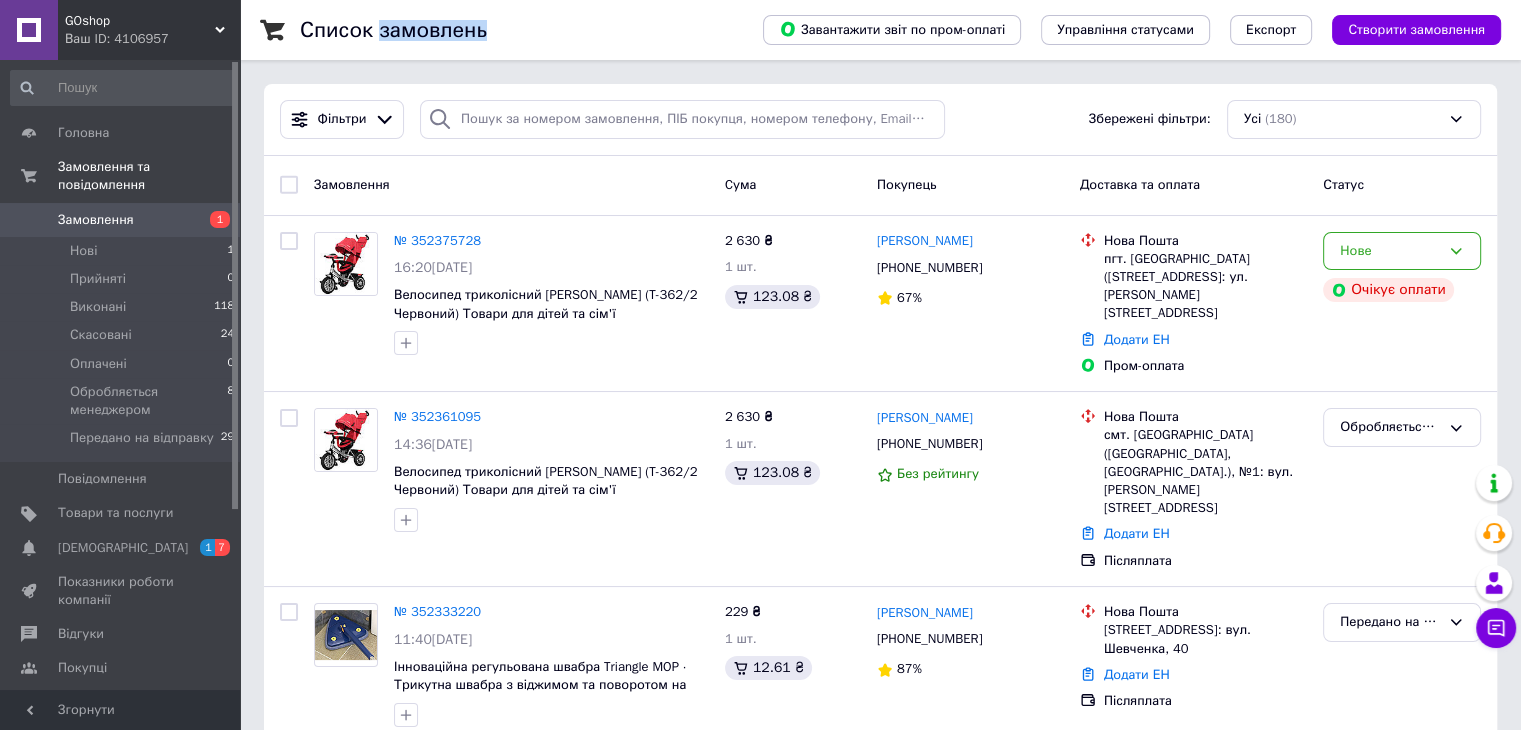 click on "Список замовлень" at bounding box center [393, 30] 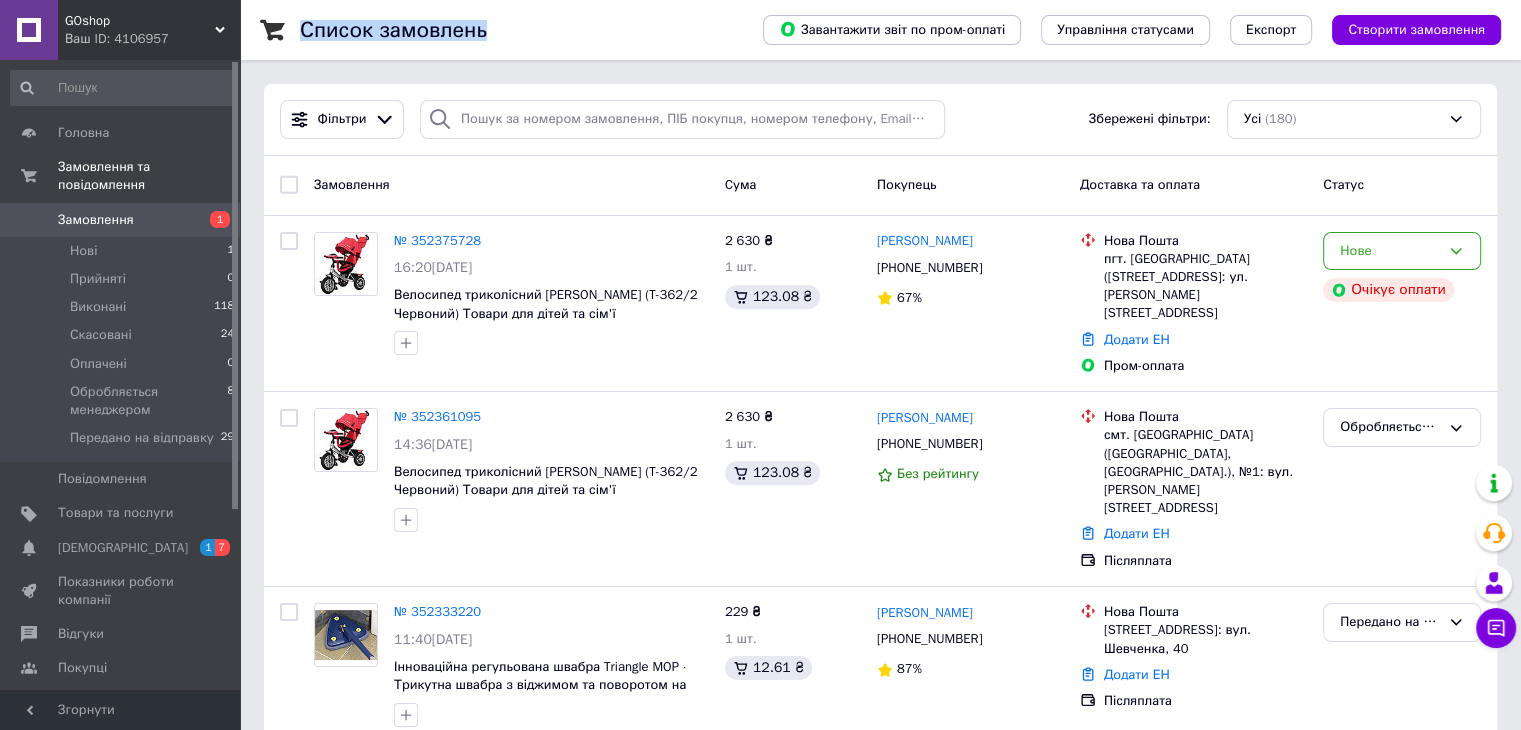 click on "Список замовлень" at bounding box center [393, 30] 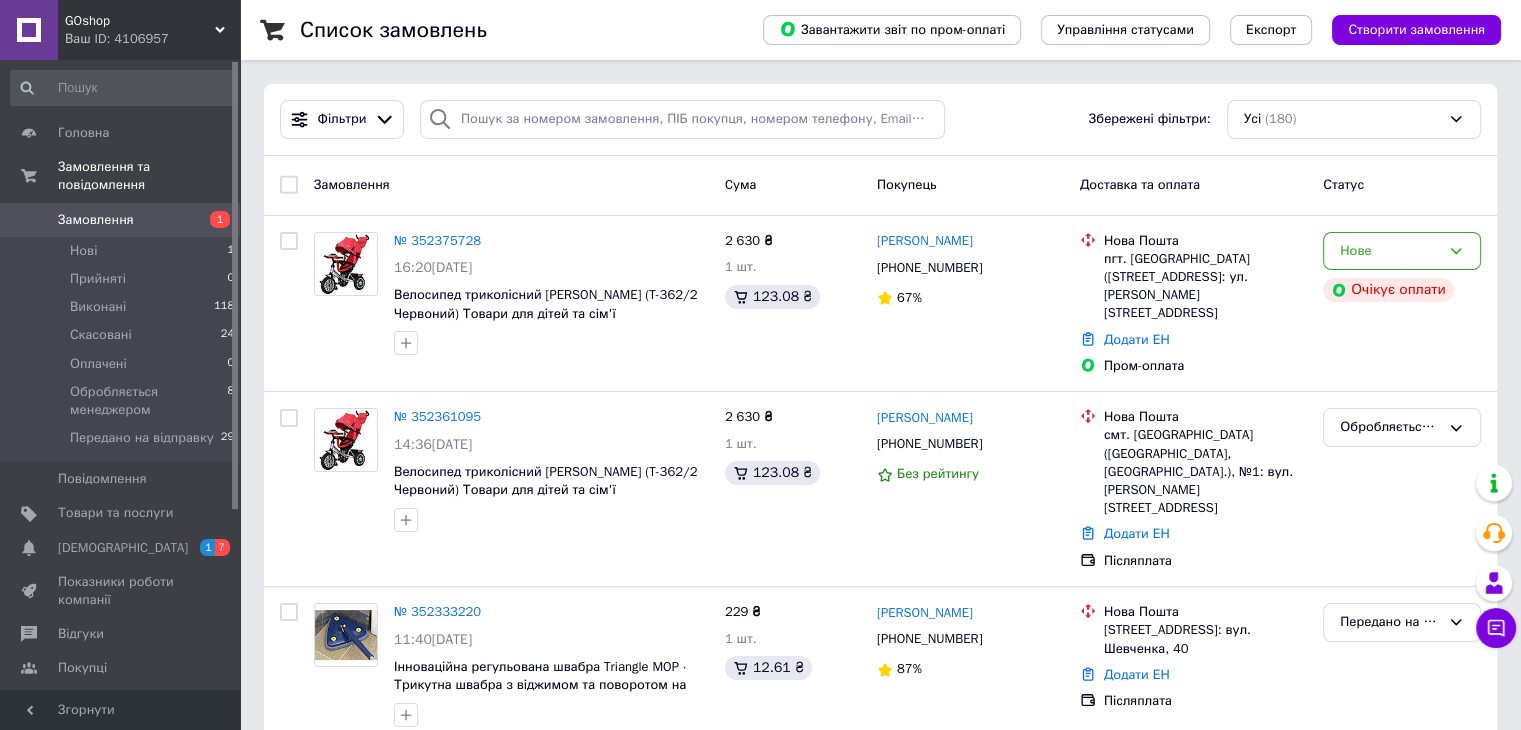 click on "Список замовлень" at bounding box center [511, 30] 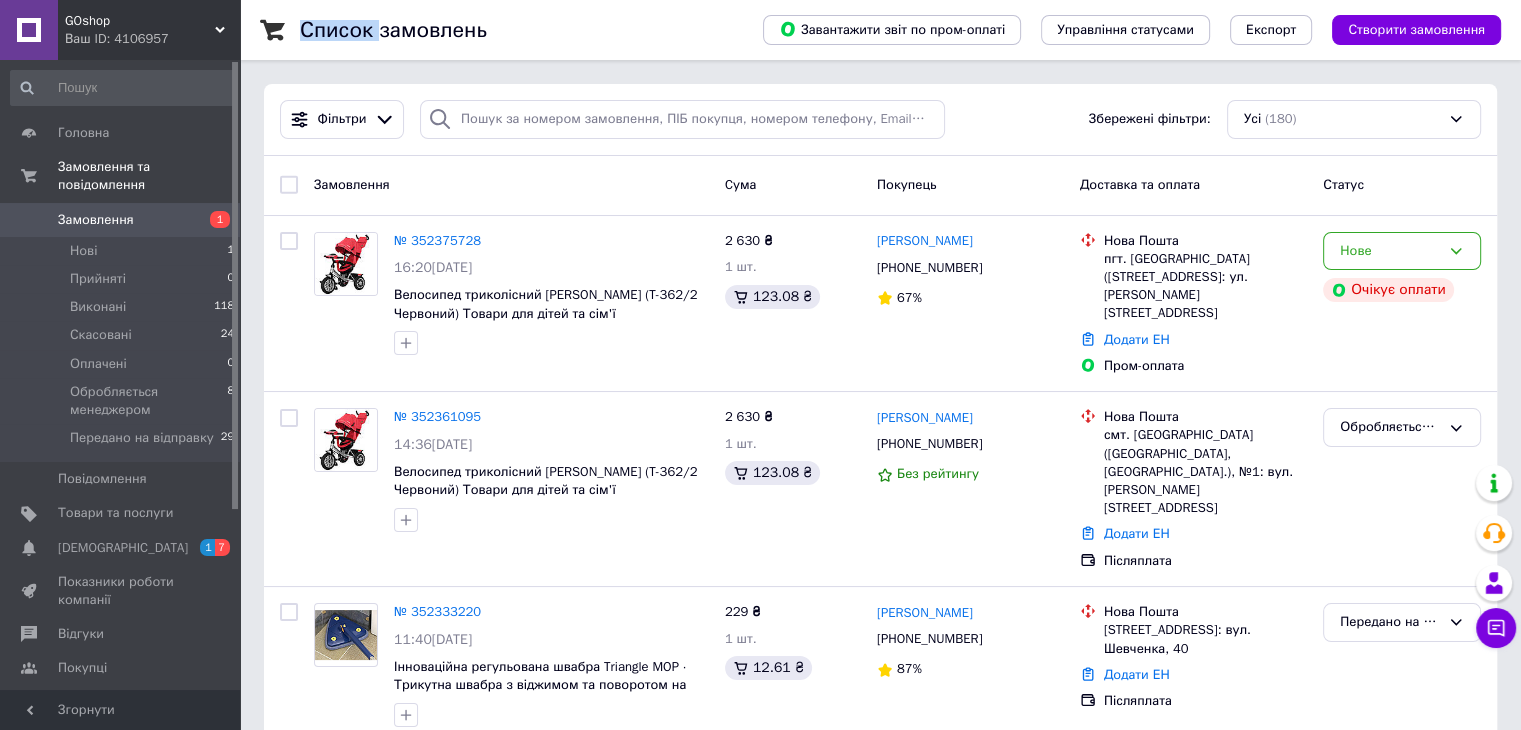 click on "Список замовлень" at bounding box center [511, 30] 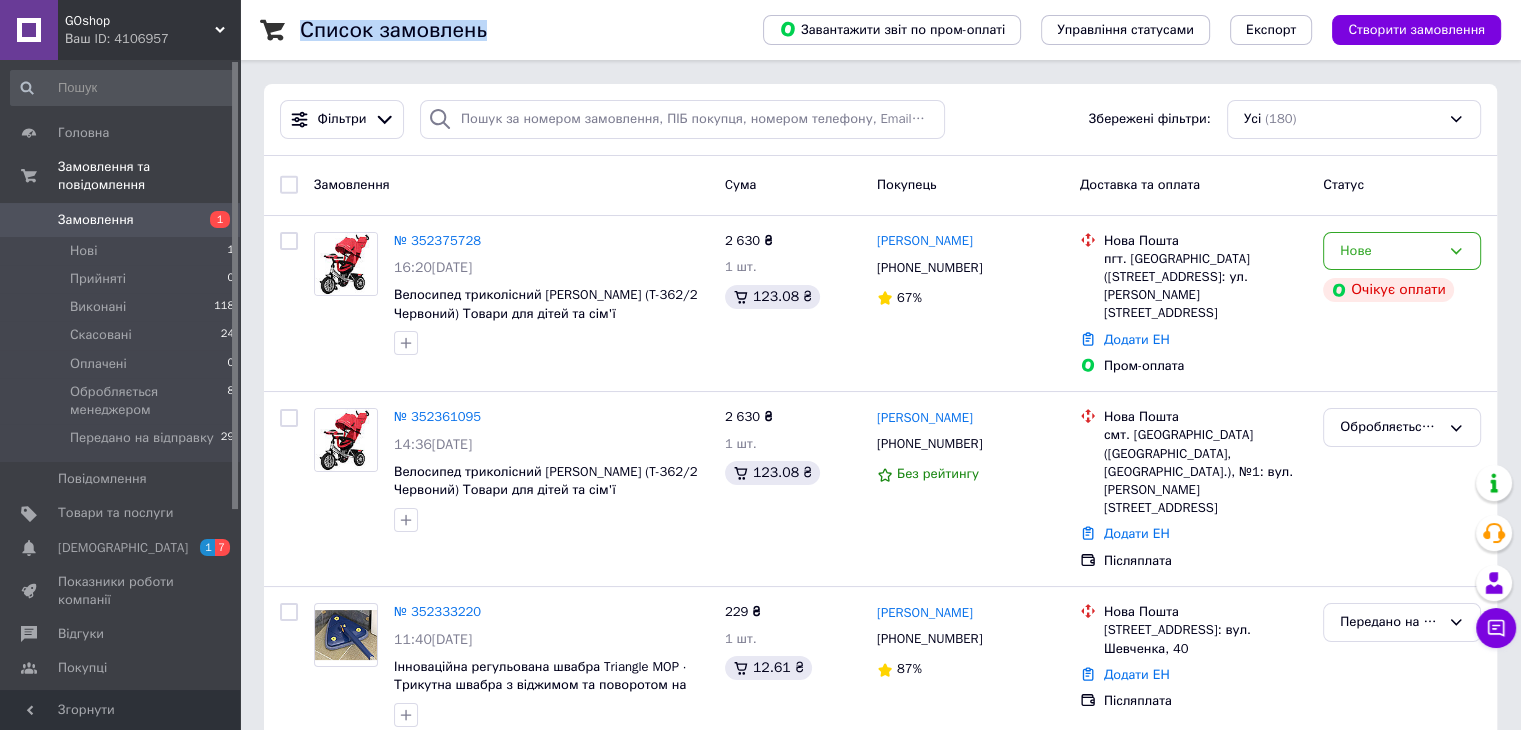 click on "Список замовлень" at bounding box center [511, 30] 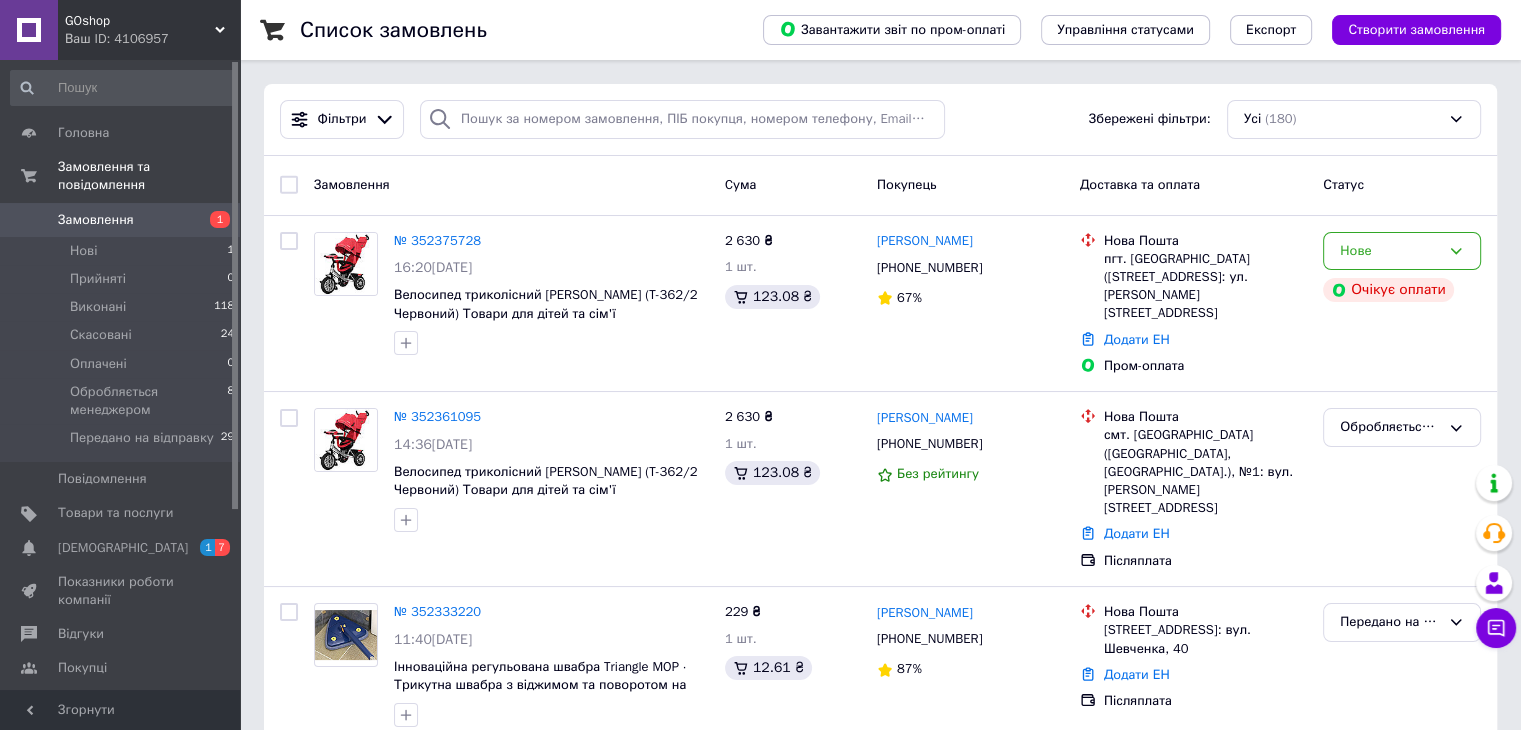 click on "Список замовлень" at bounding box center (511, 30) 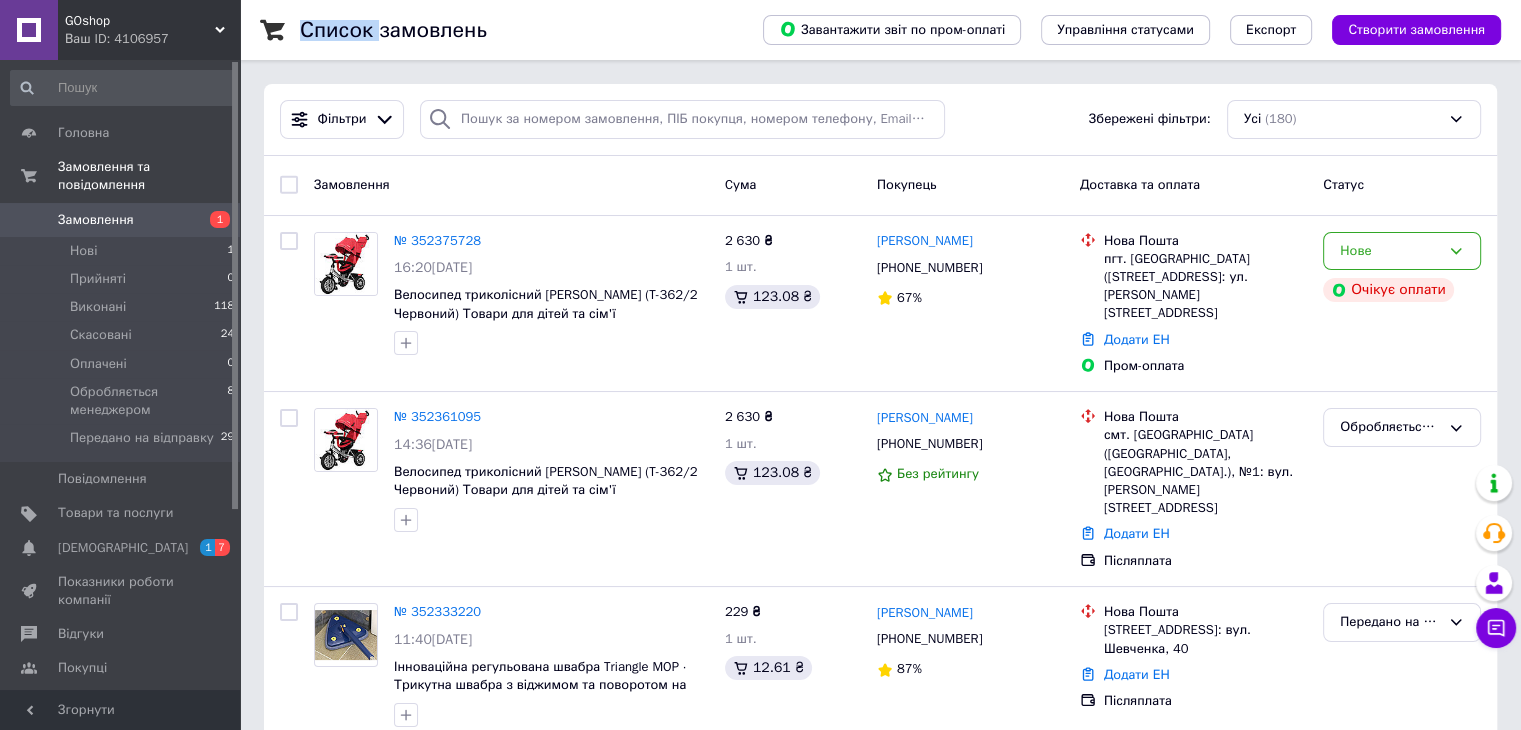 click on "Список замовлень" at bounding box center (511, 30) 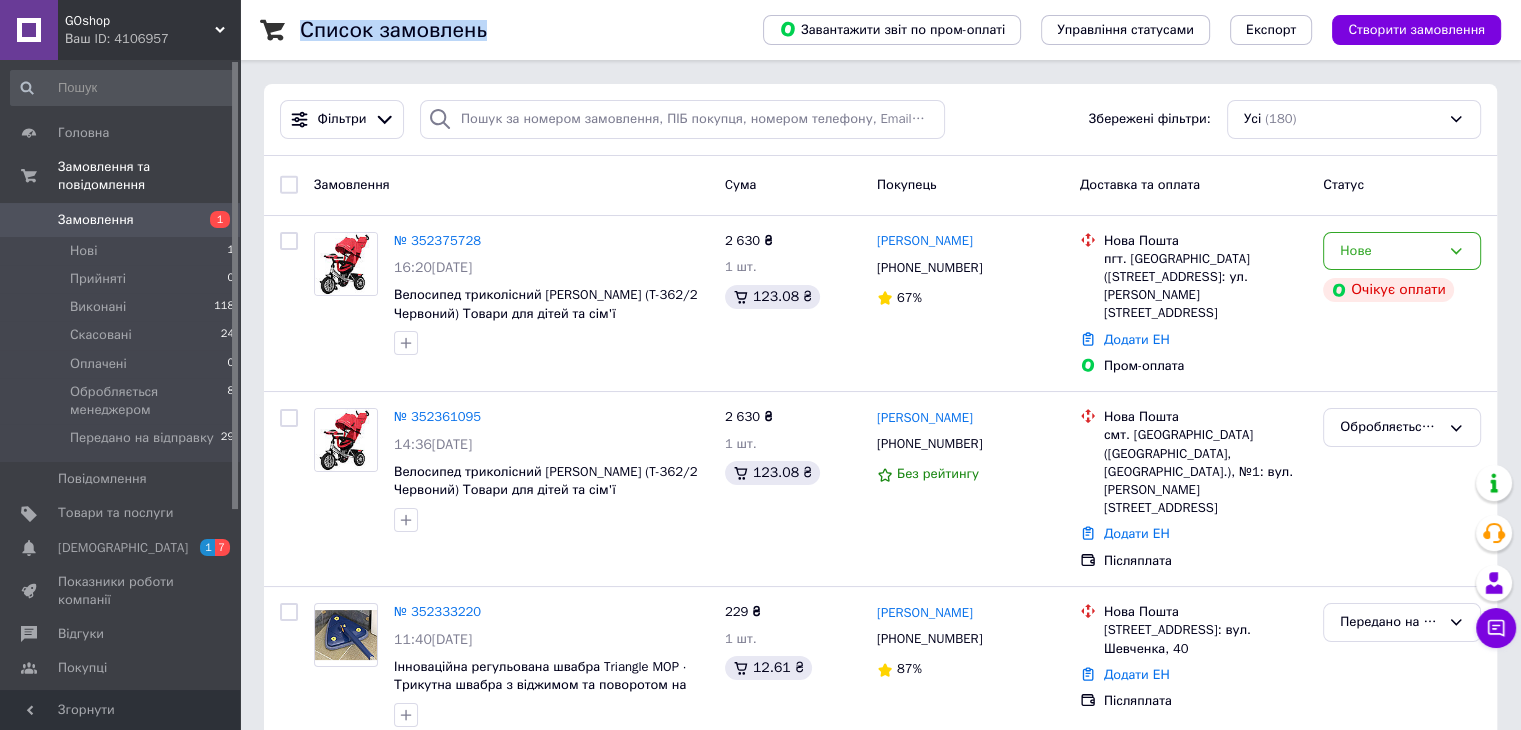 drag, startPoint x: 491, startPoint y: 48, endPoint x: 370, endPoint y: 29, distance: 122.48265 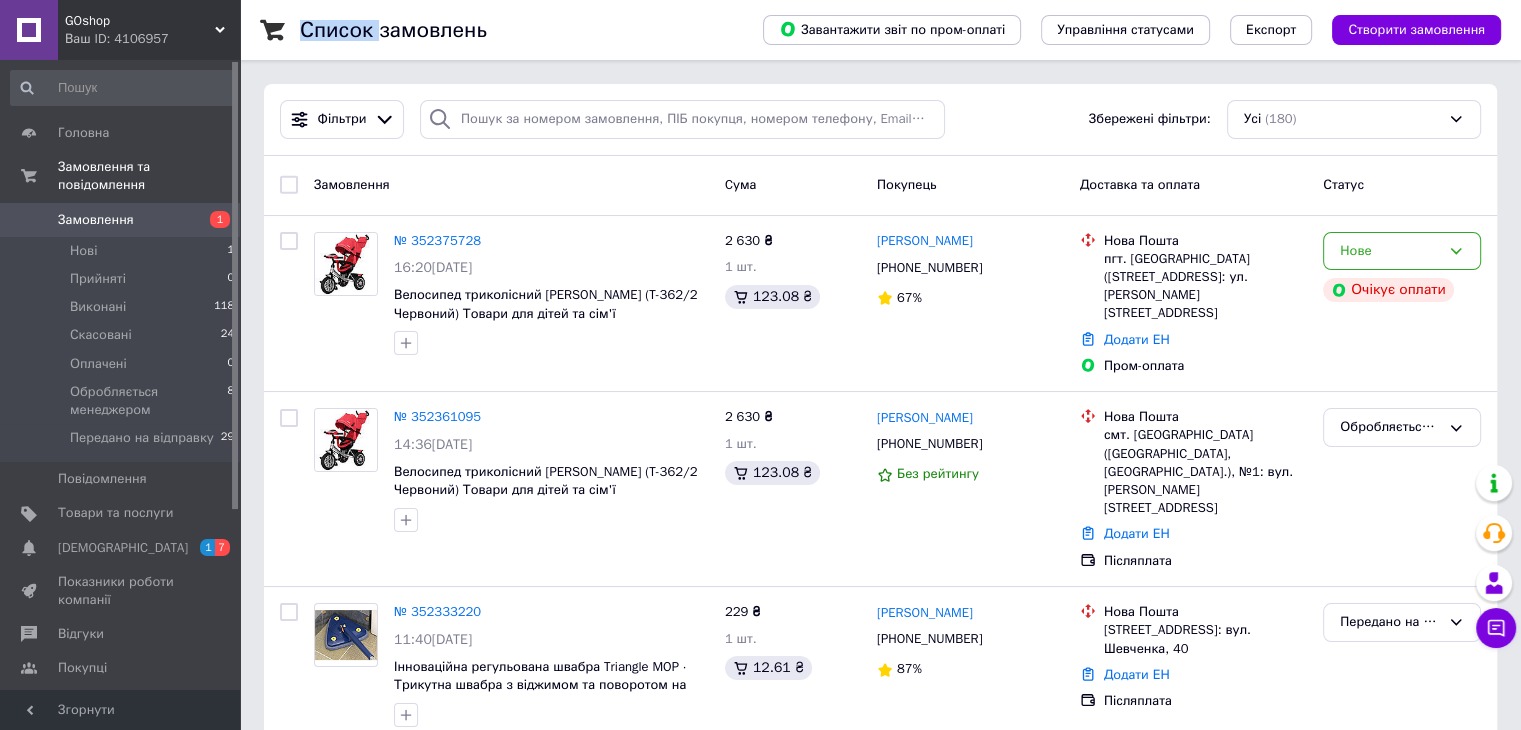 drag, startPoint x: 370, startPoint y: 29, endPoint x: 649, endPoint y: 5, distance: 280.03036 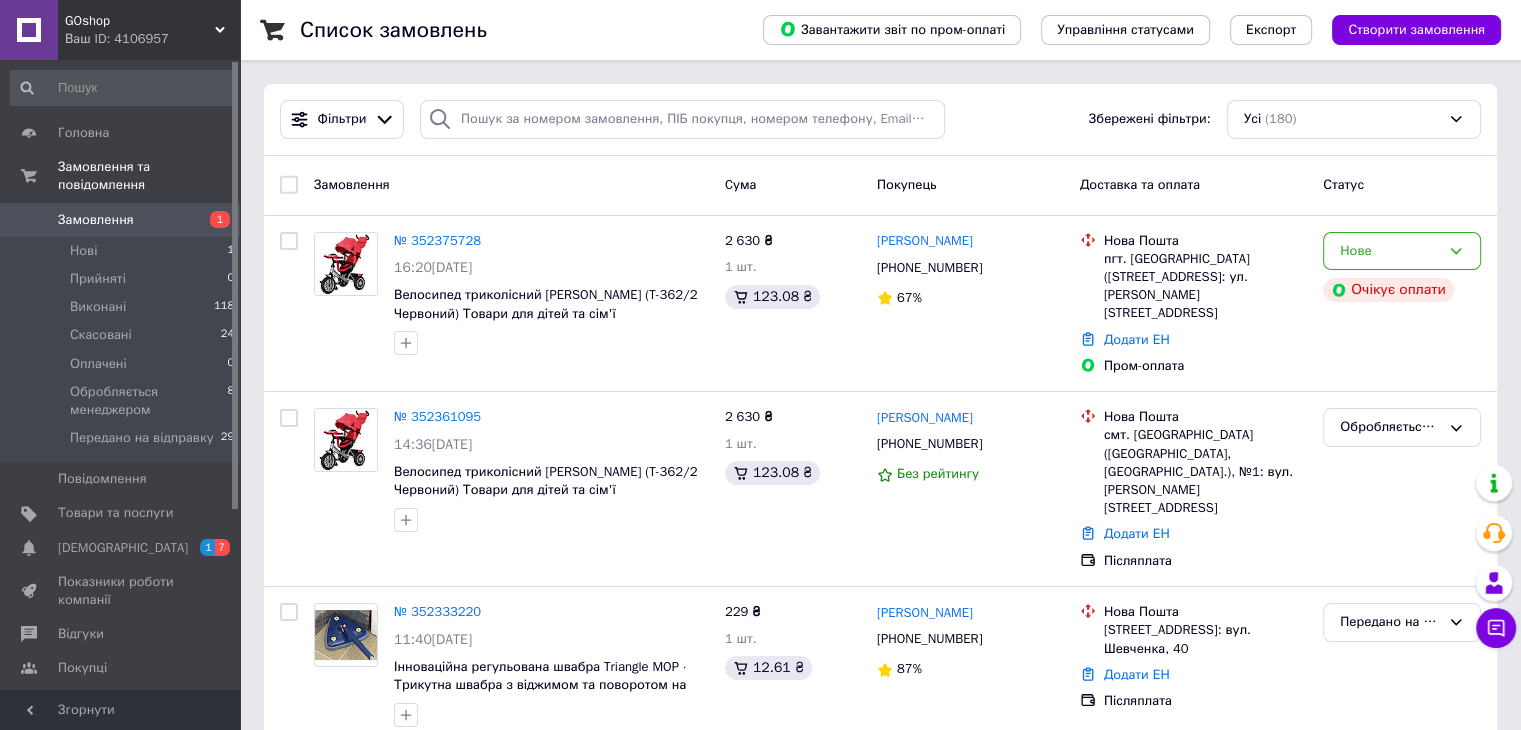 click on "Список замовлень" at bounding box center [511, 30] 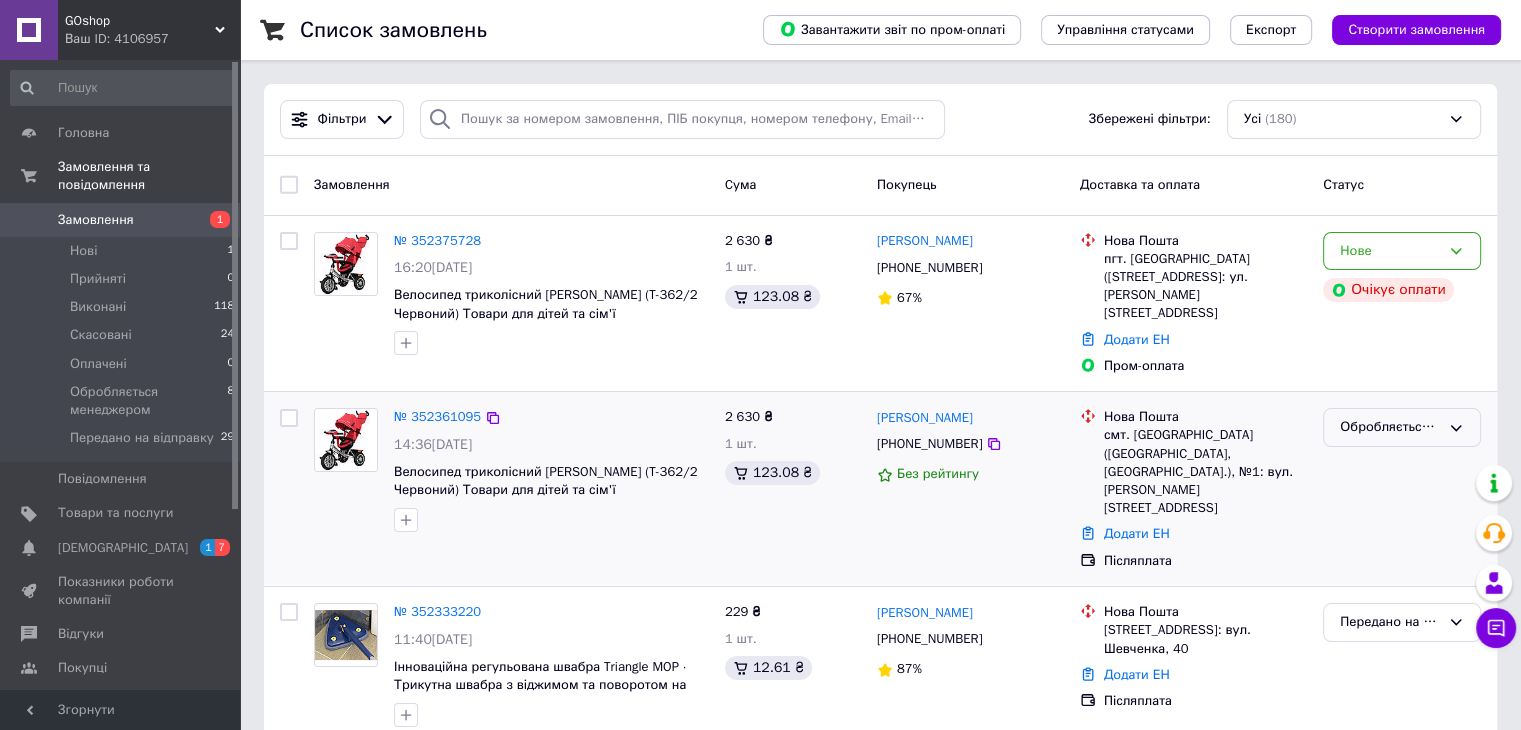 click on "Обробляється менеджером" at bounding box center (1390, 427) 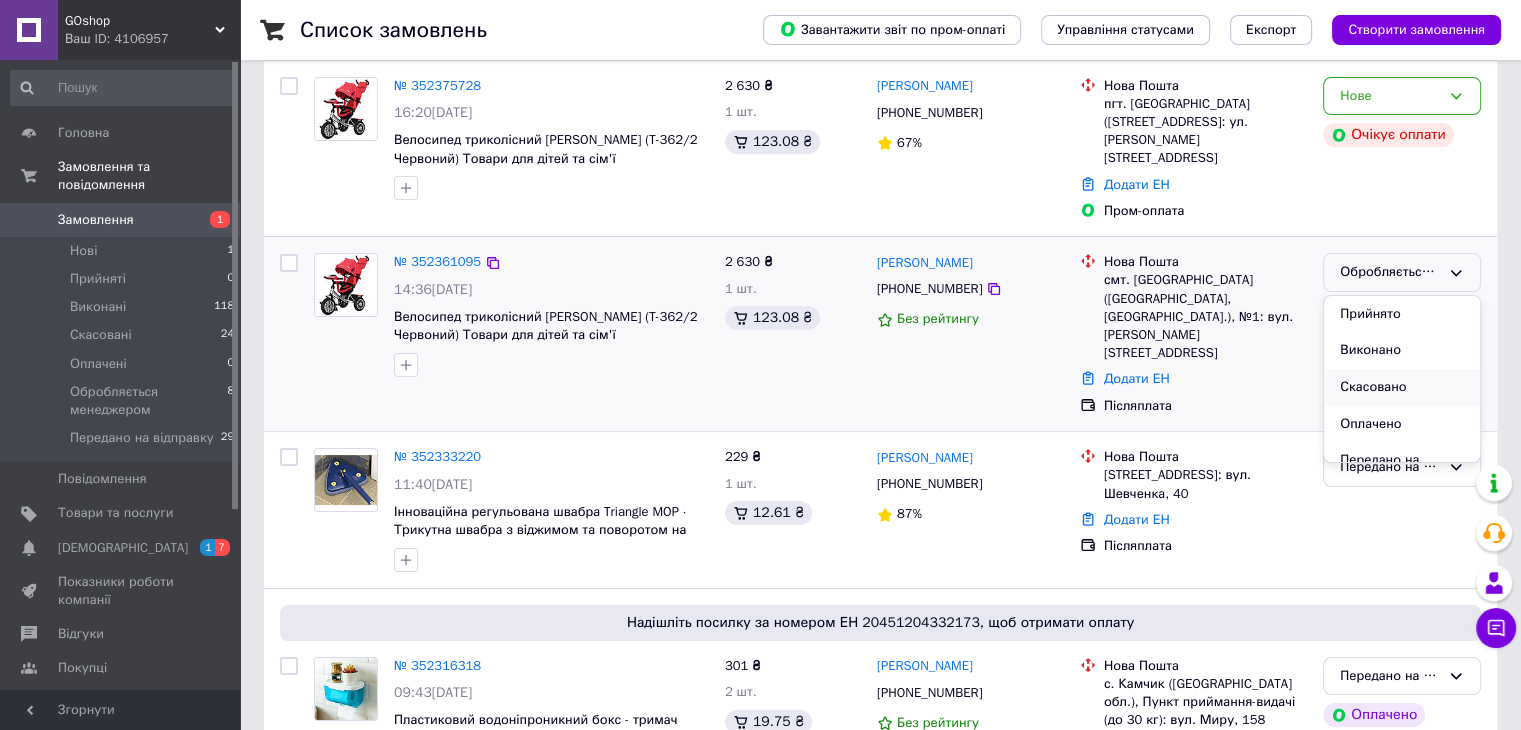 scroll, scrollTop: 133, scrollLeft: 0, axis: vertical 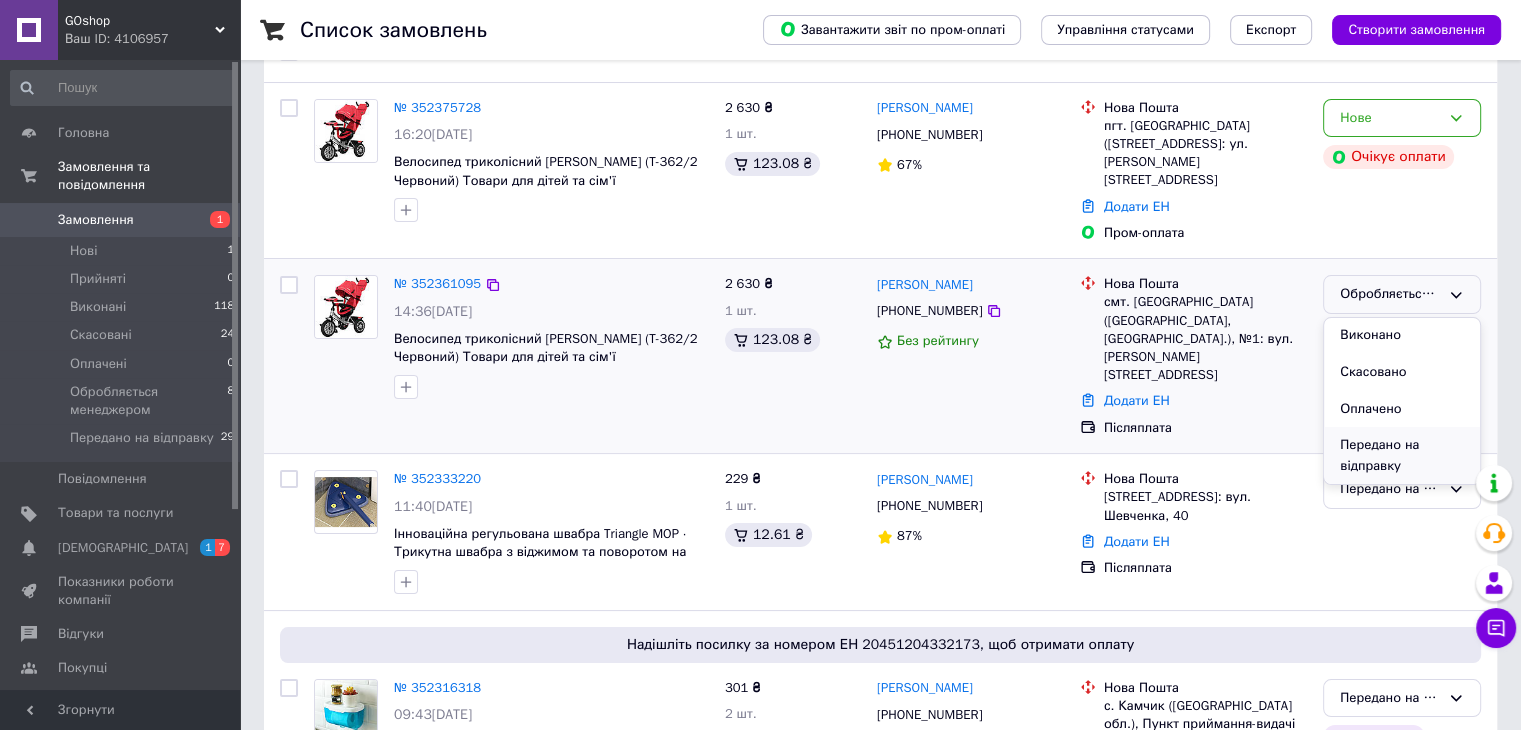 click on "Передано на відправку" at bounding box center (1402, 455) 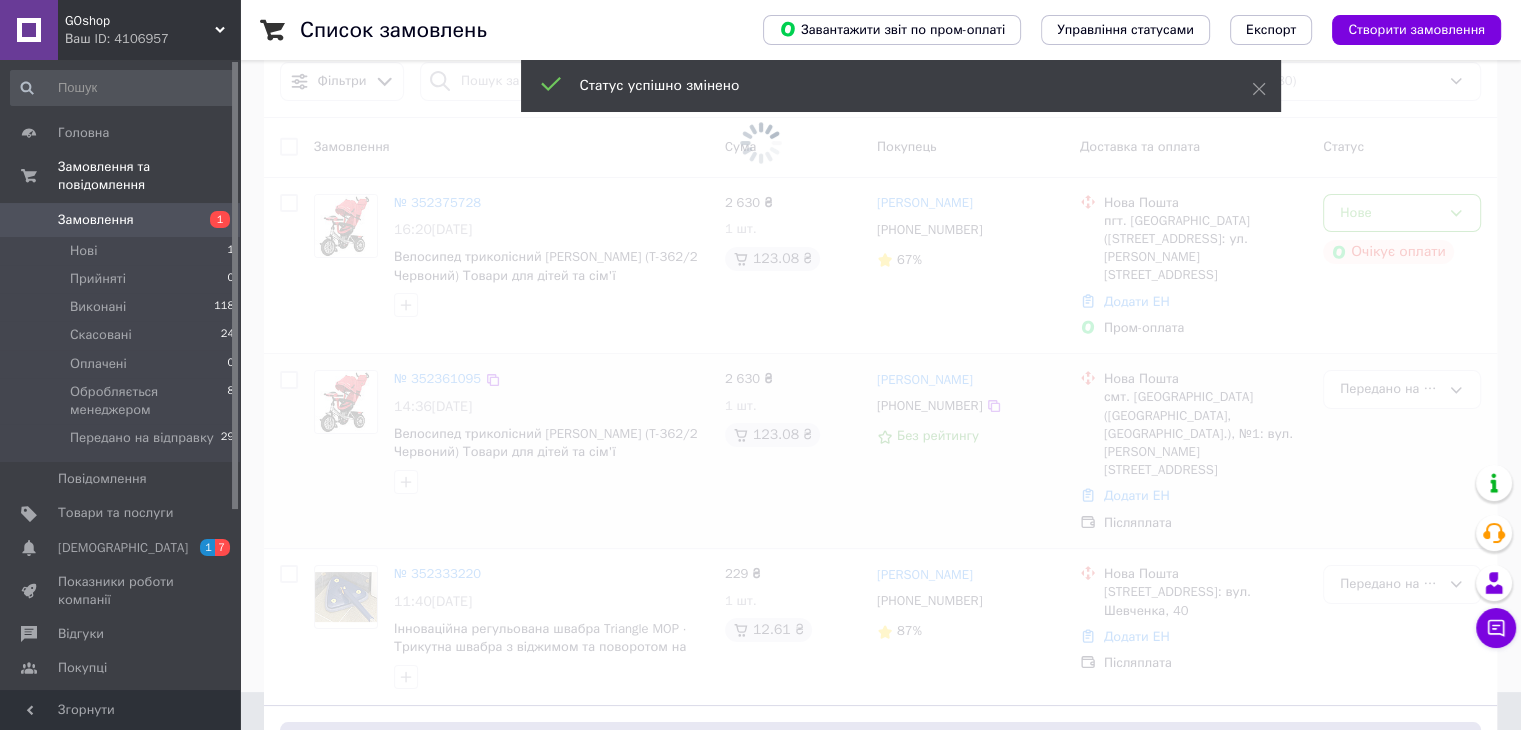 scroll, scrollTop: 0, scrollLeft: 0, axis: both 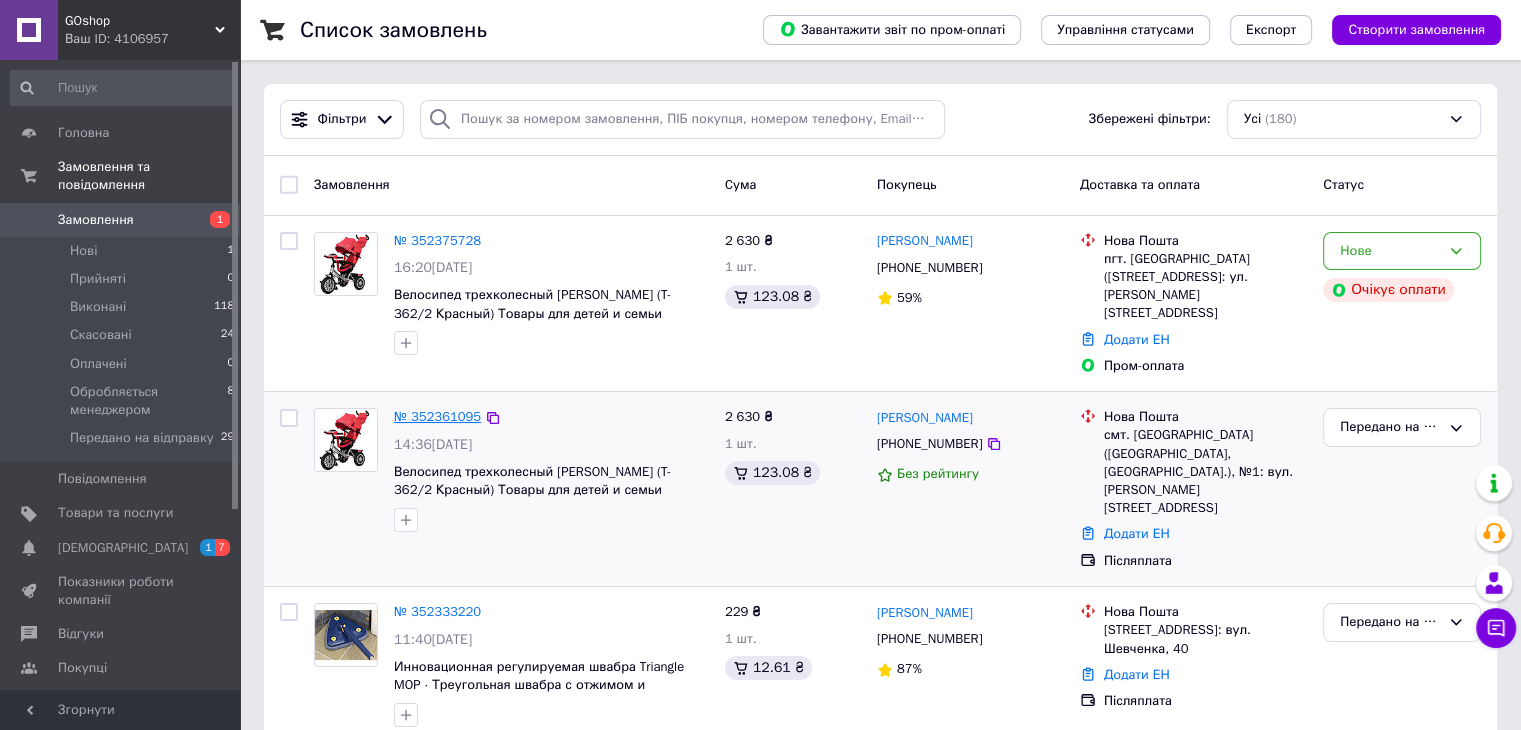 click on "№ 352361095" at bounding box center [437, 416] 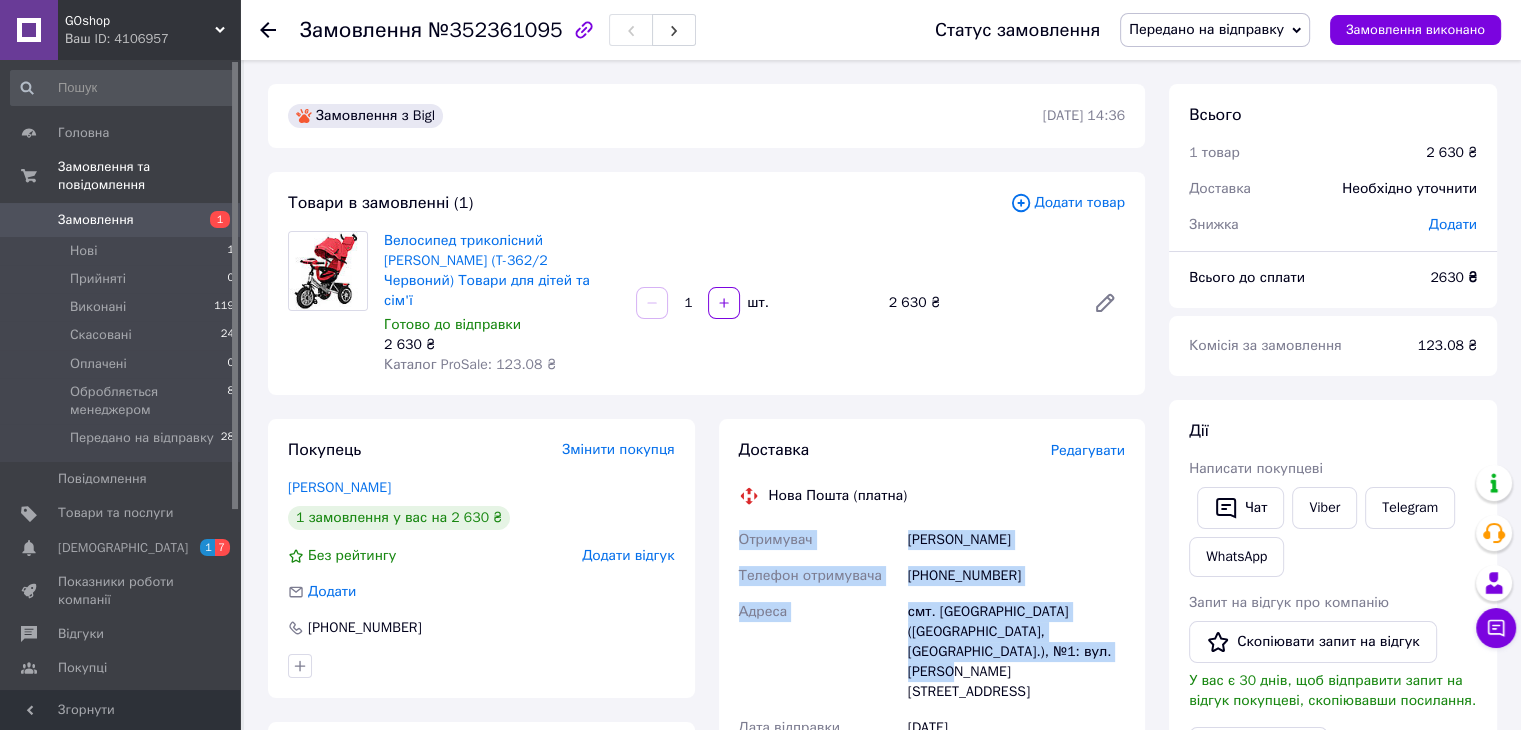 drag, startPoint x: 740, startPoint y: 521, endPoint x: 1032, endPoint y: 659, distance: 322.9675 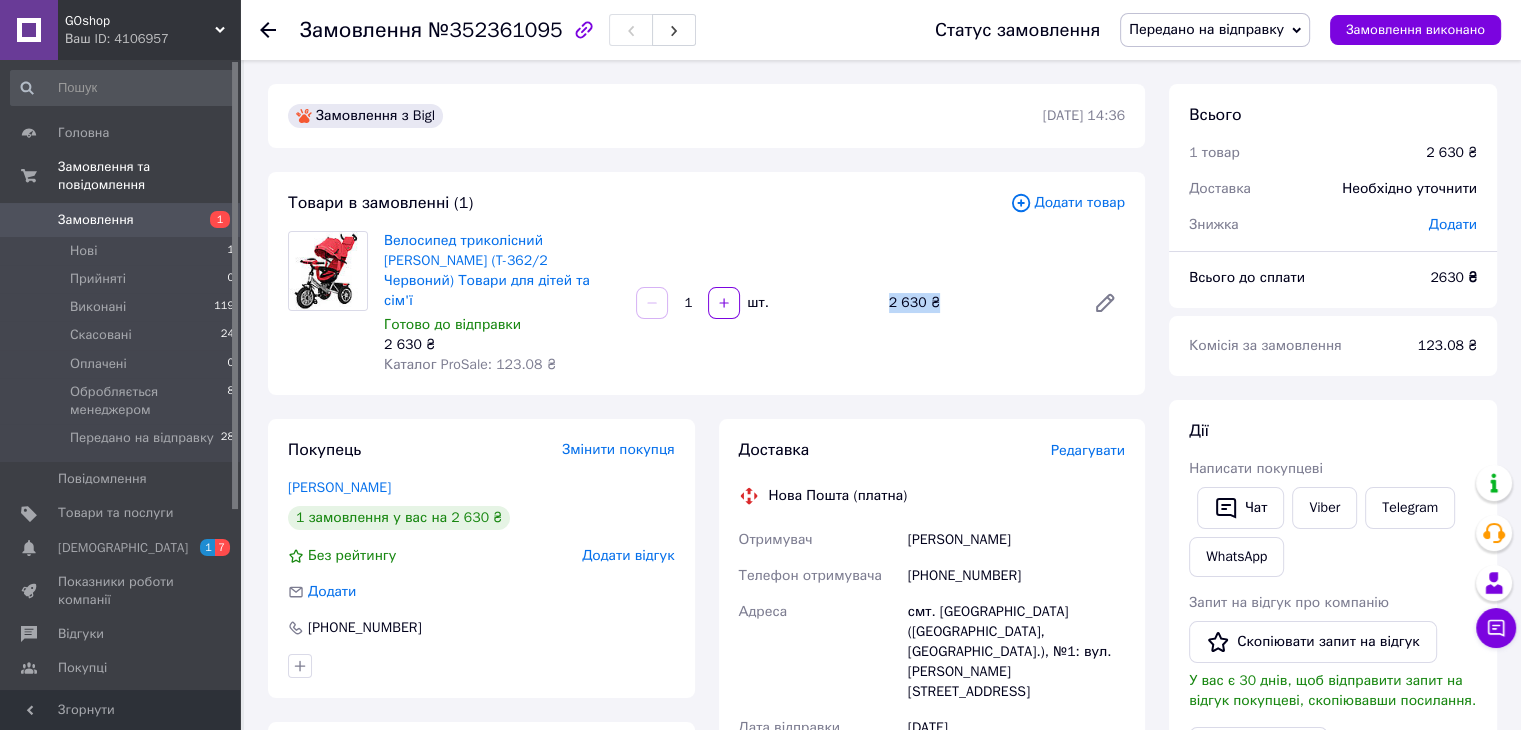 drag, startPoint x: 876, startPoint y: 296, endPoint x: 870, endPoint y: 401, distance: 105.17129 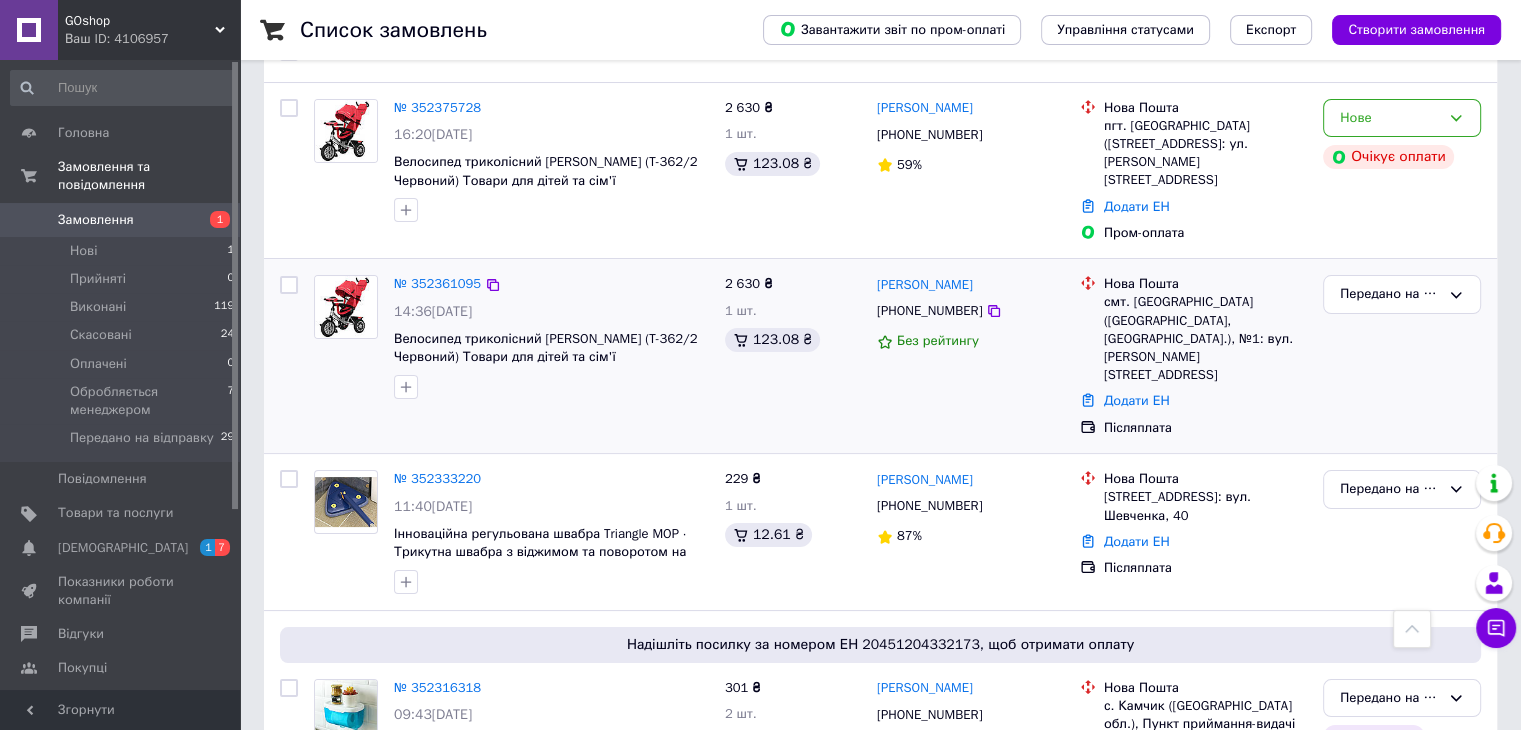 scroll, scrollTop: 0, scrollLeft: 0, axis: both 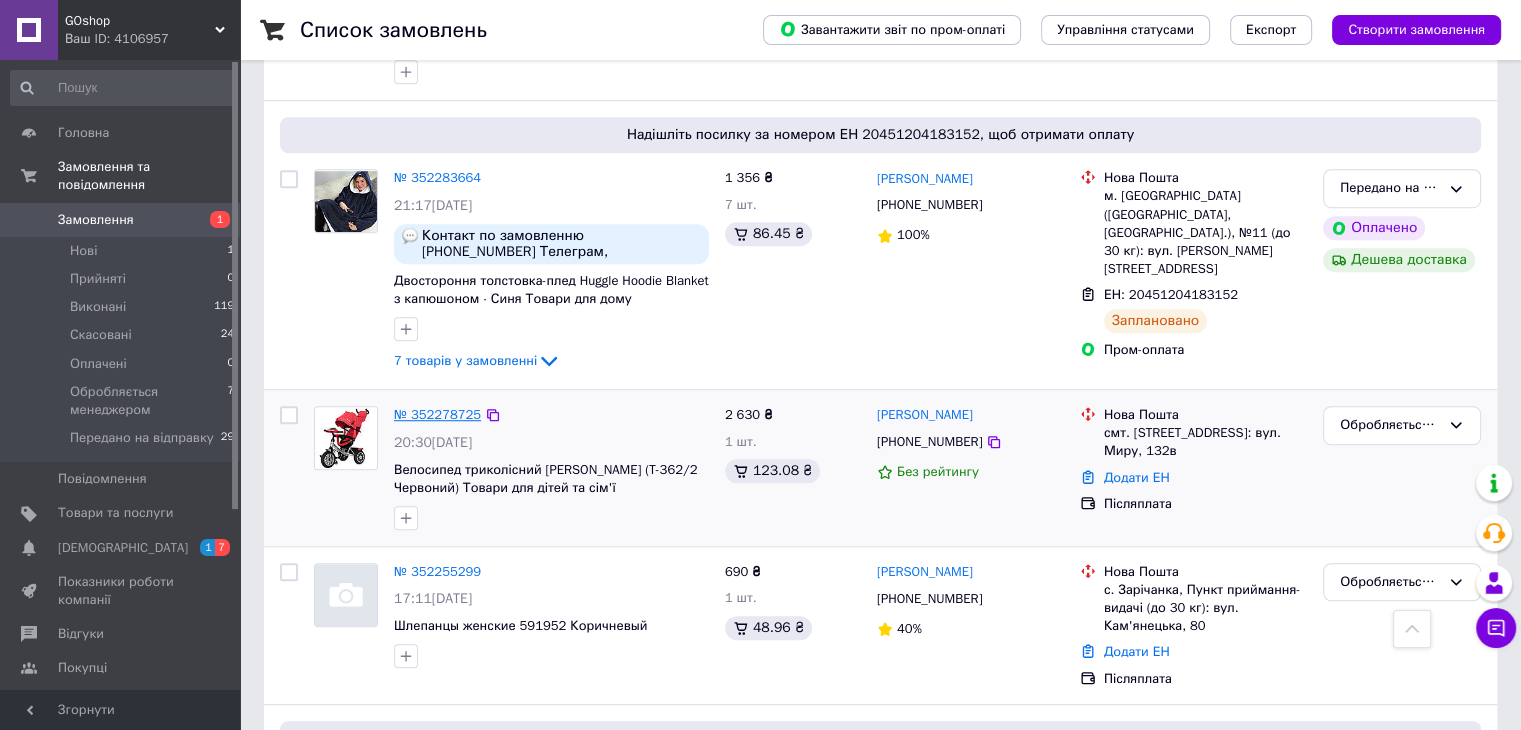 click on "№ 352278725" at bounding box center [437, 414] 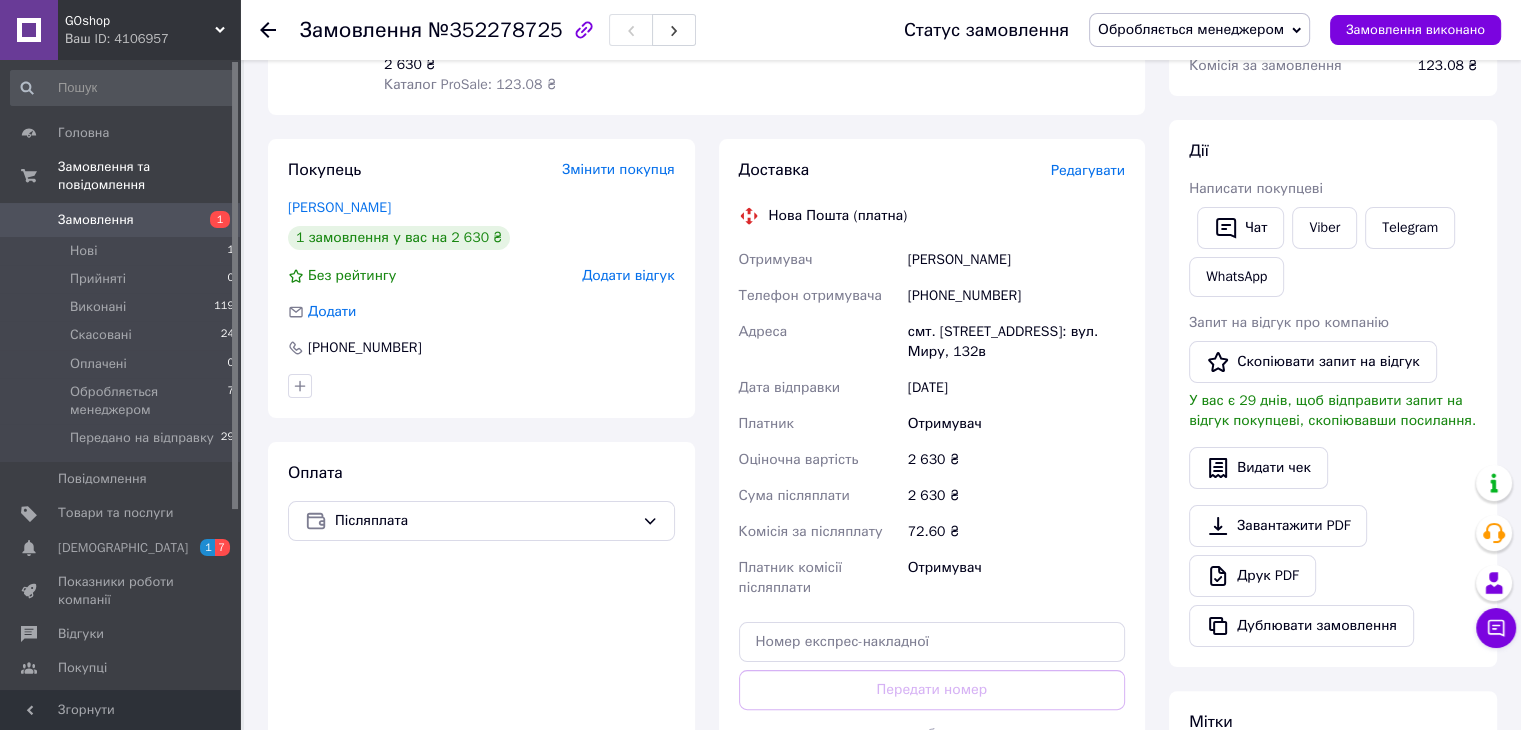 scroll, scrollTop: 0, scrollLeft: 0, axis: both 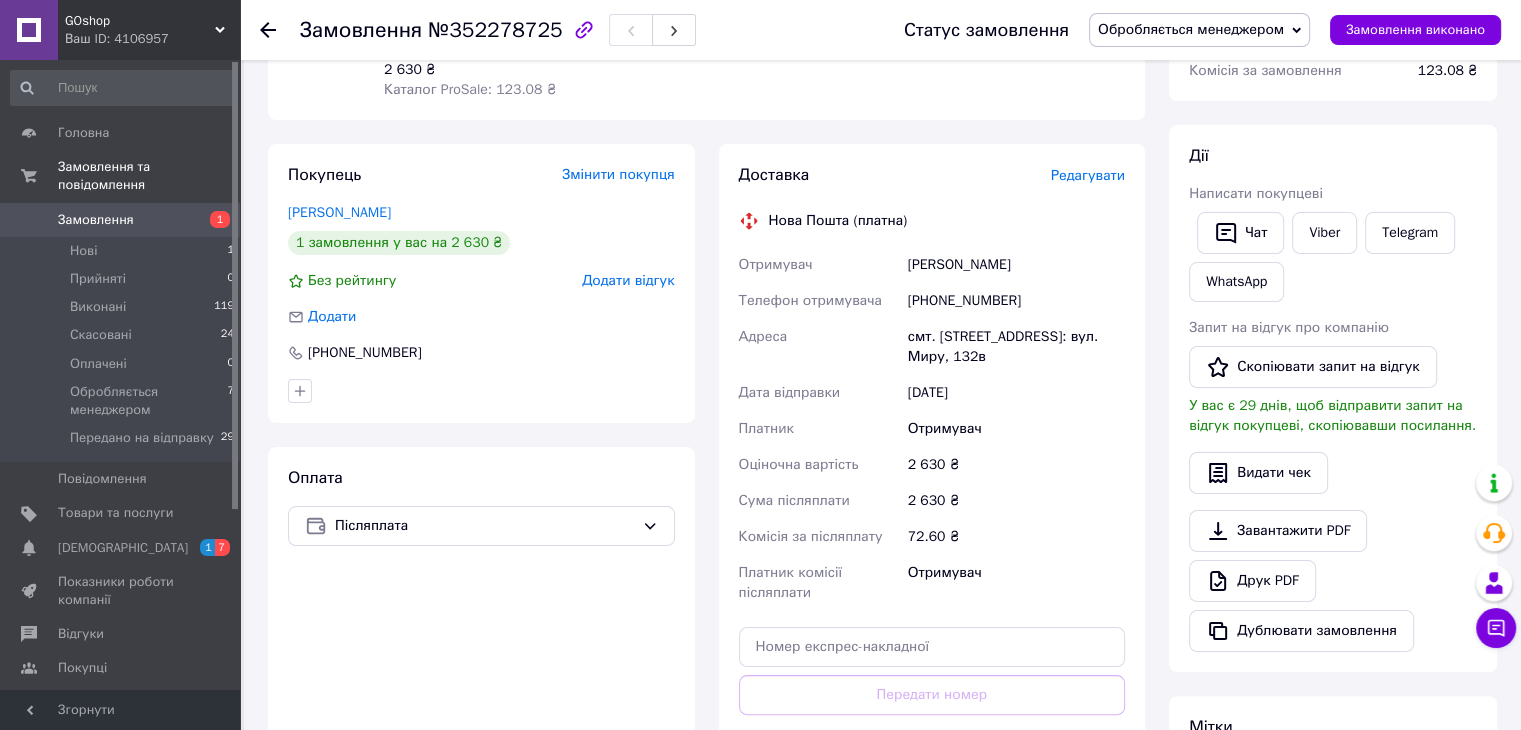 click on "Обробляється менеджером" at bounding box center [1199, 30] 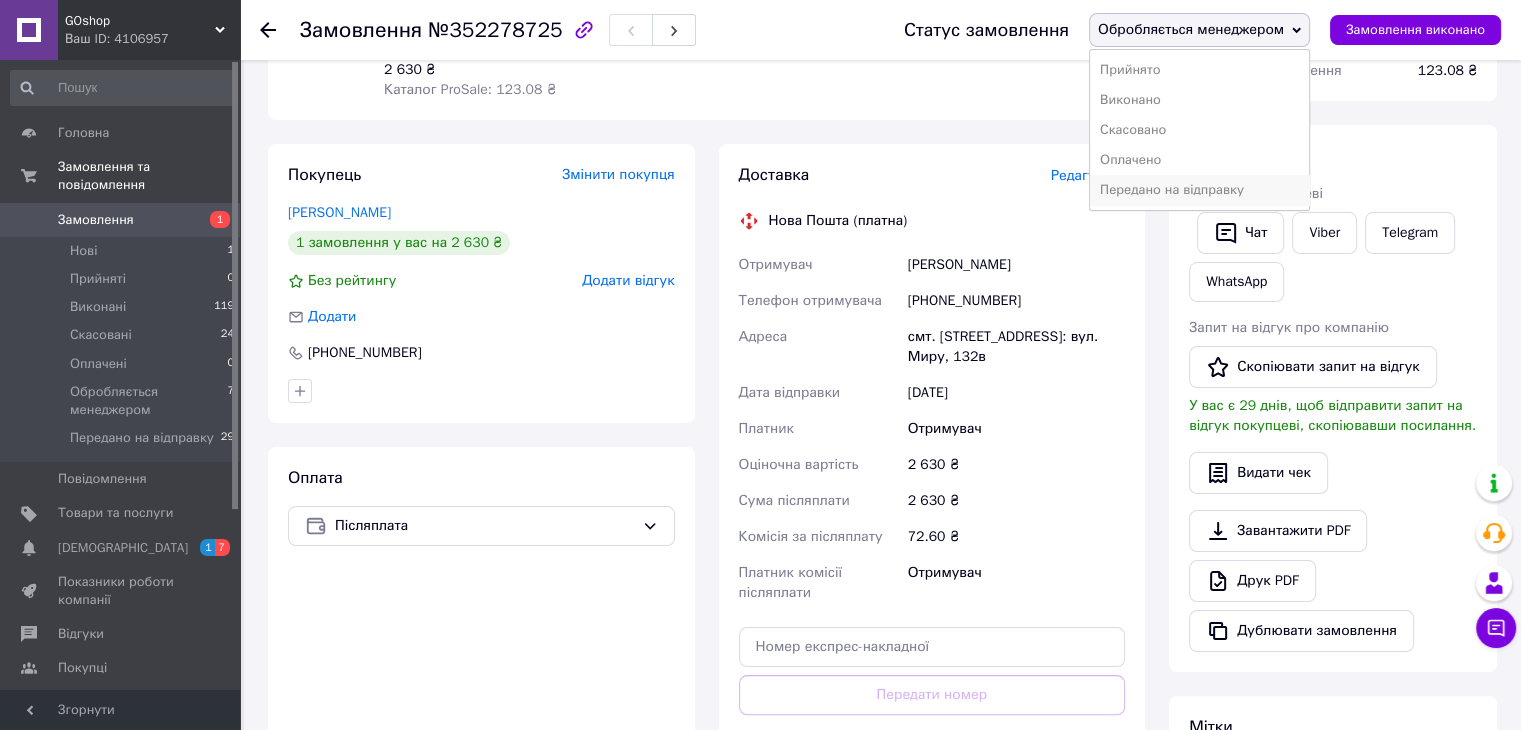 click on "Передано на відправку" at bounding box center (1199, 190) 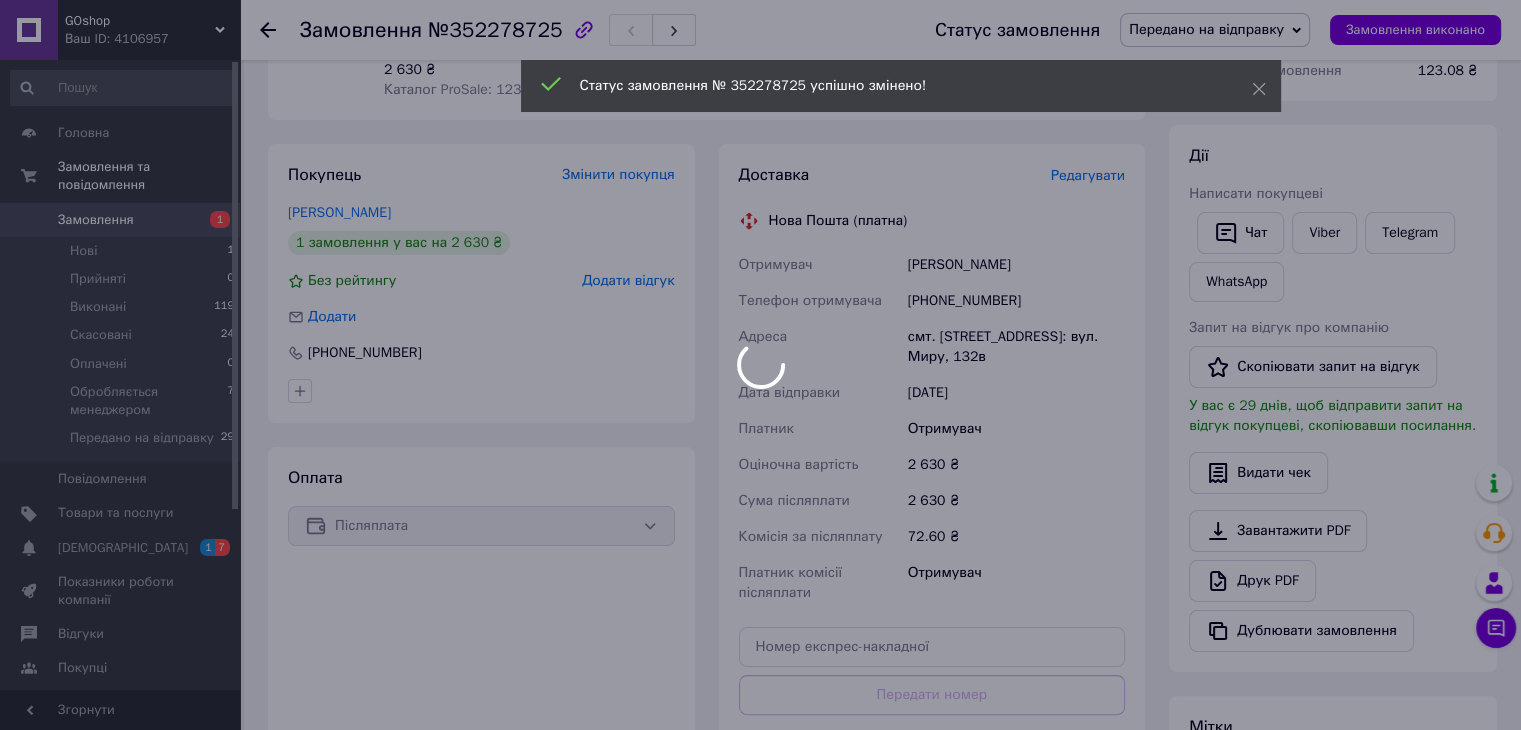 scroll, scrollTop: 0, scrollLeft: 0, axis: both 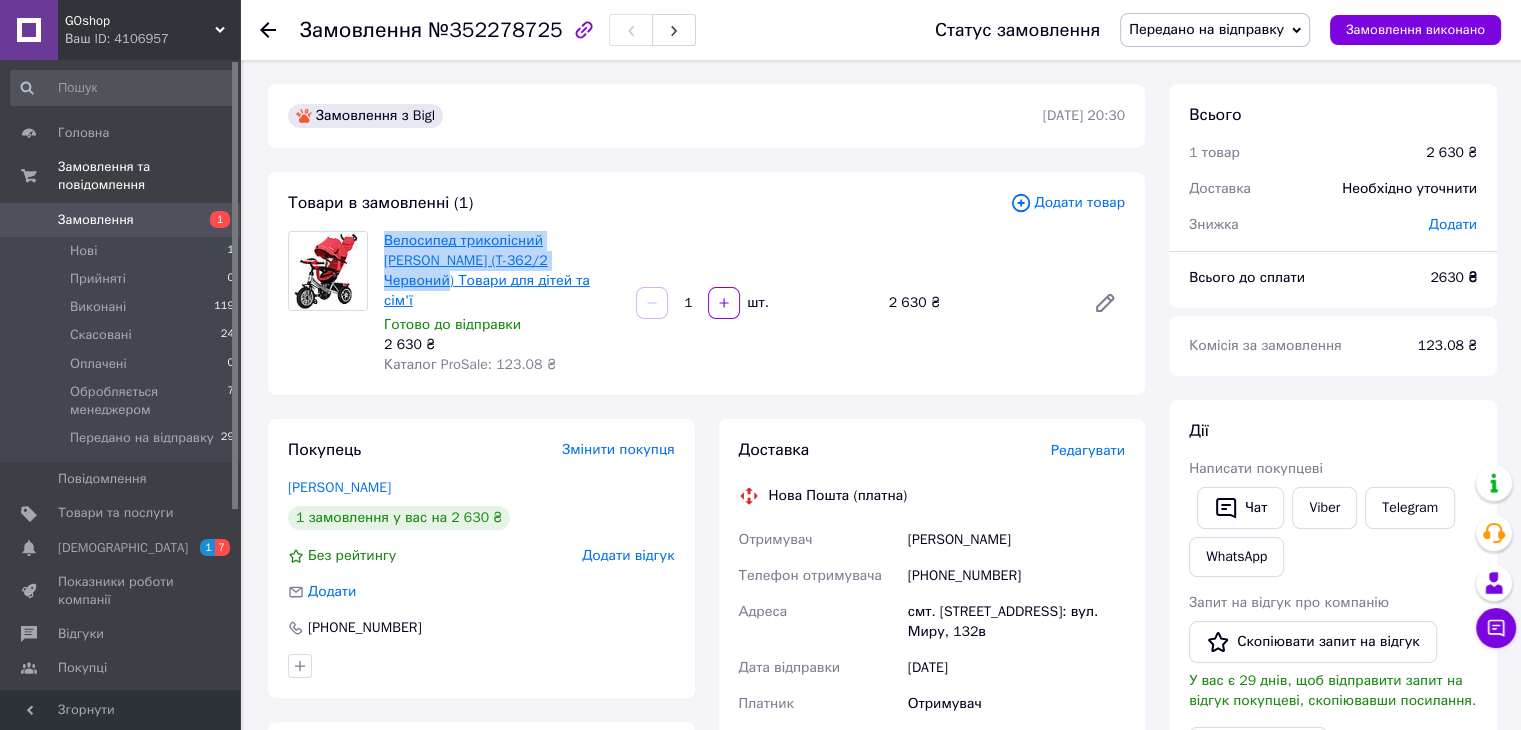 drag, startPoint x: 380, startPoint y: 238, endPoint x: 511, endPoint y: 261, distance: 133.00375 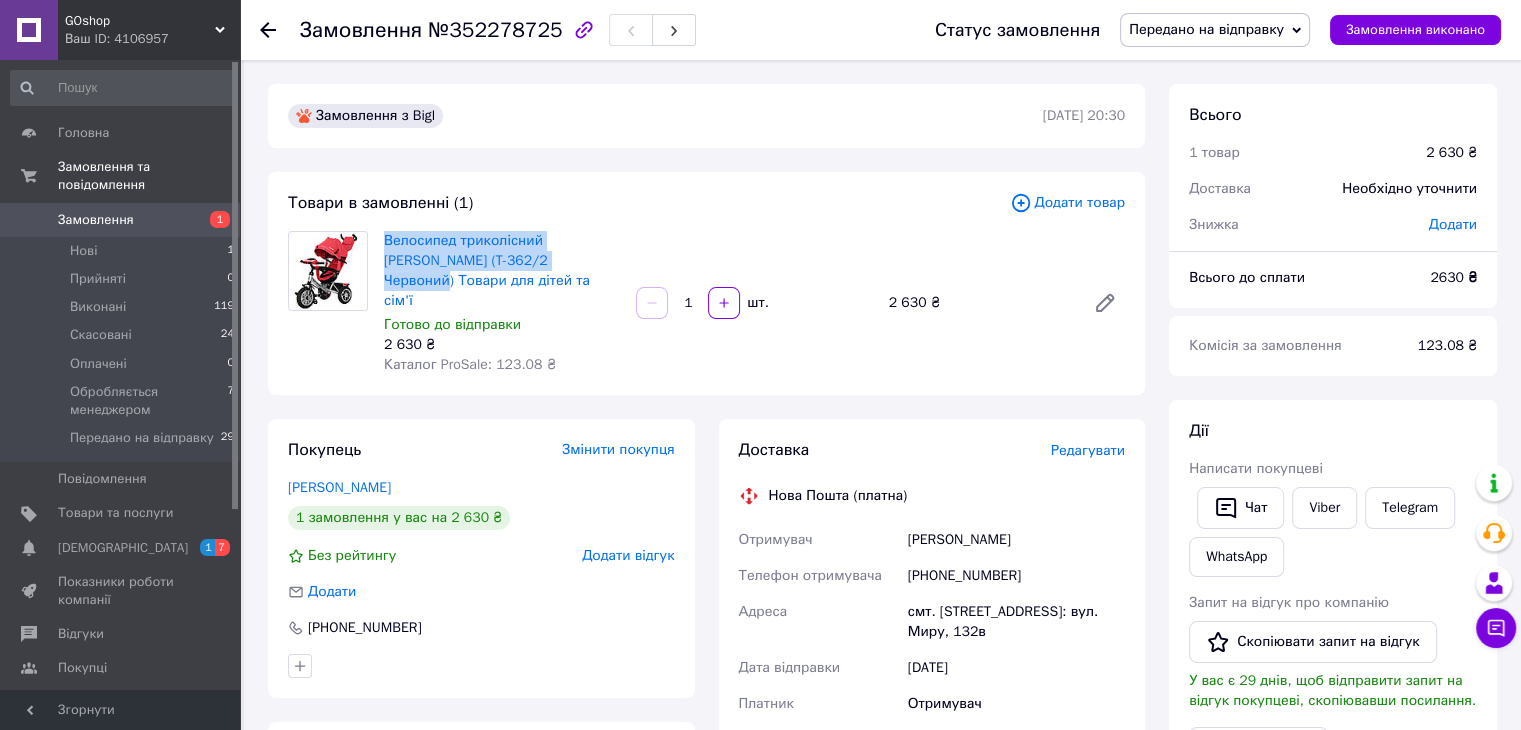 copy on "Велосипед триколісний [PERSON_NAME] (T-362/2 Червоний)" 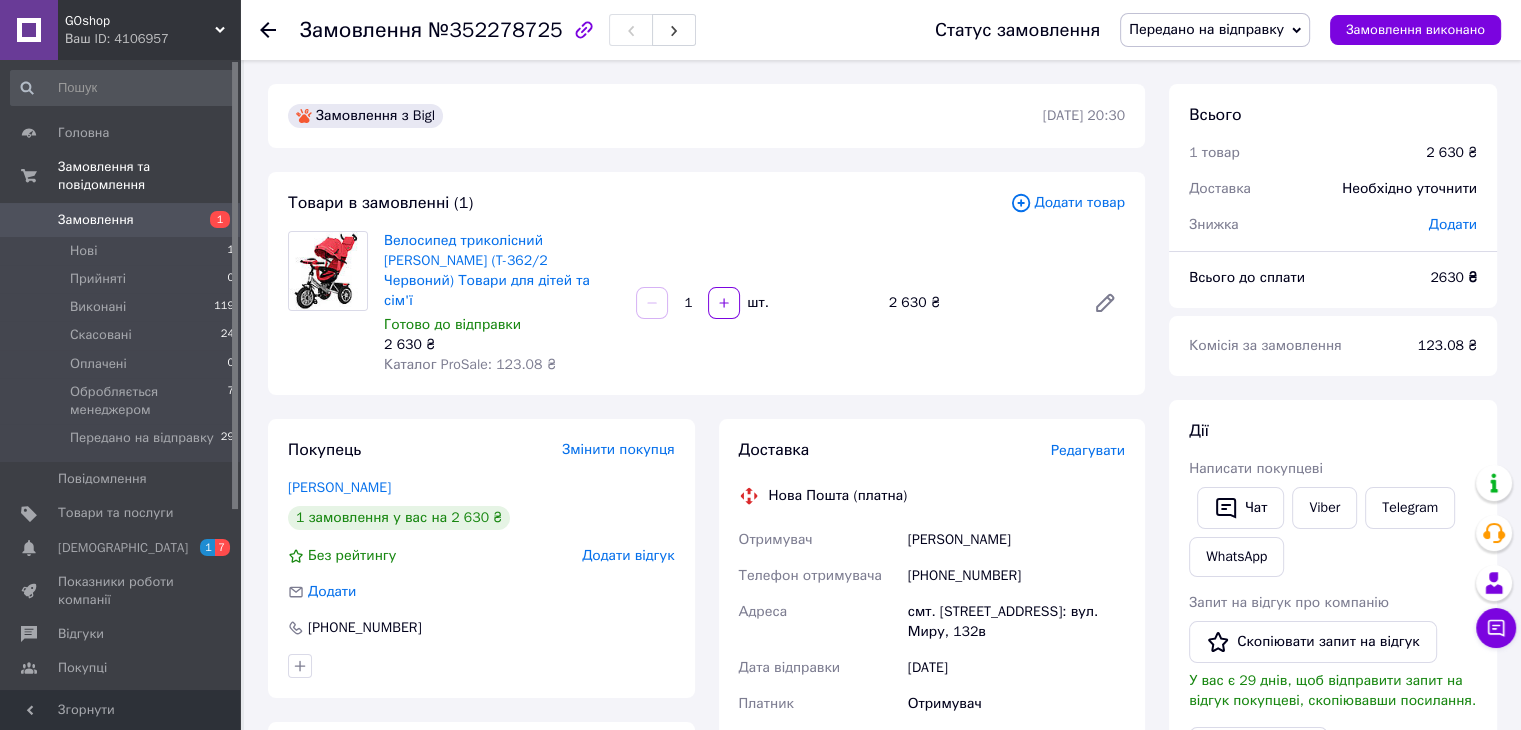 click on "Товари в замовленні (1) Додати товар Велосипед триколісний Tilly Camaro (T-362/2 Червоний) Товари для дітей та сім'ї Готово до відправки 2 630 ₴ Каталог ProSale: 123.08 ₴  1   шт. 2 630 ₴" at bounding box center (706, 283) 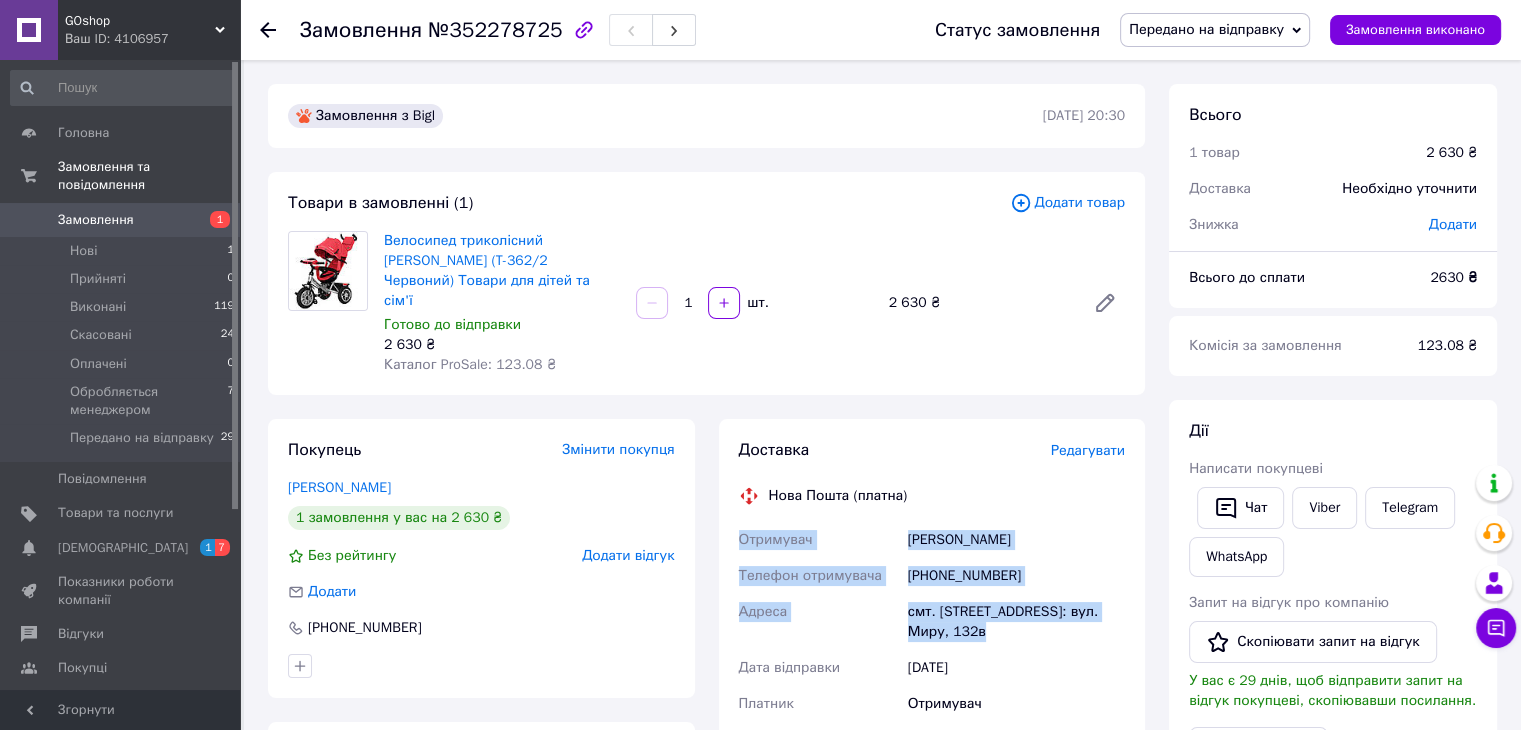 drag, startPoint x: 736, startPoint y: 525, endPoint x: 1000, endPoint y: 609, distance: 277.0415 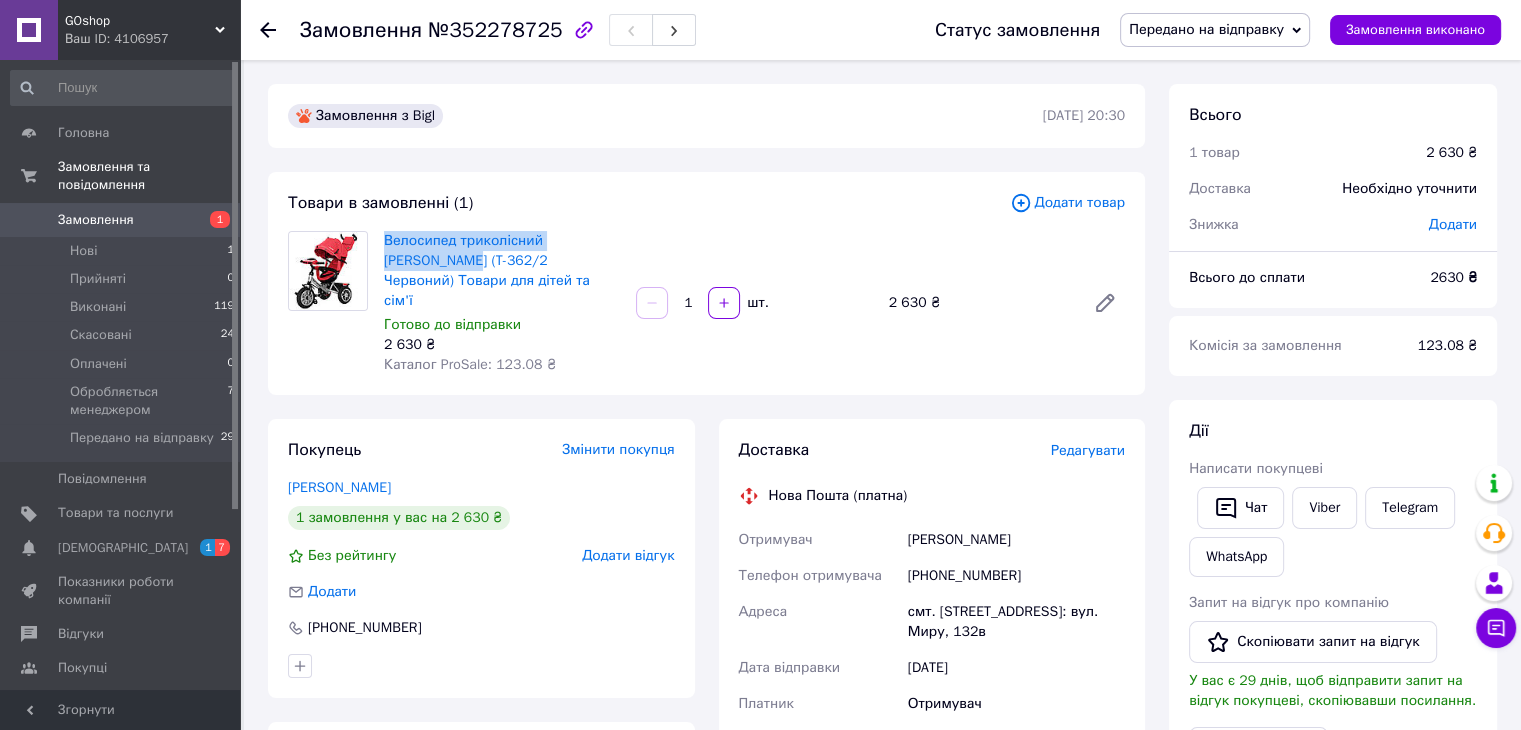 drag, startPoint x: 379, startPoint y: 239, endPoint x: 576, endPoint y: 405, distance: 257.61404 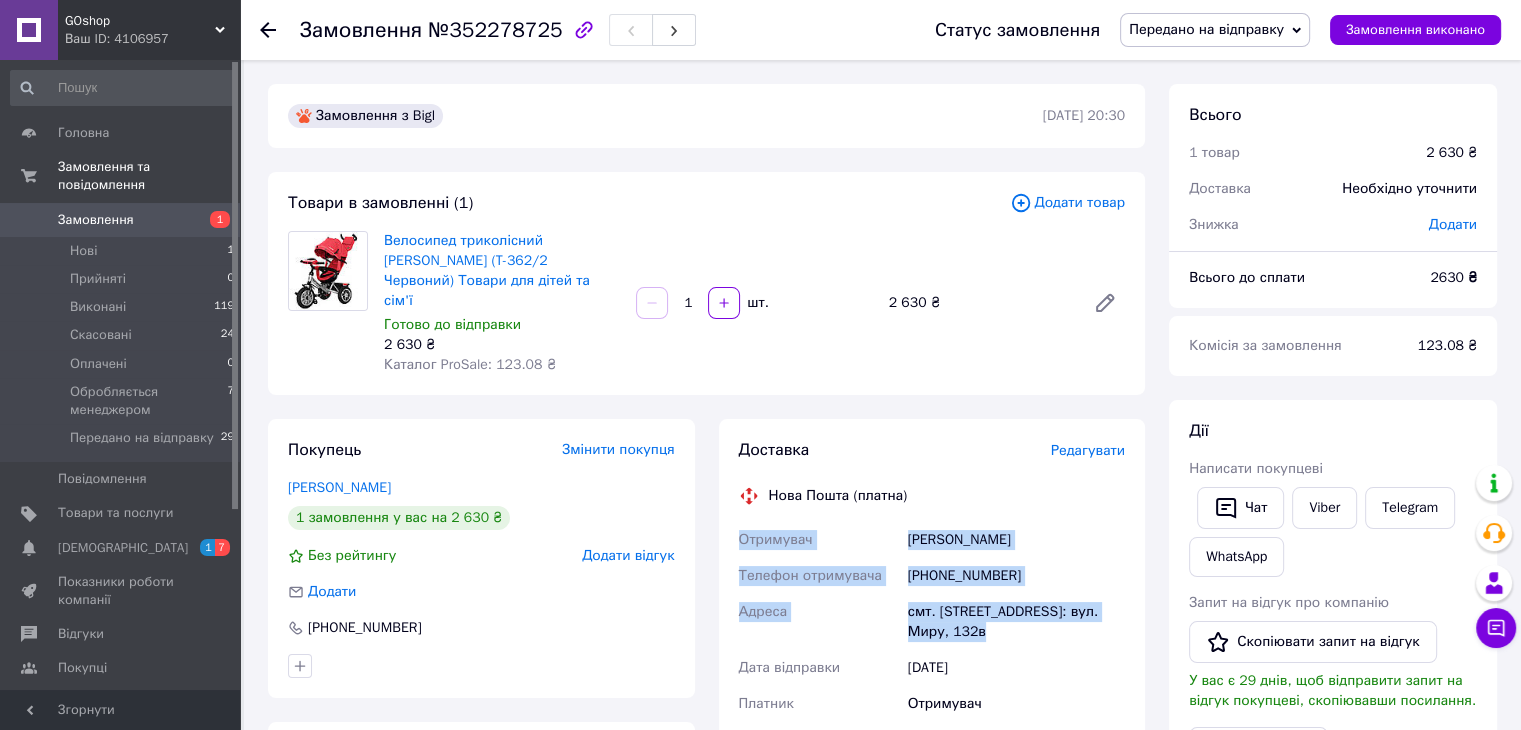 drag, startPoint x: 744, startPoint y: 521, endPoint x: 1011, endPoint y: 617, distance: 283.73404 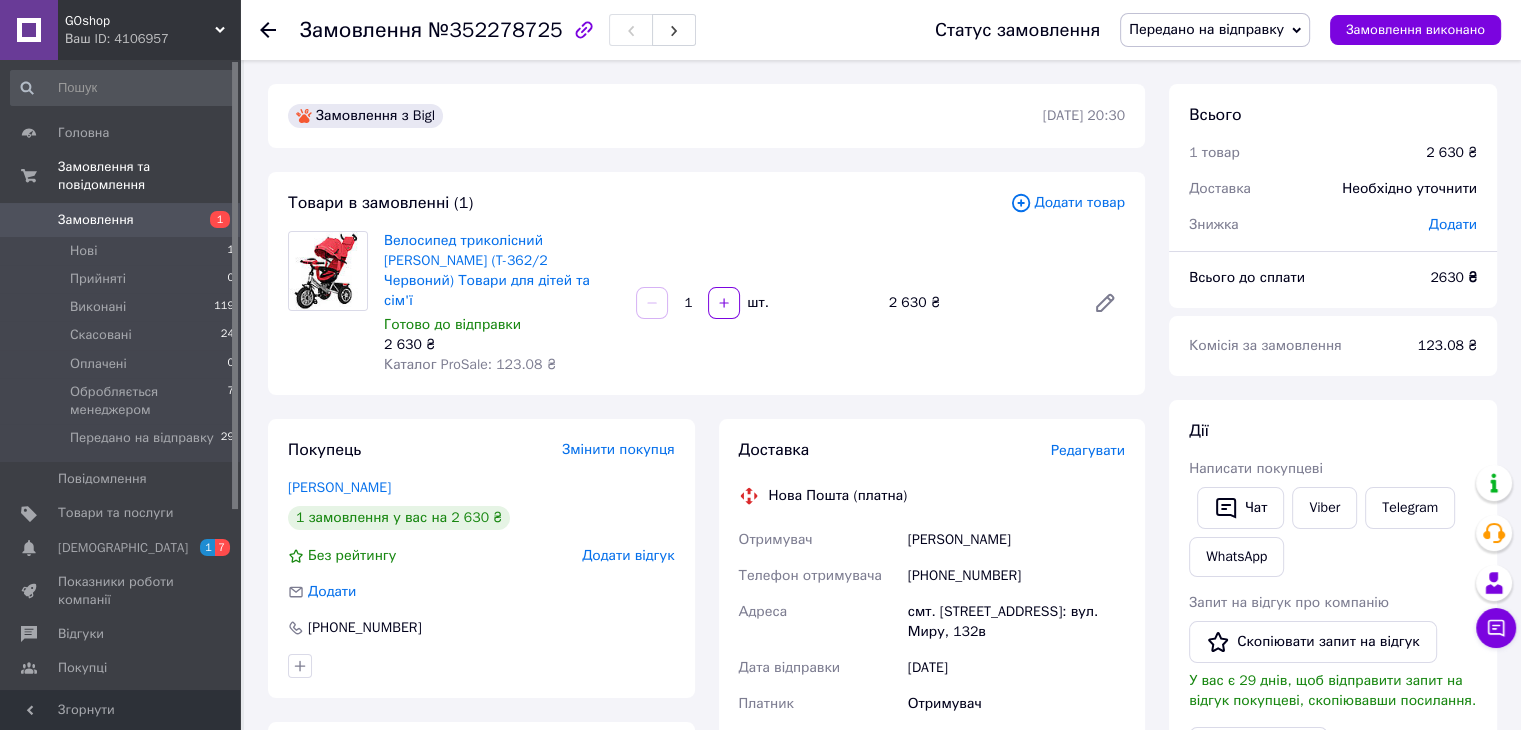 click on "Велосипед триколісний [PERSON_NAME] (T-362/2 Червоний) Товари для дітей та сім'ї [PERSON_NAME] до відправки 2 630 ₴ Каталог ProSale: 123.08 ₴  1   шт. 2 630 ₴" at bounding box center (754, 303) 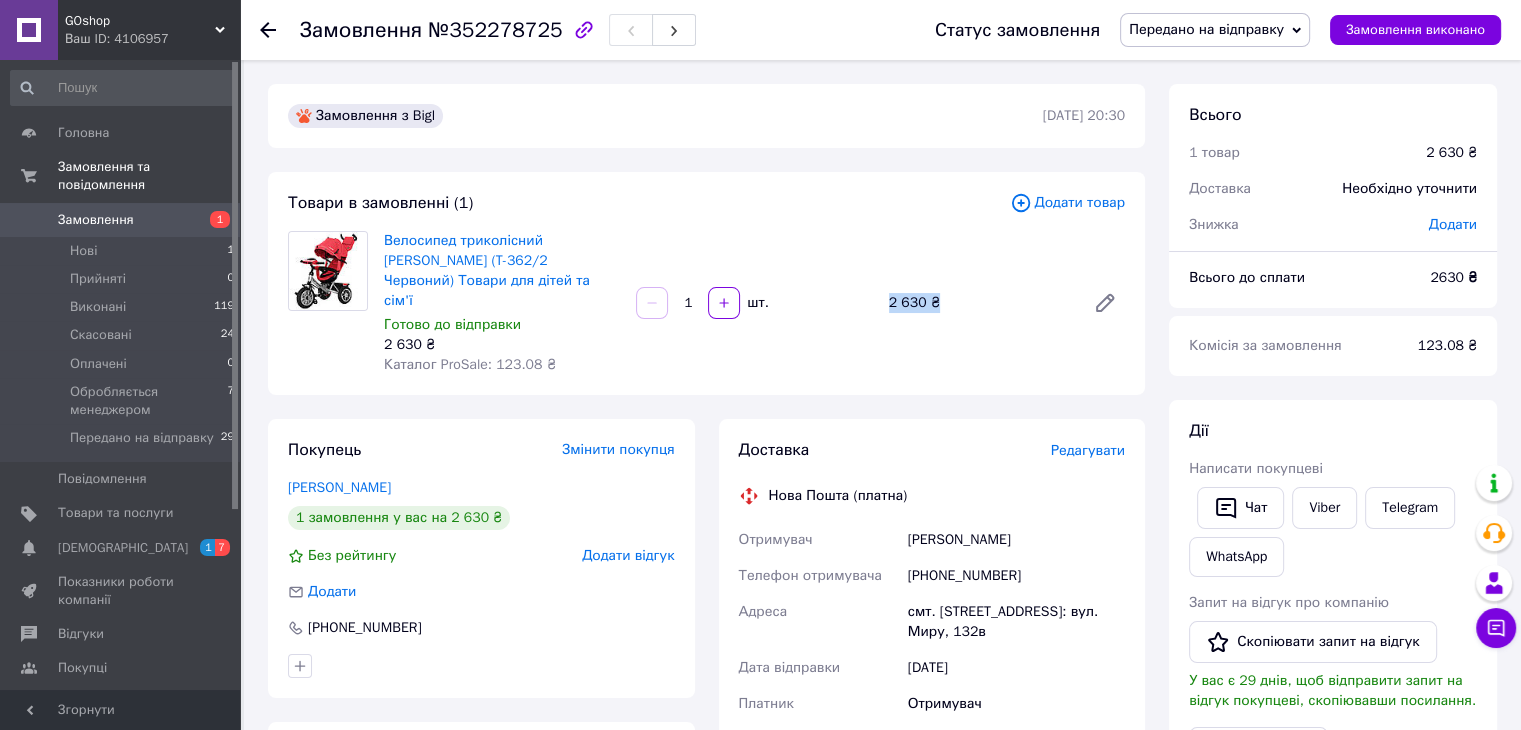 drag, startPoint x: 888, startPoint y: 297, endPoint x: 954, endPoint y: 297, distance: 66 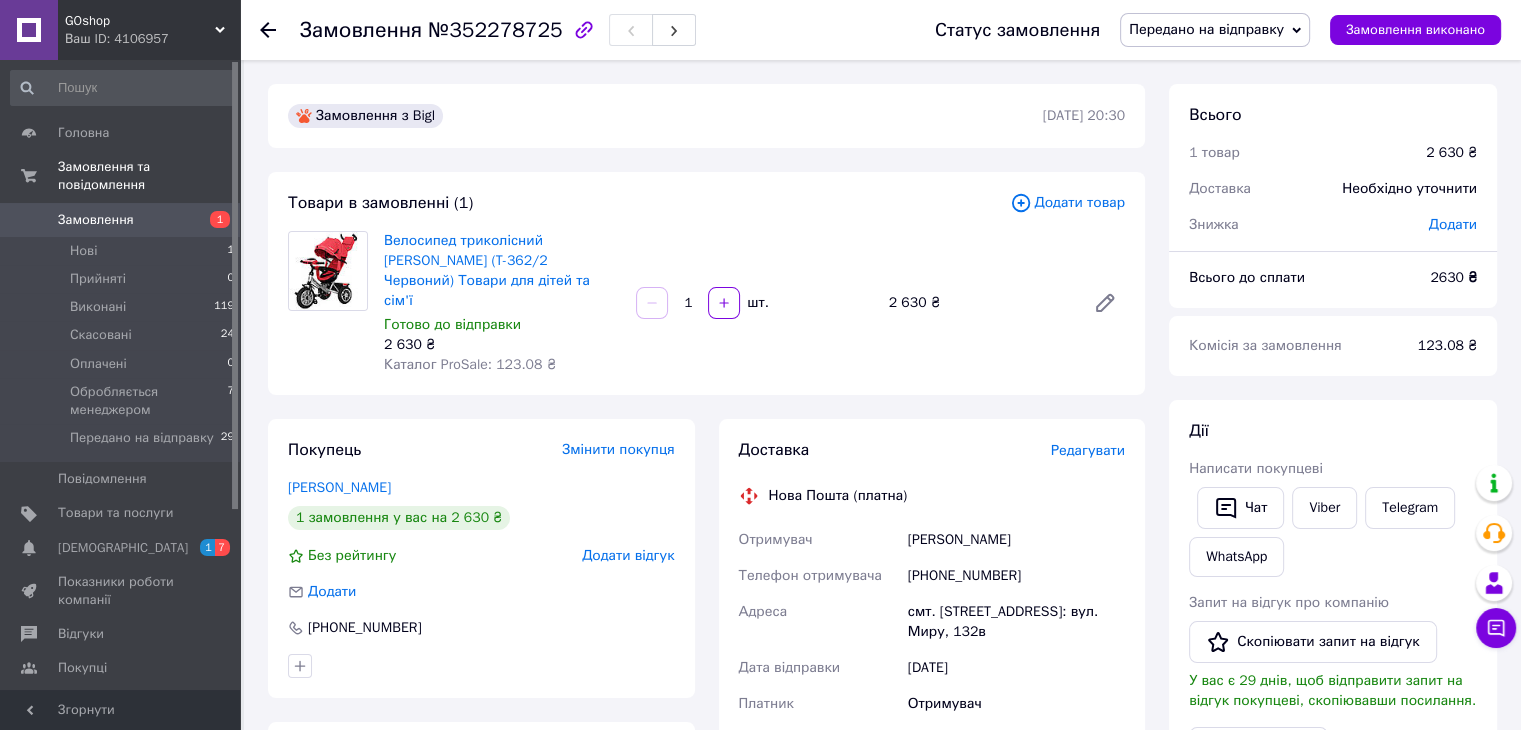 click on "Товари в замовленні (1) Додати товар Велосипед триколісний Tilly Camaro (T-362/2 Червоний) Товари для дітей та сім'ї Готово до відправки 2 630 ₴ Каталог ProSale: 123.08 ₴  1   шт. 2 630 ₴" at bounding box center [706, 283] 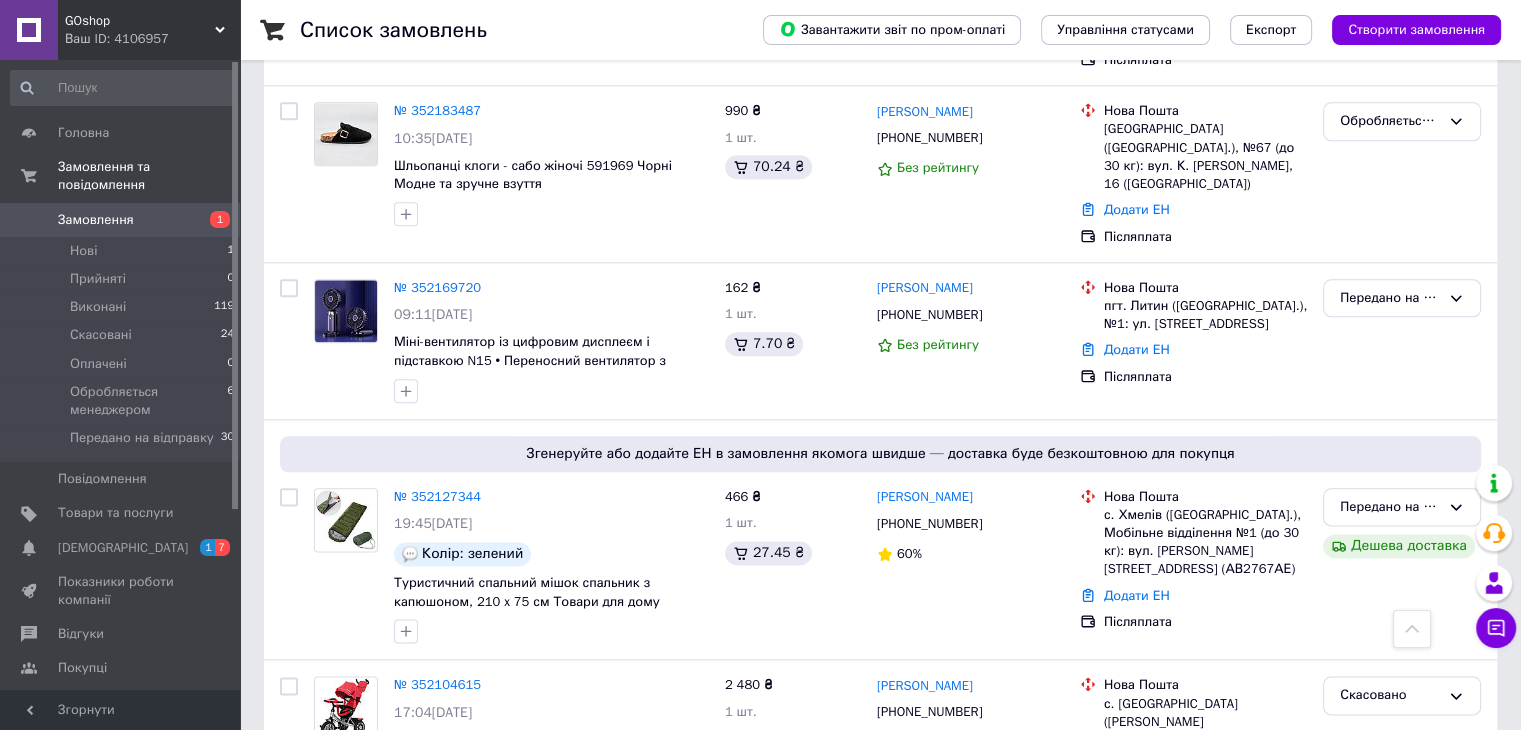scroll, scrollTop: 2533, scrollLeft: 0, axis: vertical 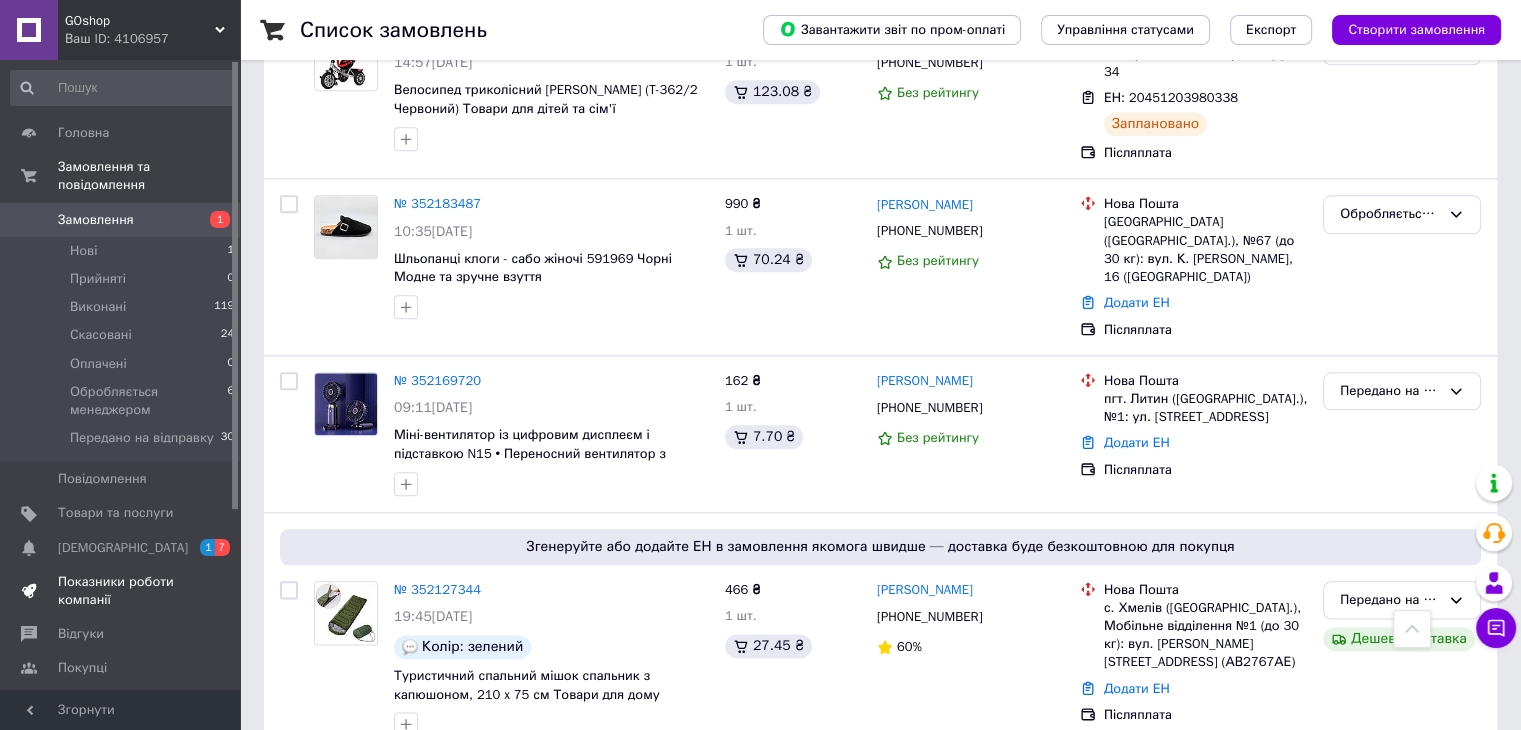 click on "Показники роботи компанії" at bounding box center (123, 591) 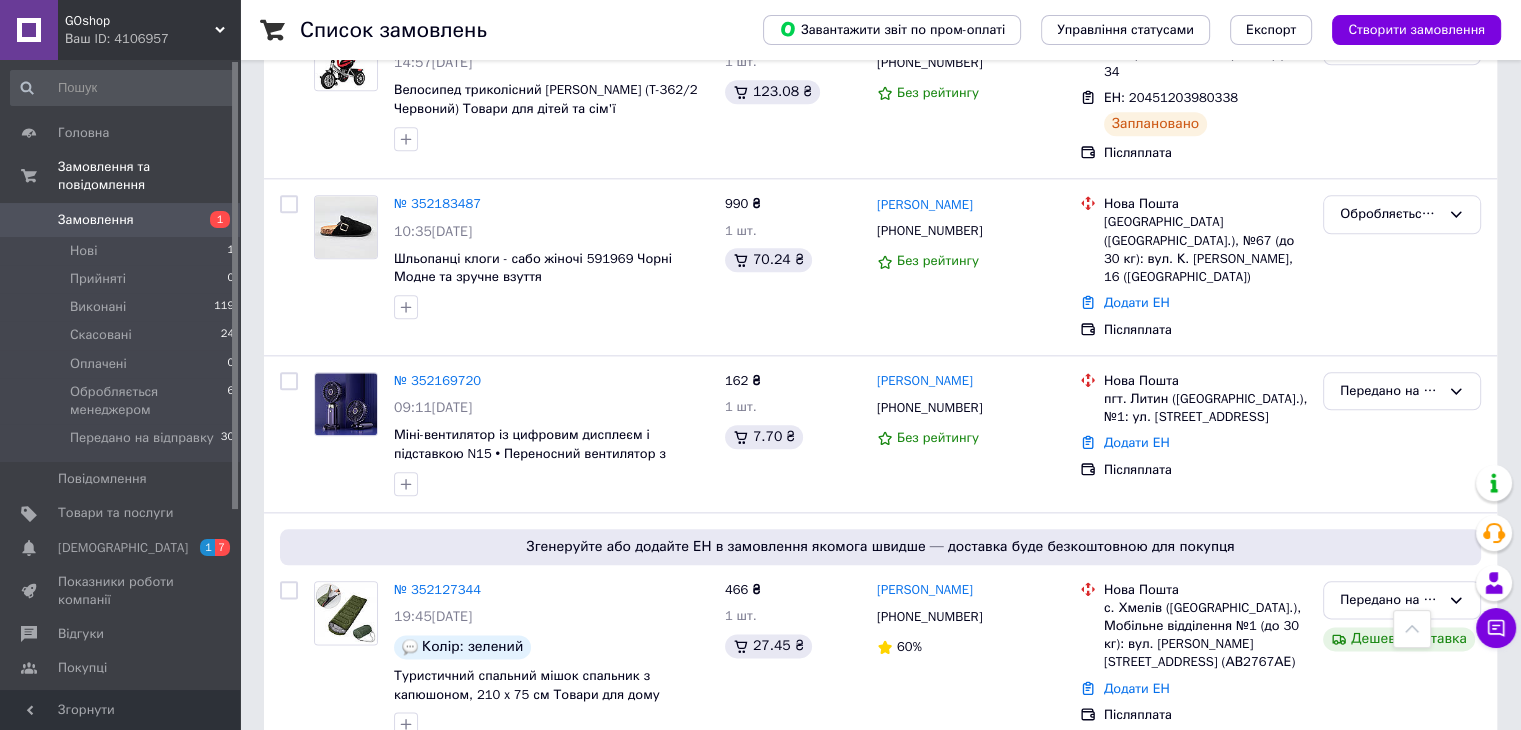scroll, scrollTop: 0, scrollLeft: 0, axis: both 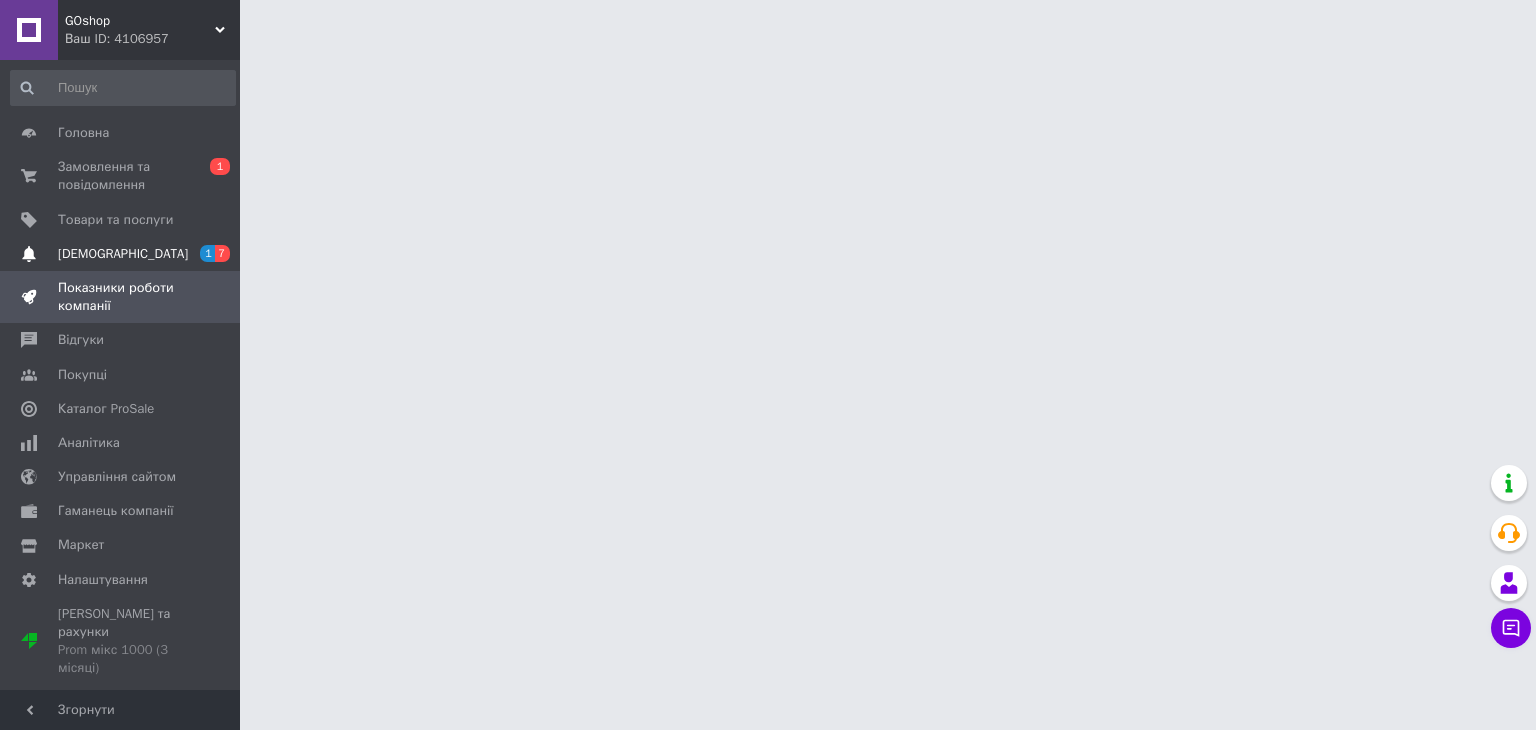 click on "1 7" at bounding box center [212, 254] 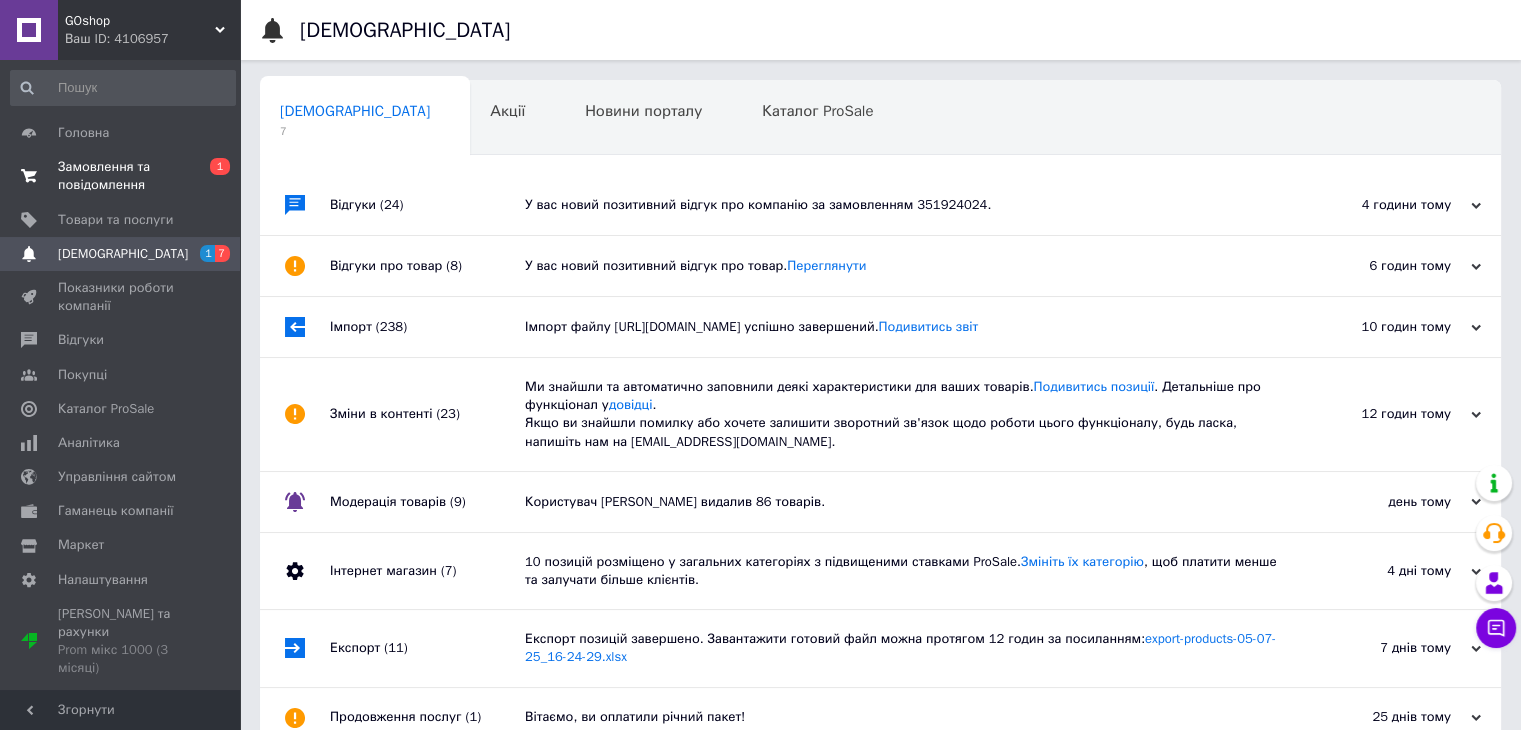 click on "Замовлення та повідомлення" at bounding box center [121, 176] 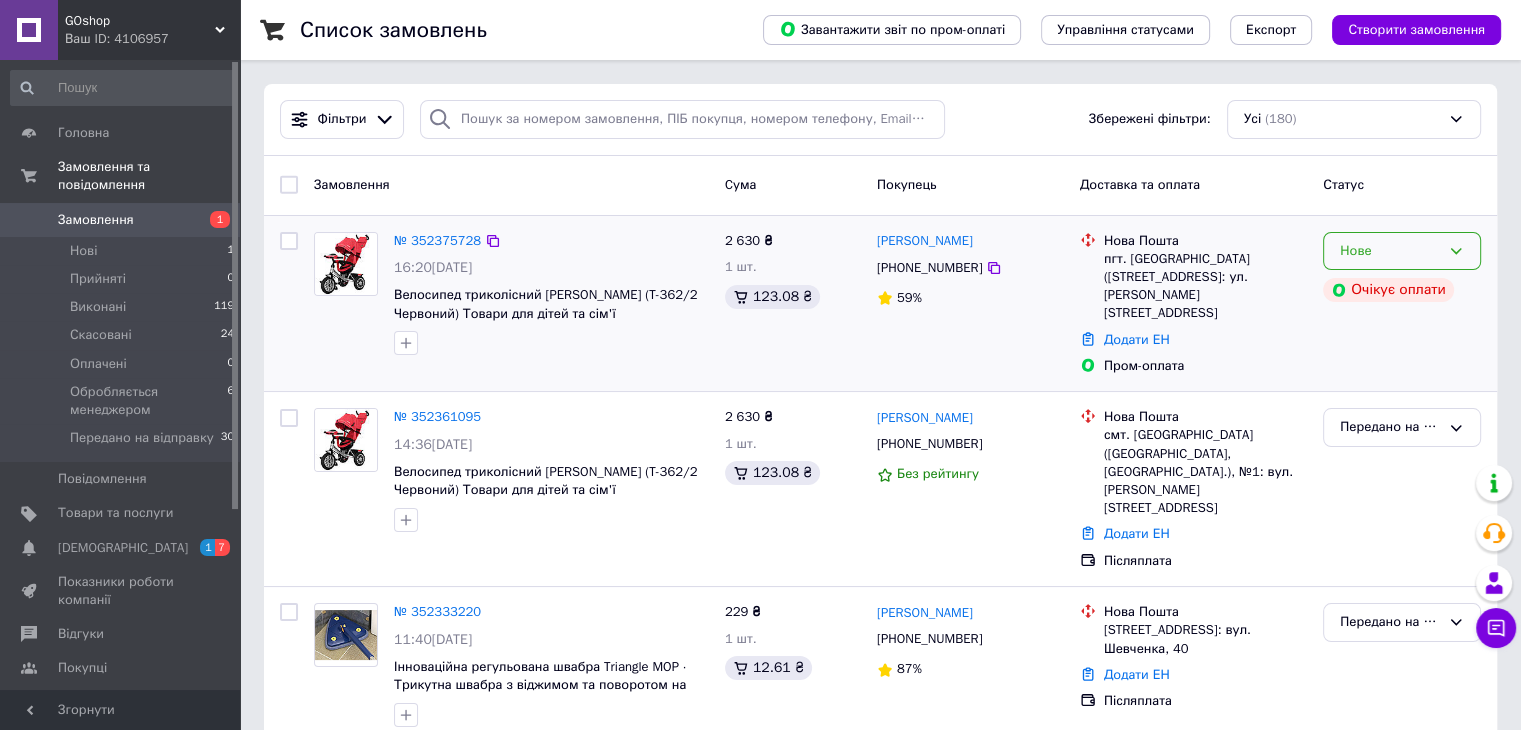 click on "Нове" at bounding box center (1390, 251) 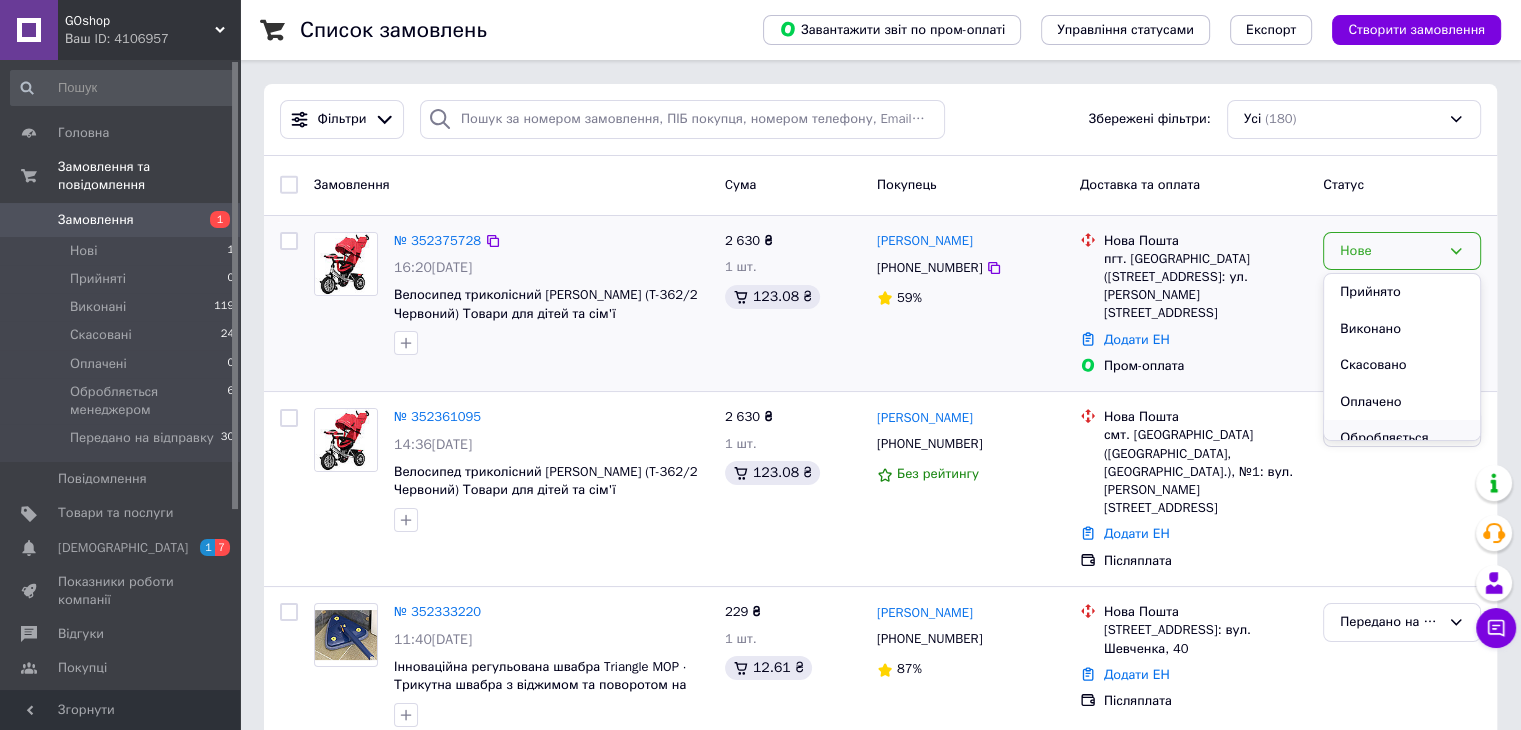 scroll, scrollTop: 94, scrollLeft: 0, axis: vertical 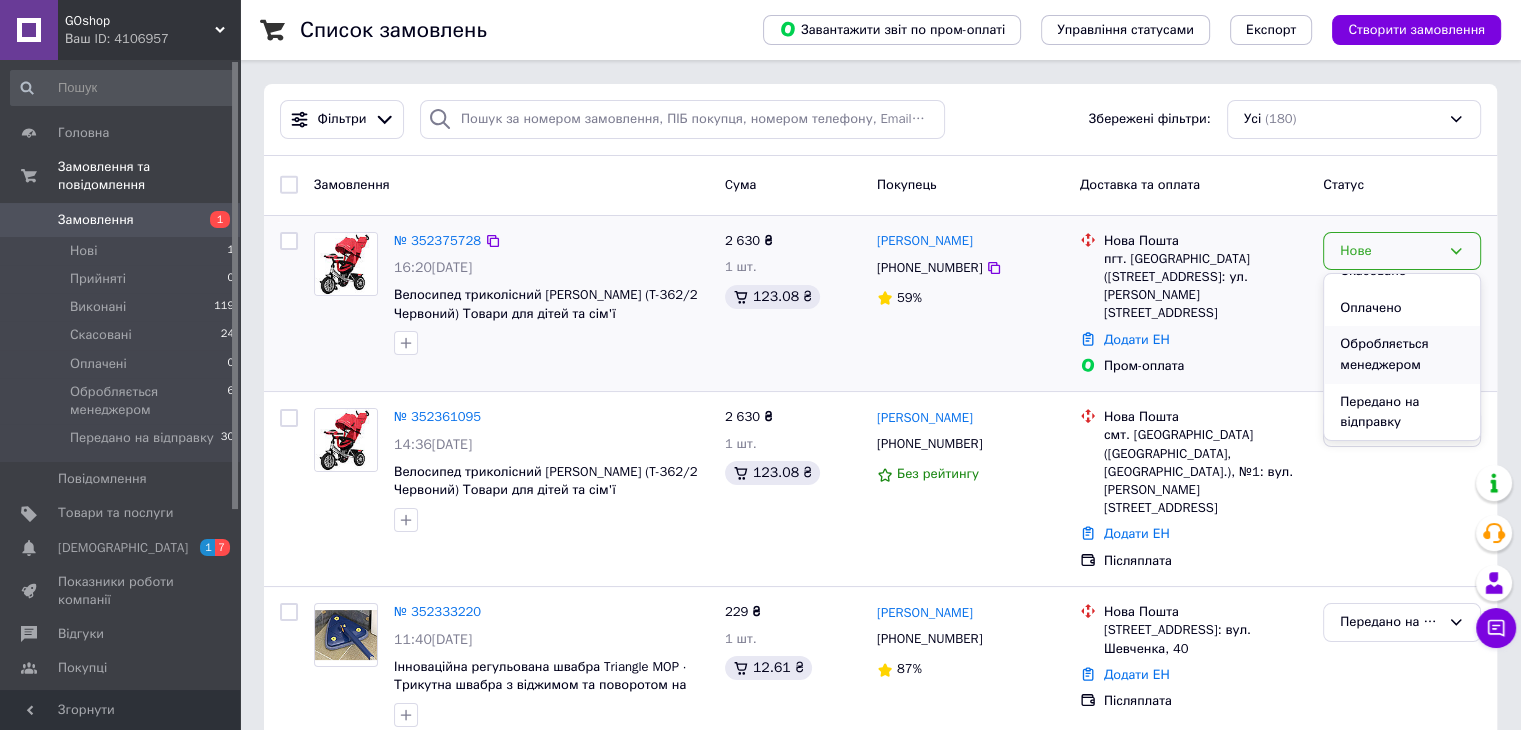 click on "Обробляється менеджером" at bounding box center (1402, 354) 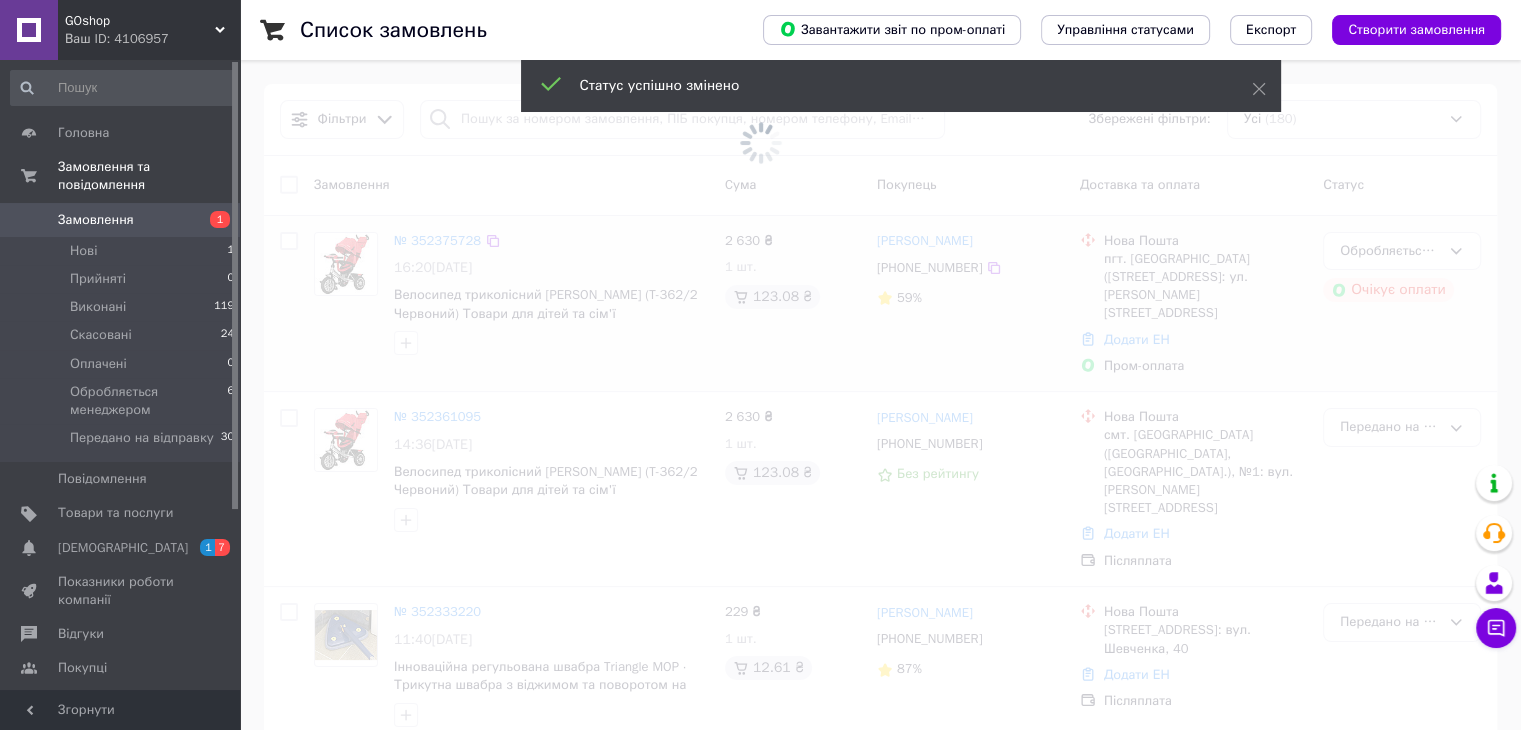 click at bounding box center (760, 142) 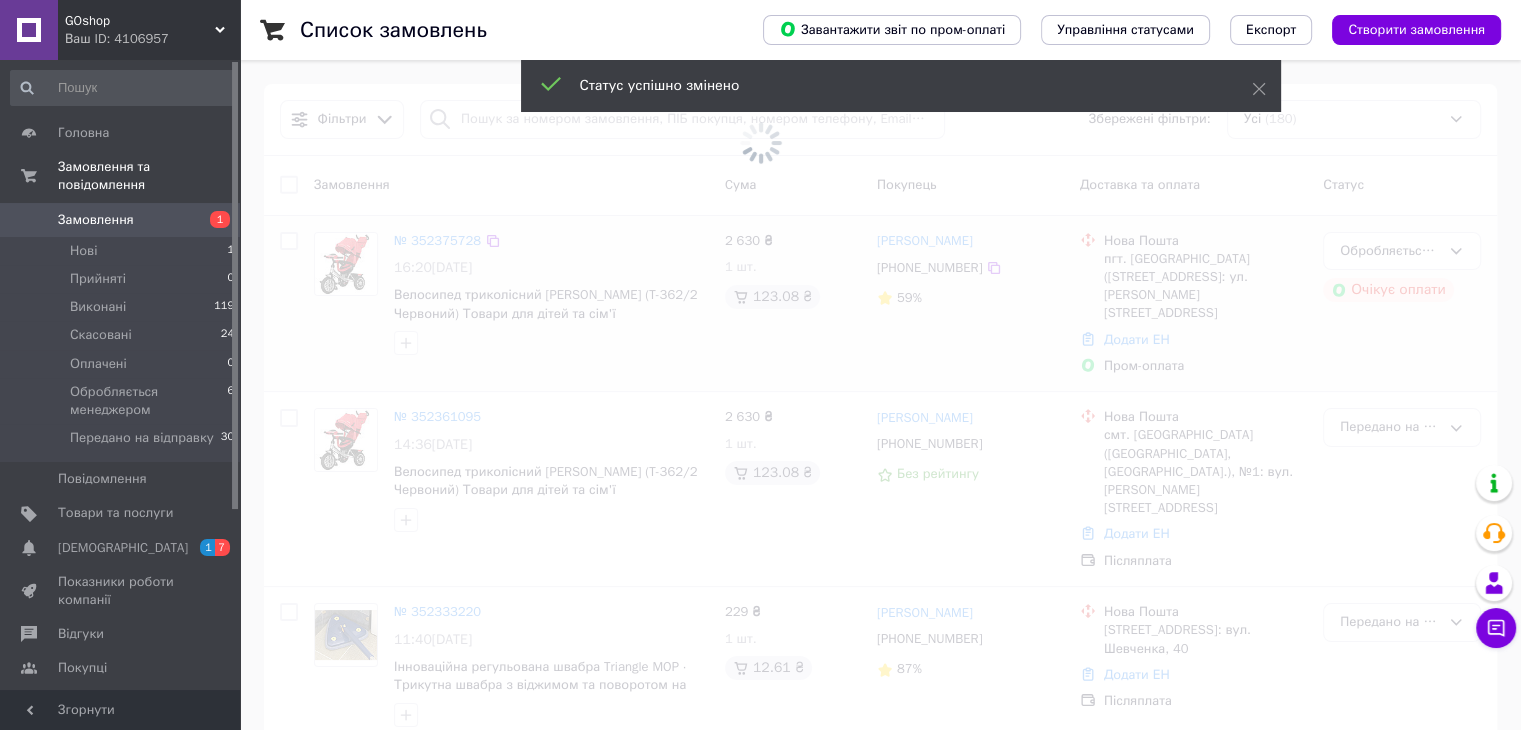 click at bounding box center [760, 142] 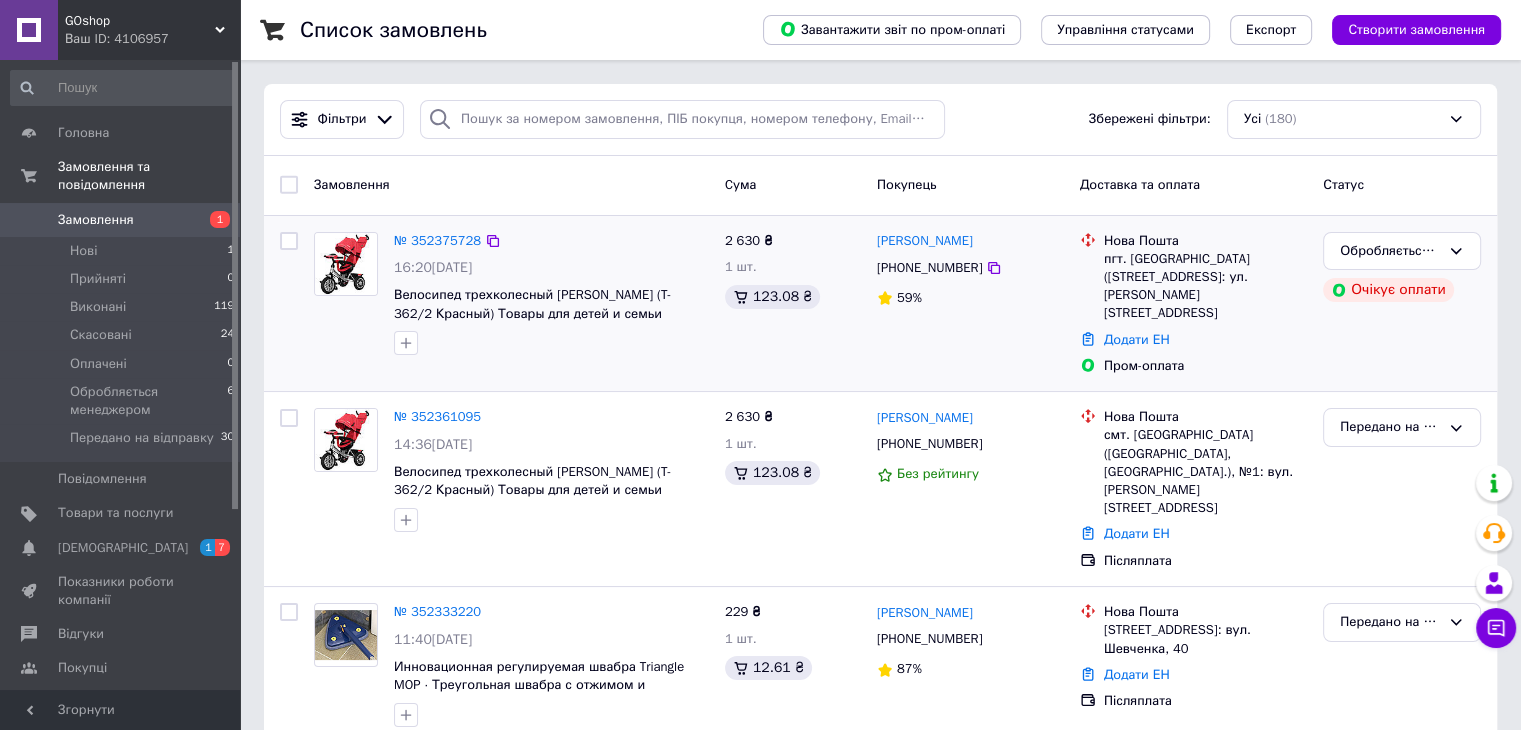 click on "№ 352375728" at bounding box center (437, 240) 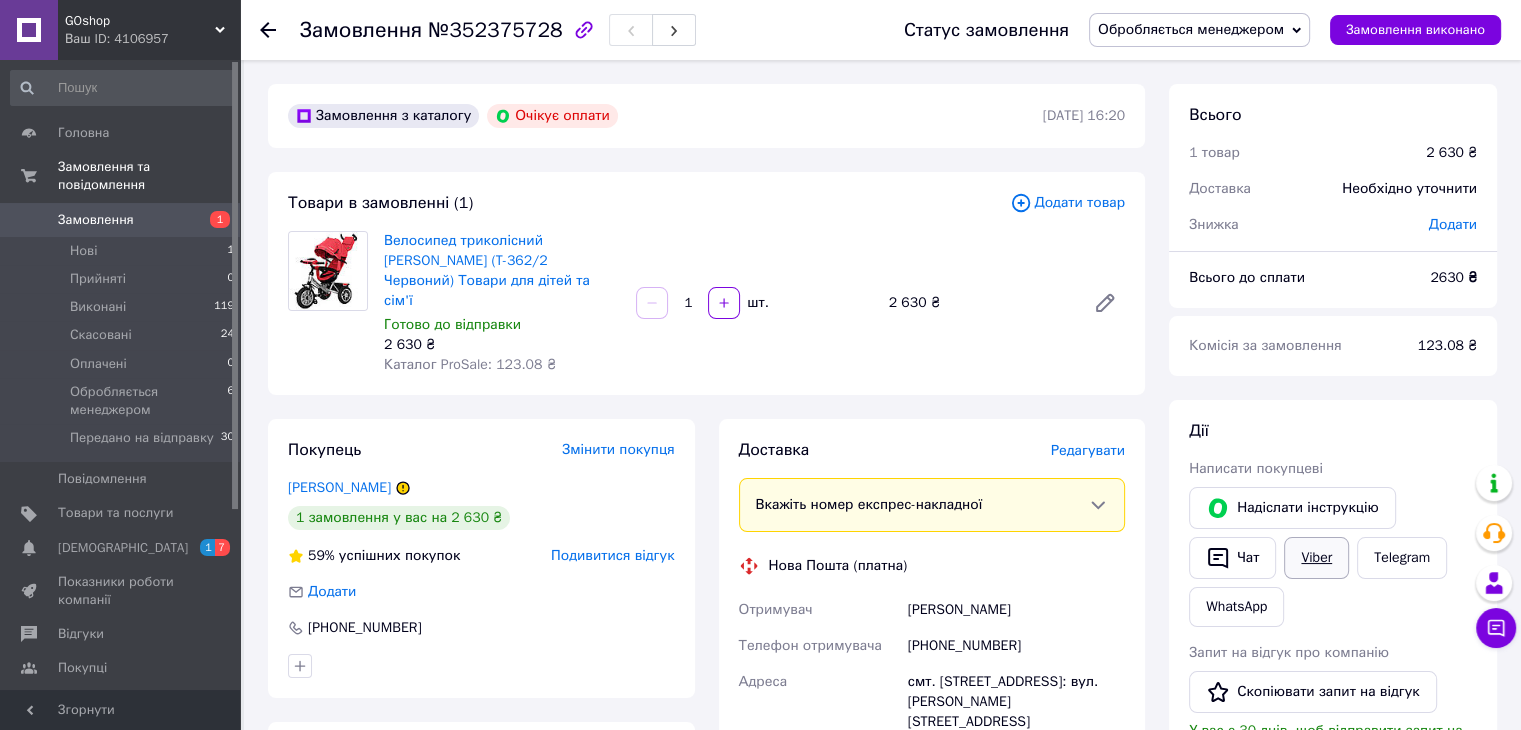 click on "Viber" at bounding box center (1316, 558) 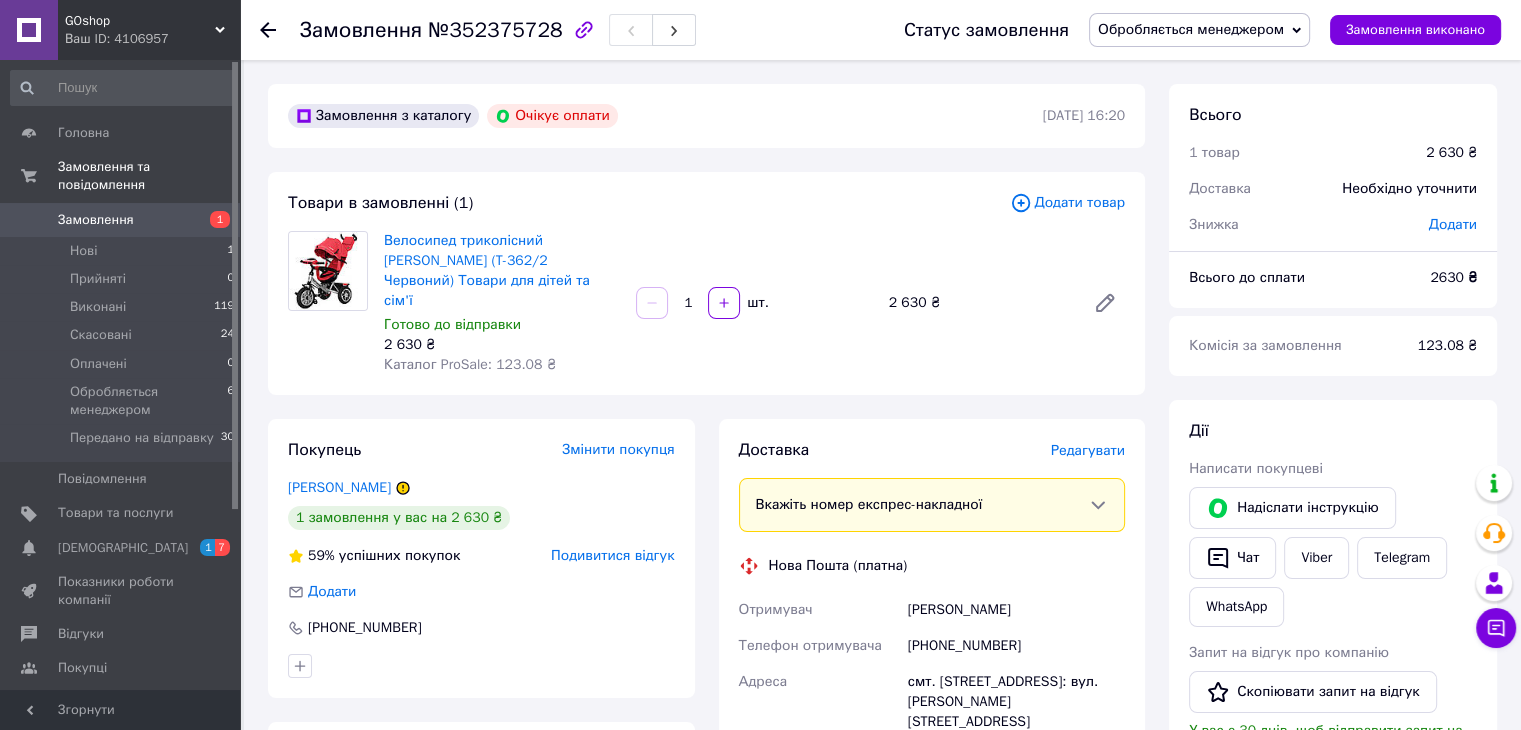 click on "1" at bounding box center [212, 220] 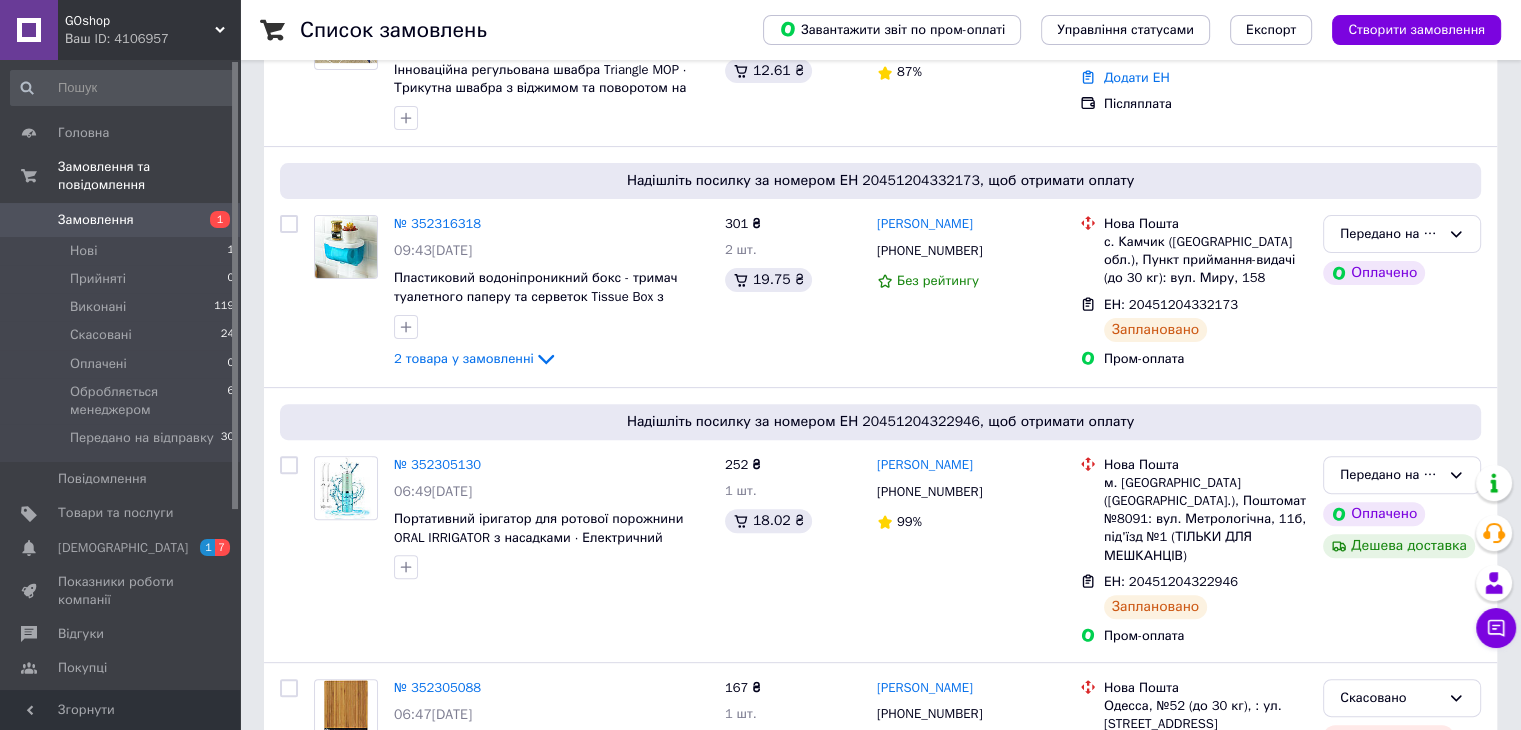 scroll, scrollTop: 1200, scrollLeft: 0, axis: vertical 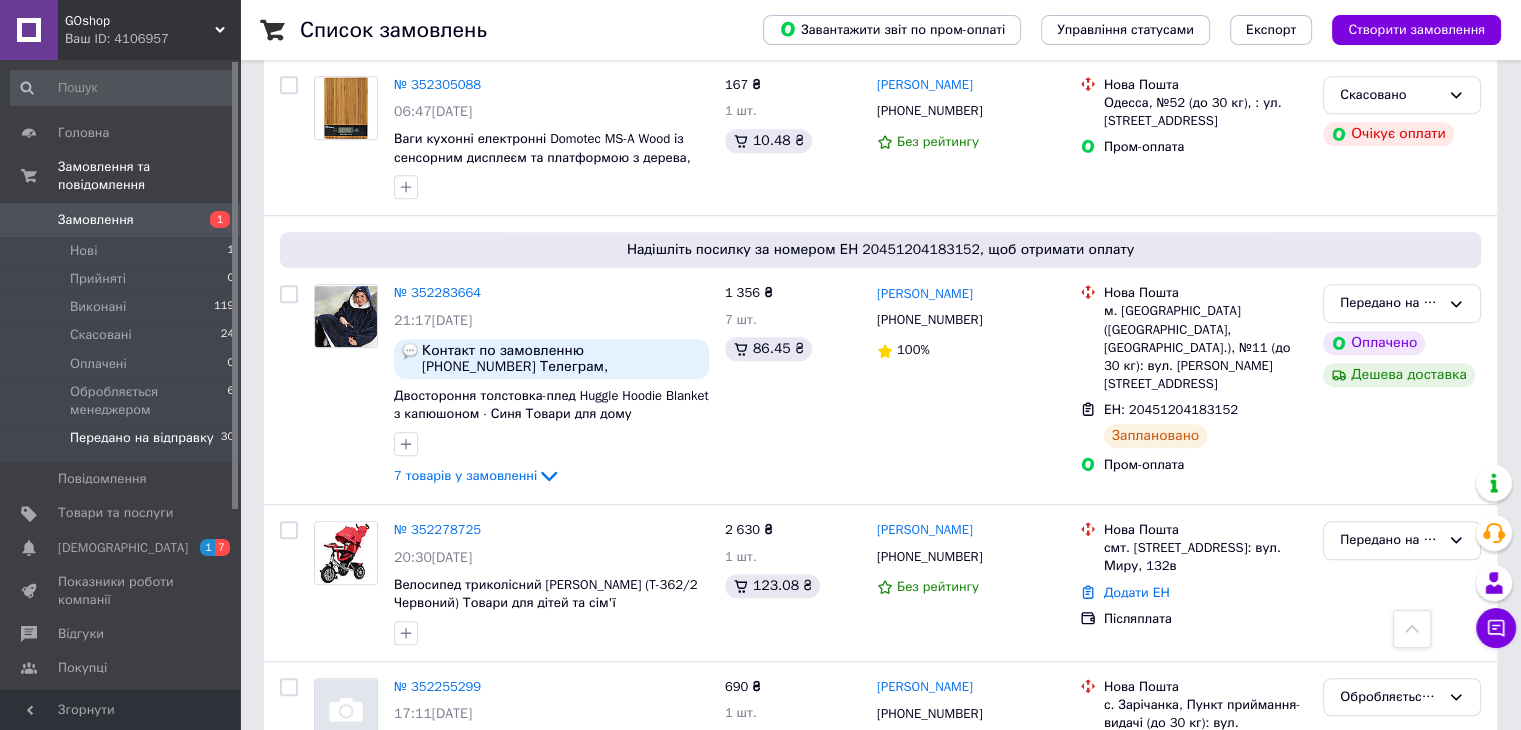 click on "Передано на відправку  30" at bounding box center (123, 443) 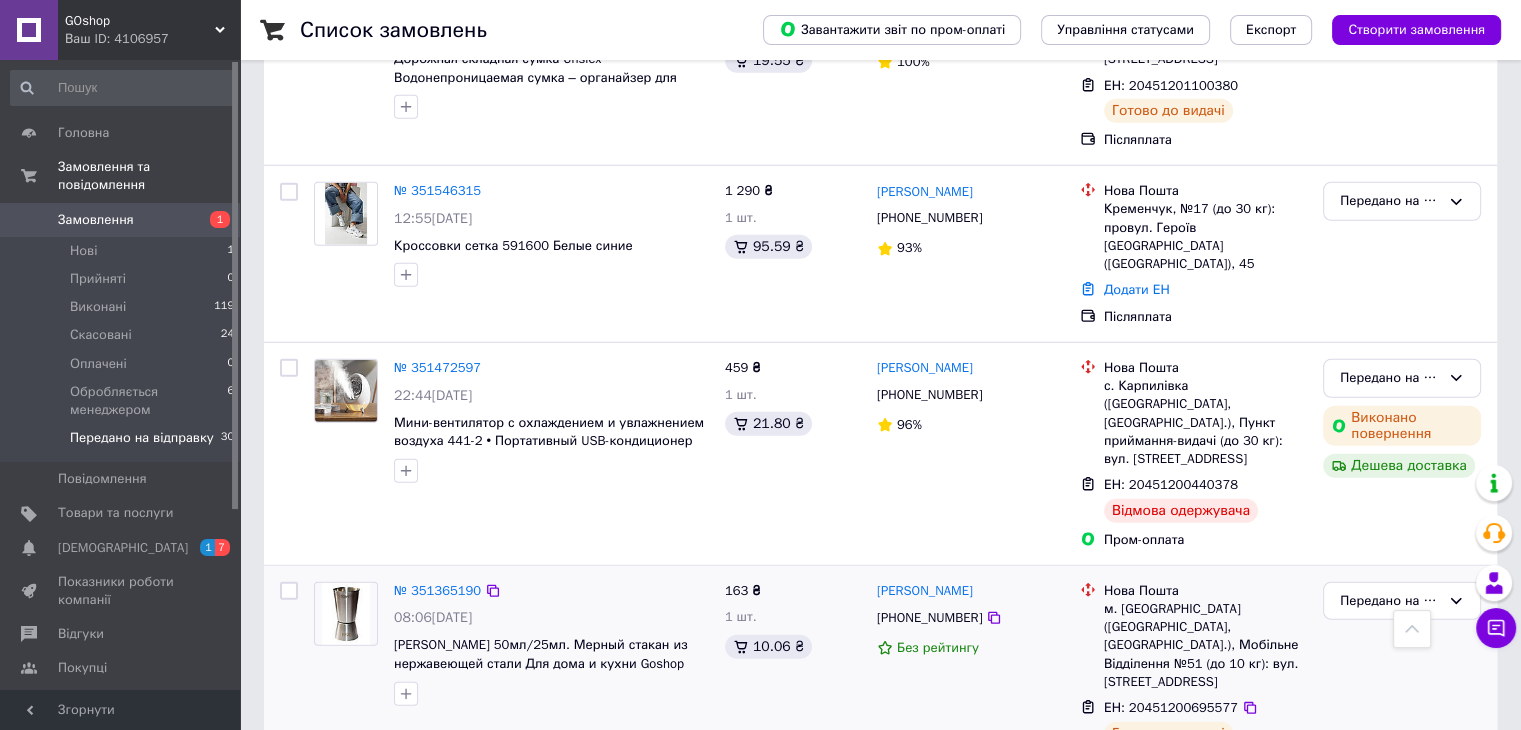 scroll, scrollTop: 5353, scrollLeft: 0, axis: vertical 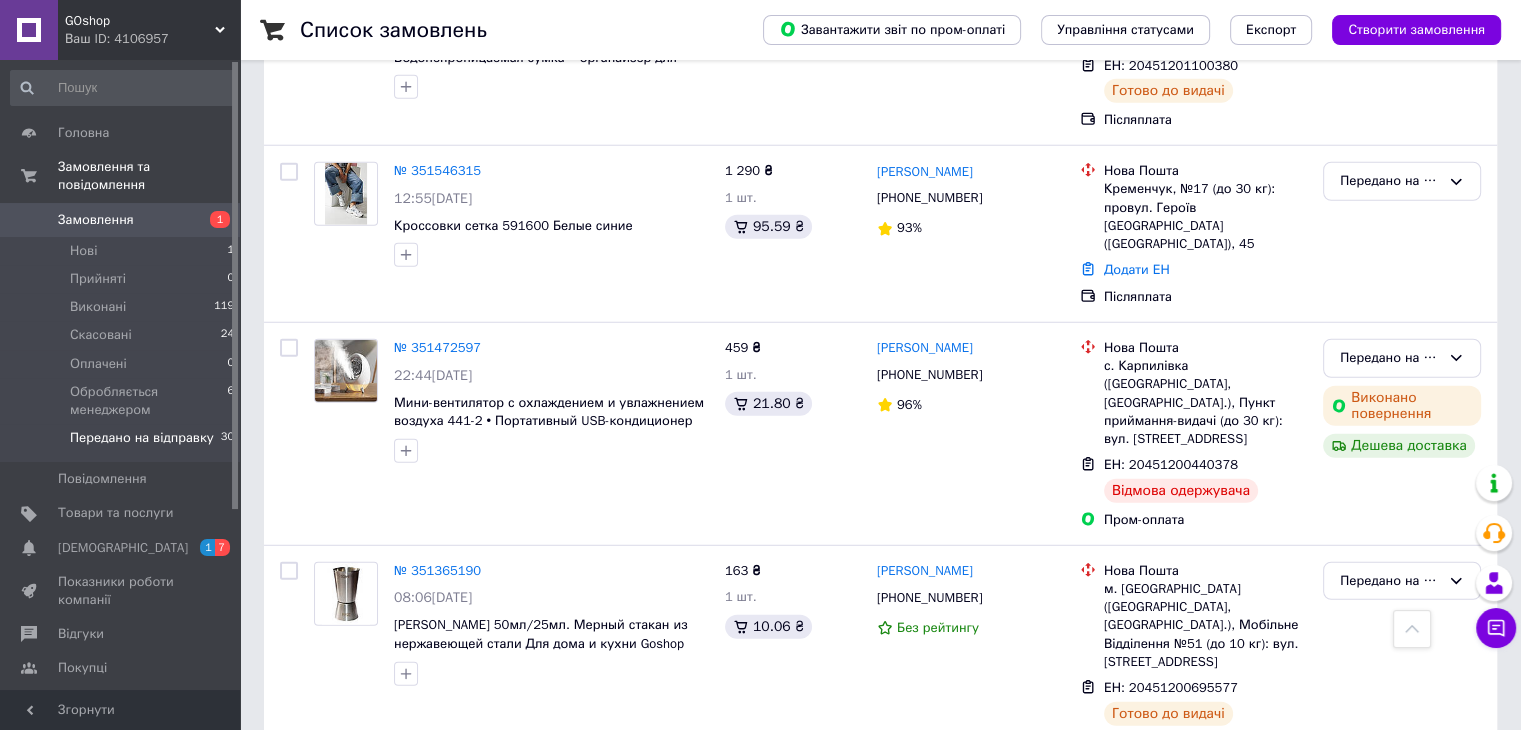 click on "Передано на відправку" at bounding box center (1390, 804) 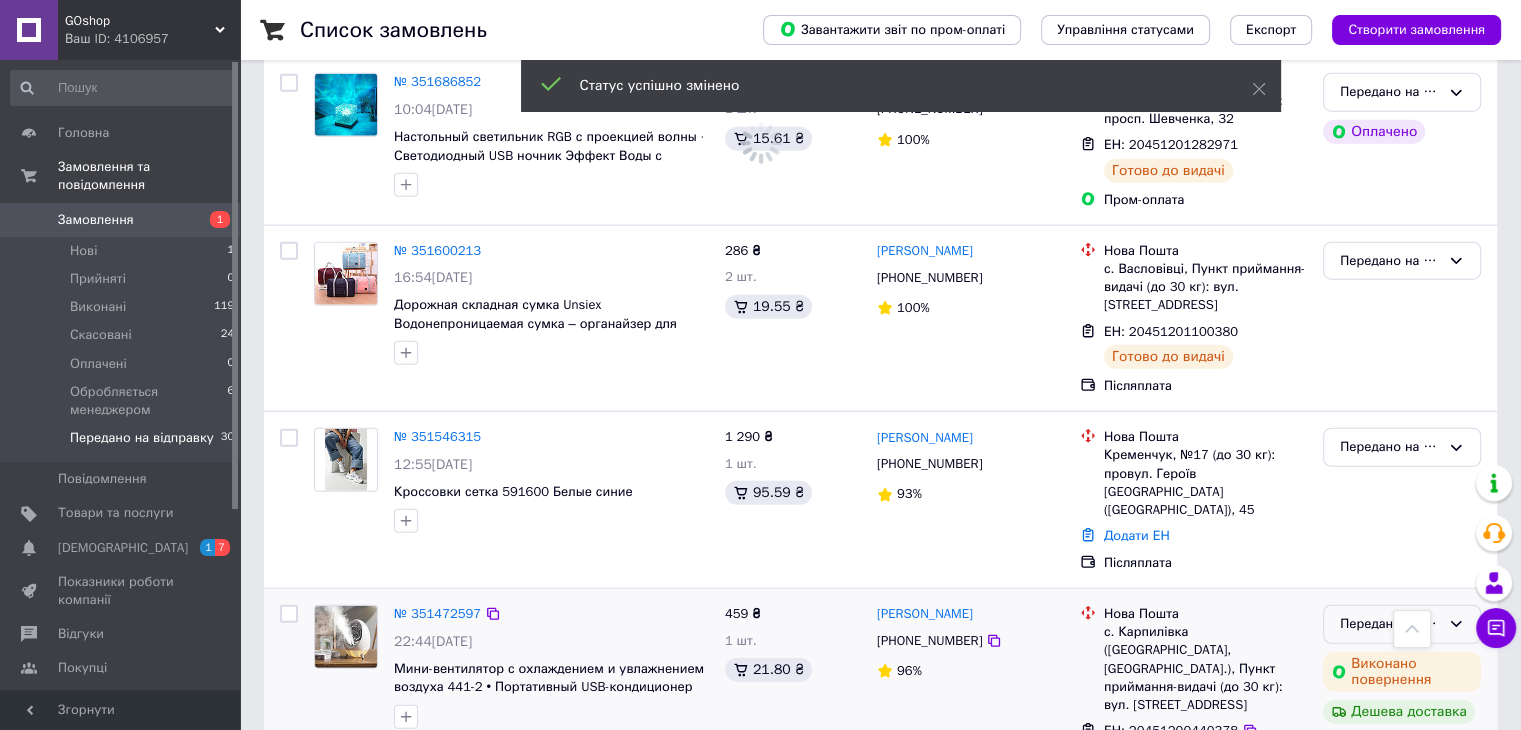 drag, startPoint x: 1412, startPoint y: 337, endPoint x: 1408, endPoint y: 353, distance: 16.492422 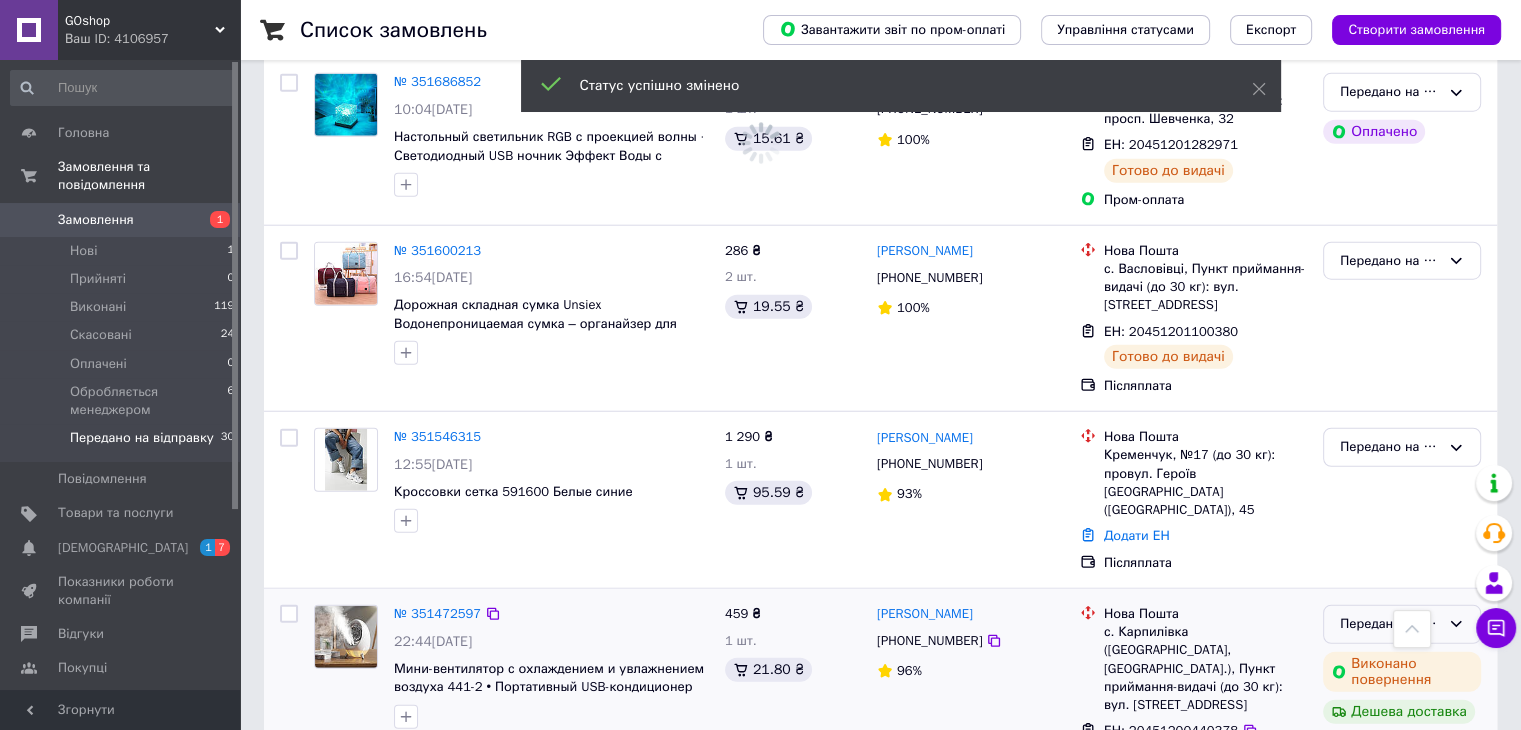 click on "Передано на відправку" at bounding box center [1402, 624] 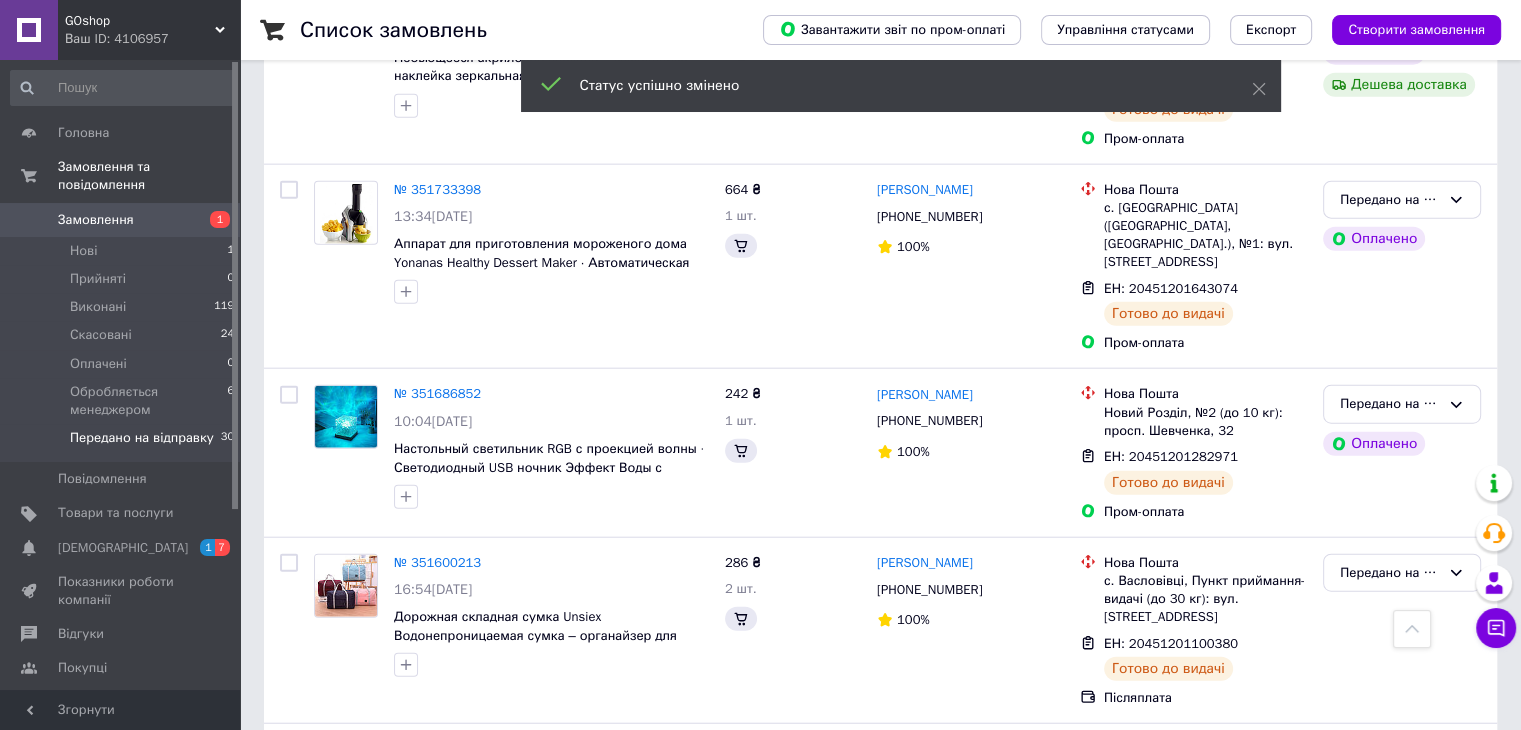 scroll, scrollTop: 5087, scrollLeft: 0, axis: vertical 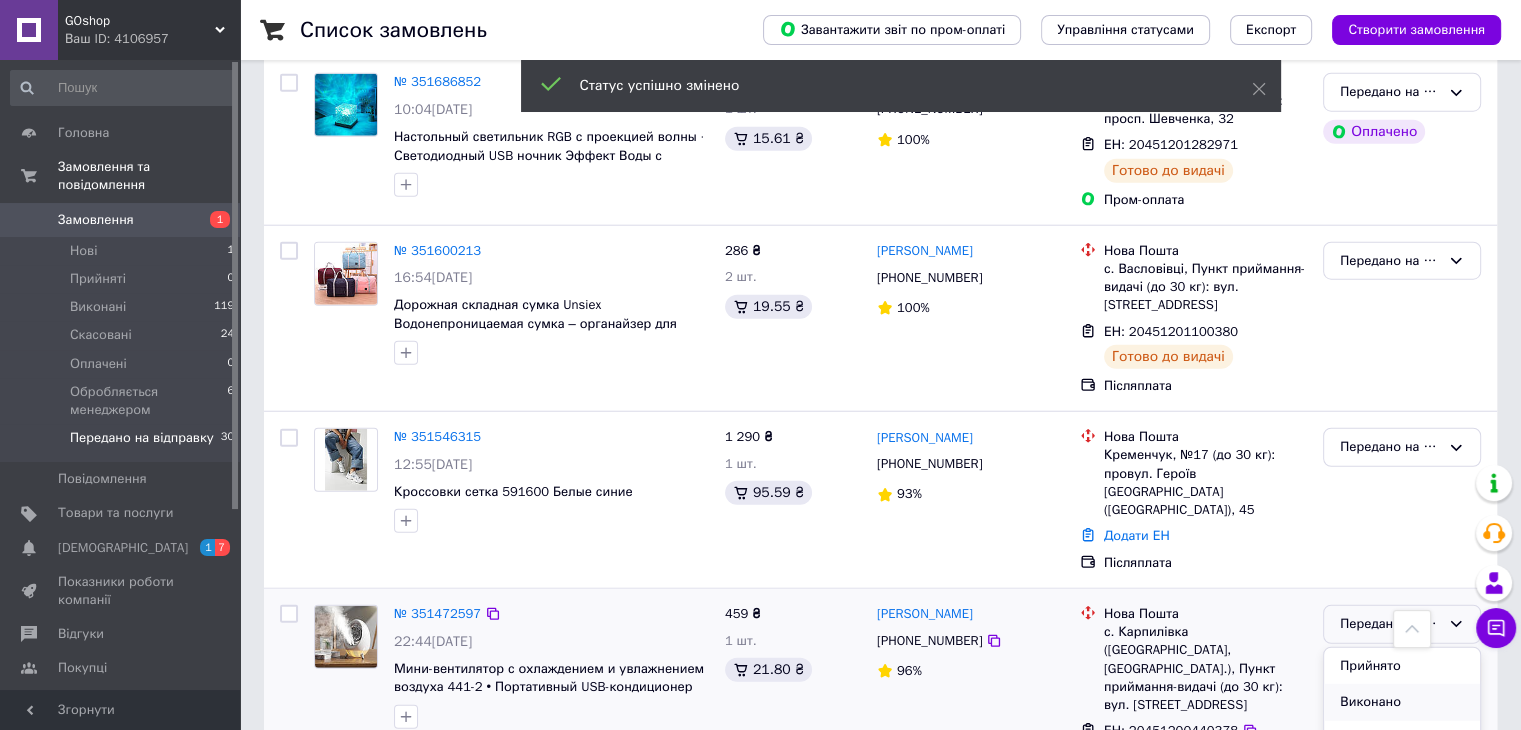 click on "Виконано" at bounding box center (1402, 702) 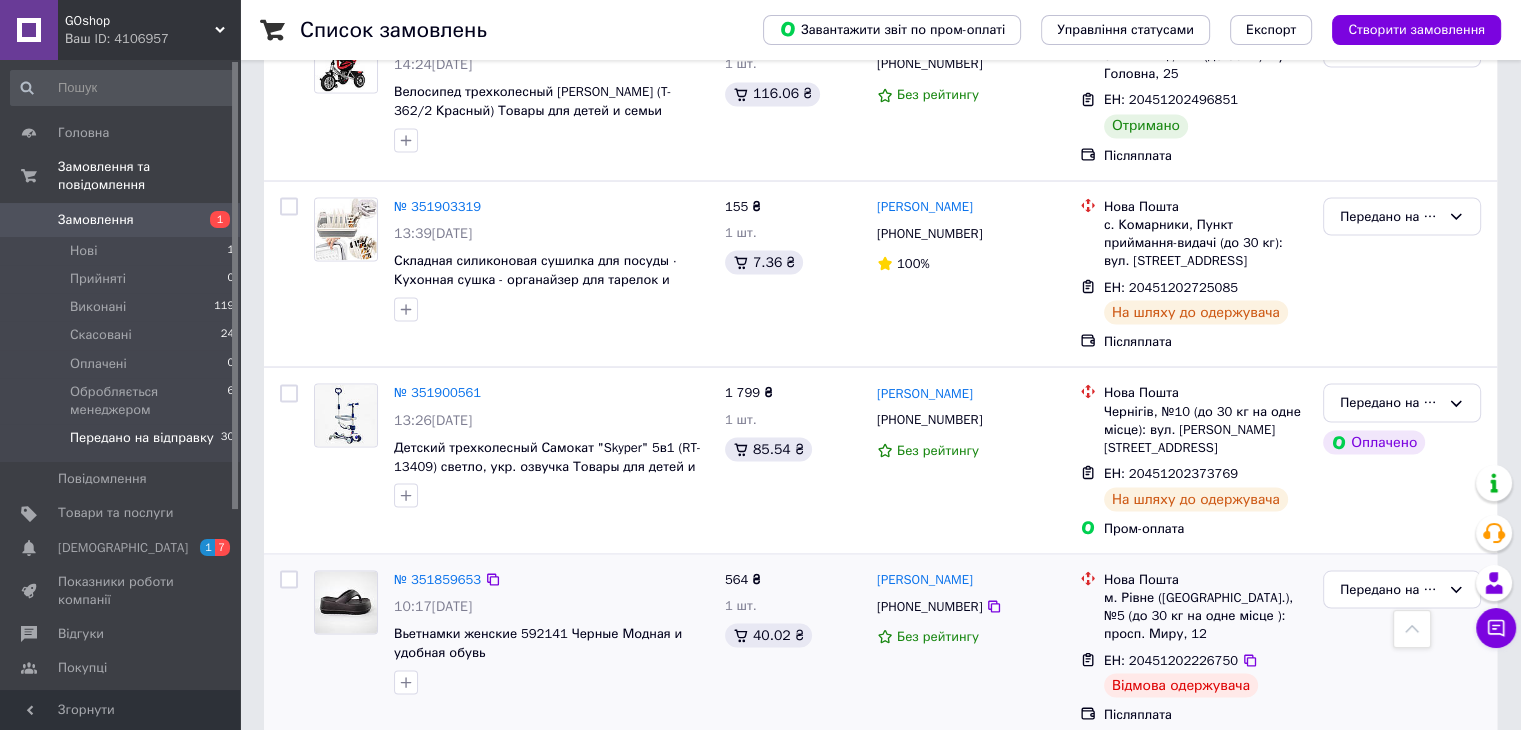 scroll, scrollTop: 3620, scrollLeft: 0, axis: vertical 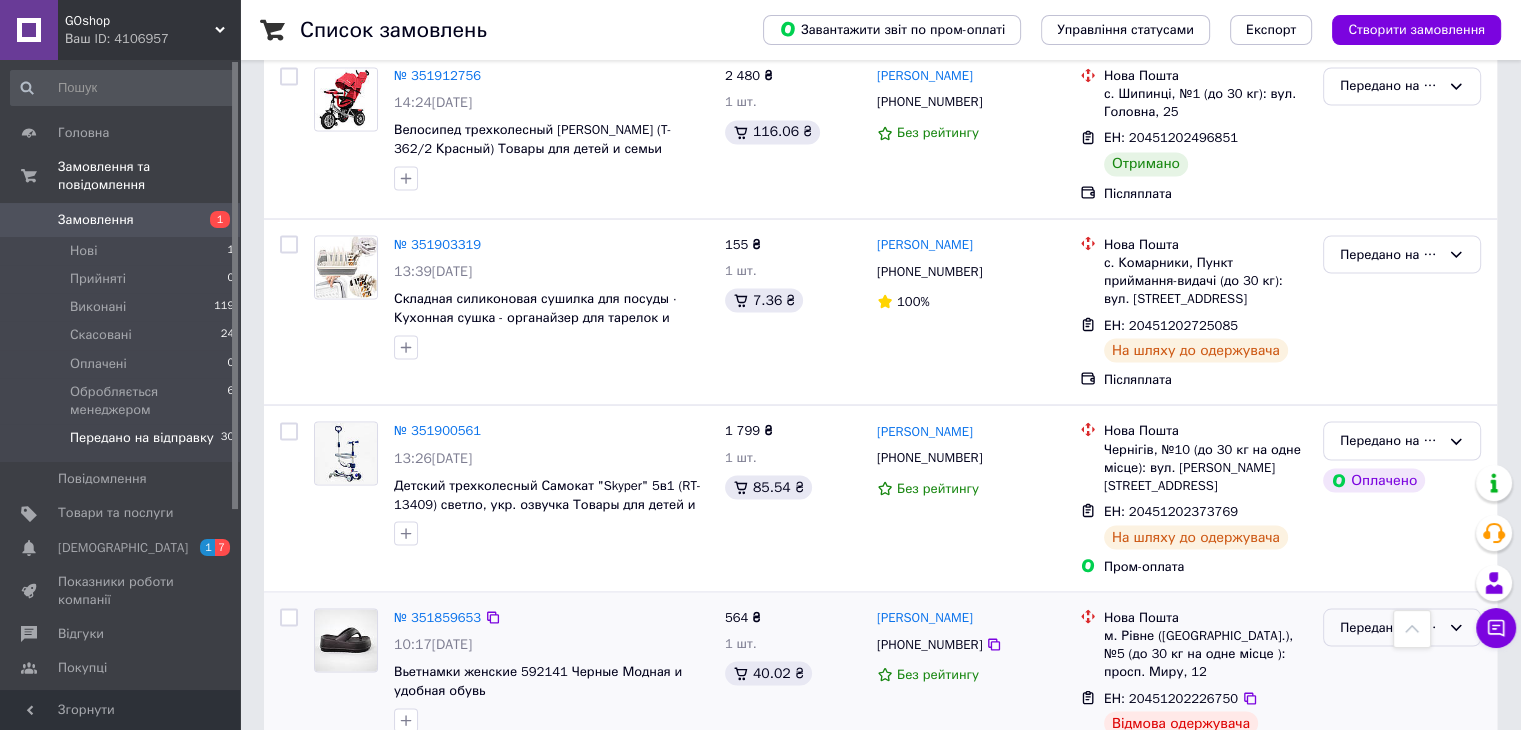click on "Передано на відправку" at bounding box center [1390, 627] 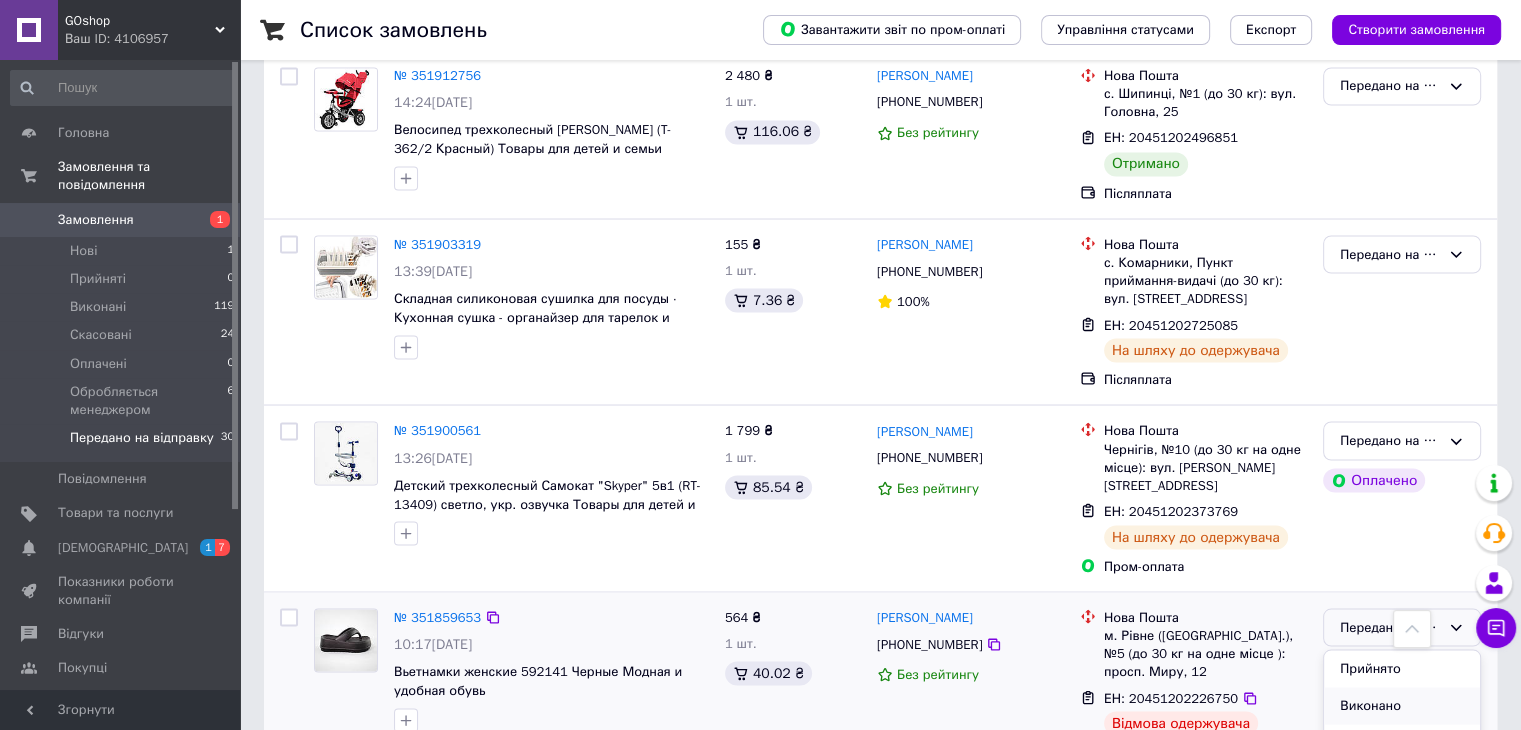 click on "Виконано" at bounding box center [1402, 705] 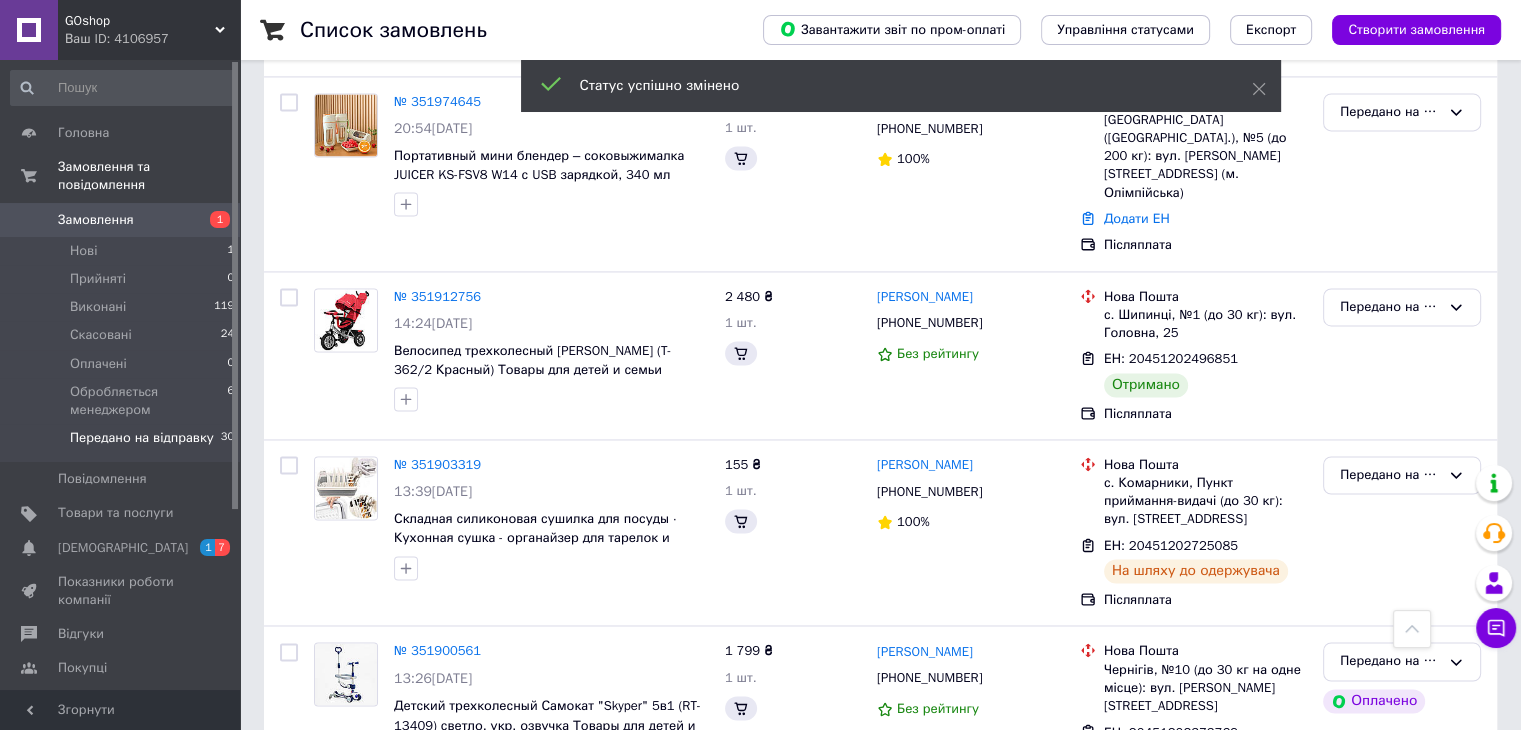 scroll, scrollTop: 3087, scrollLeft: 0, axis: vertical 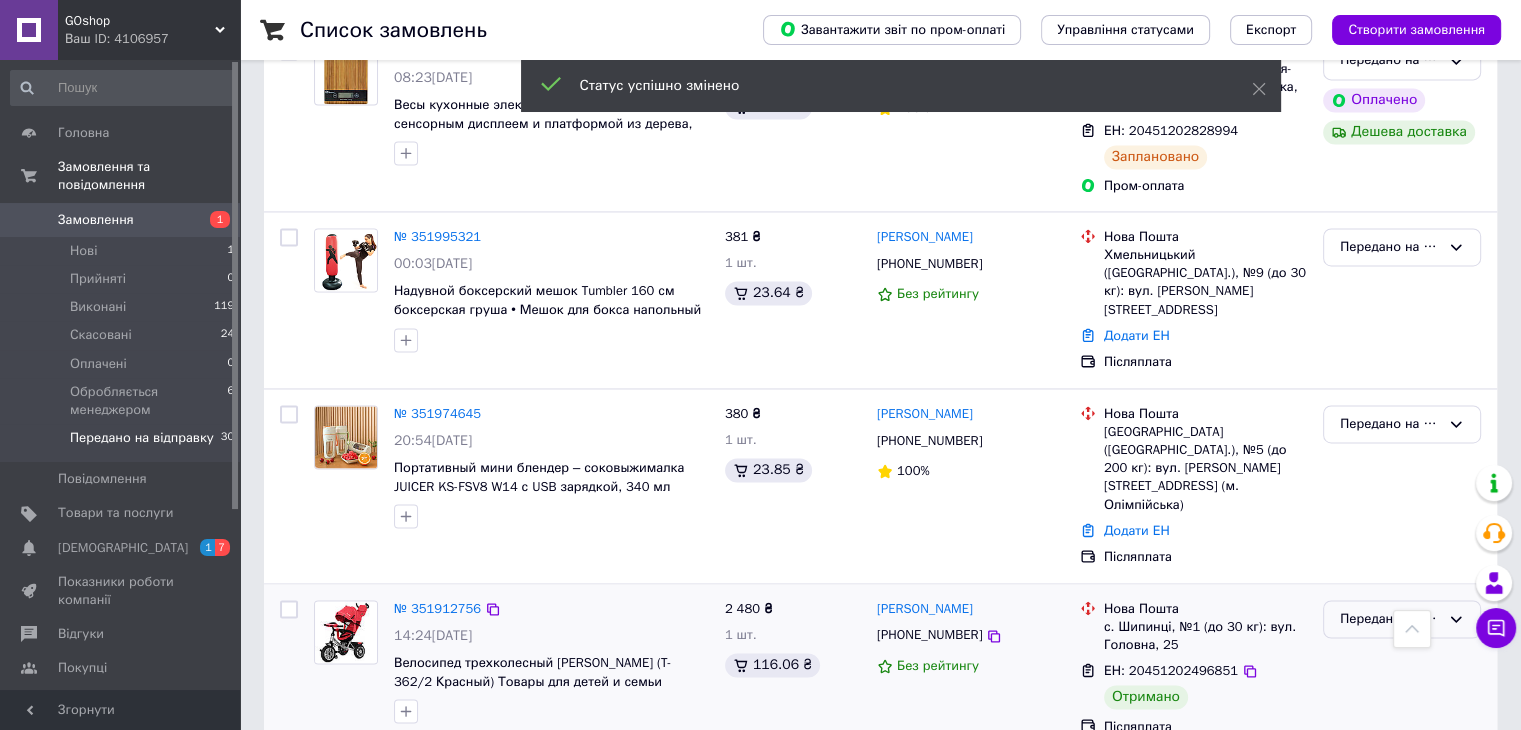 click on "Передано на відправку" at bounding box center [1402, 619] 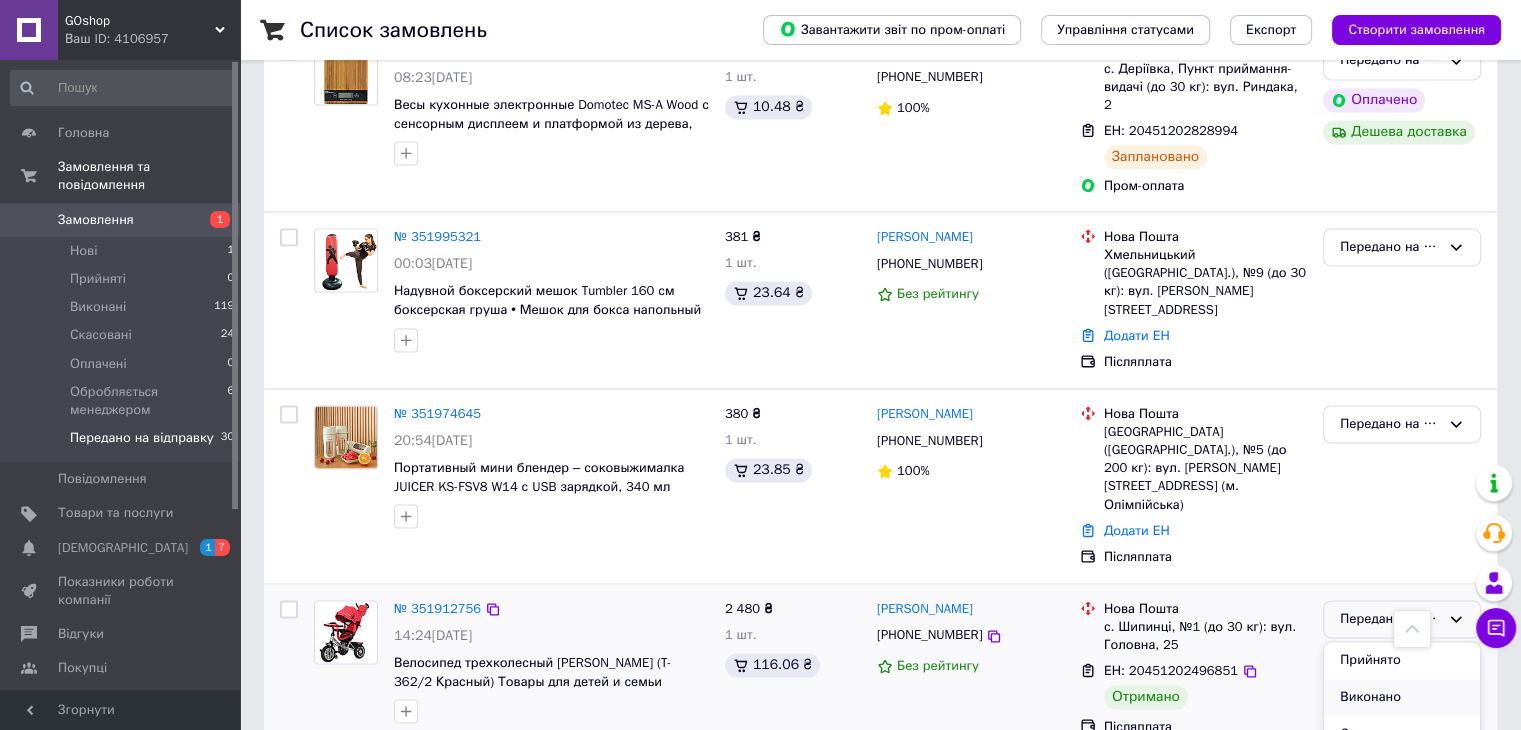 click on "Виконано" at bounding box center [1402, 697] 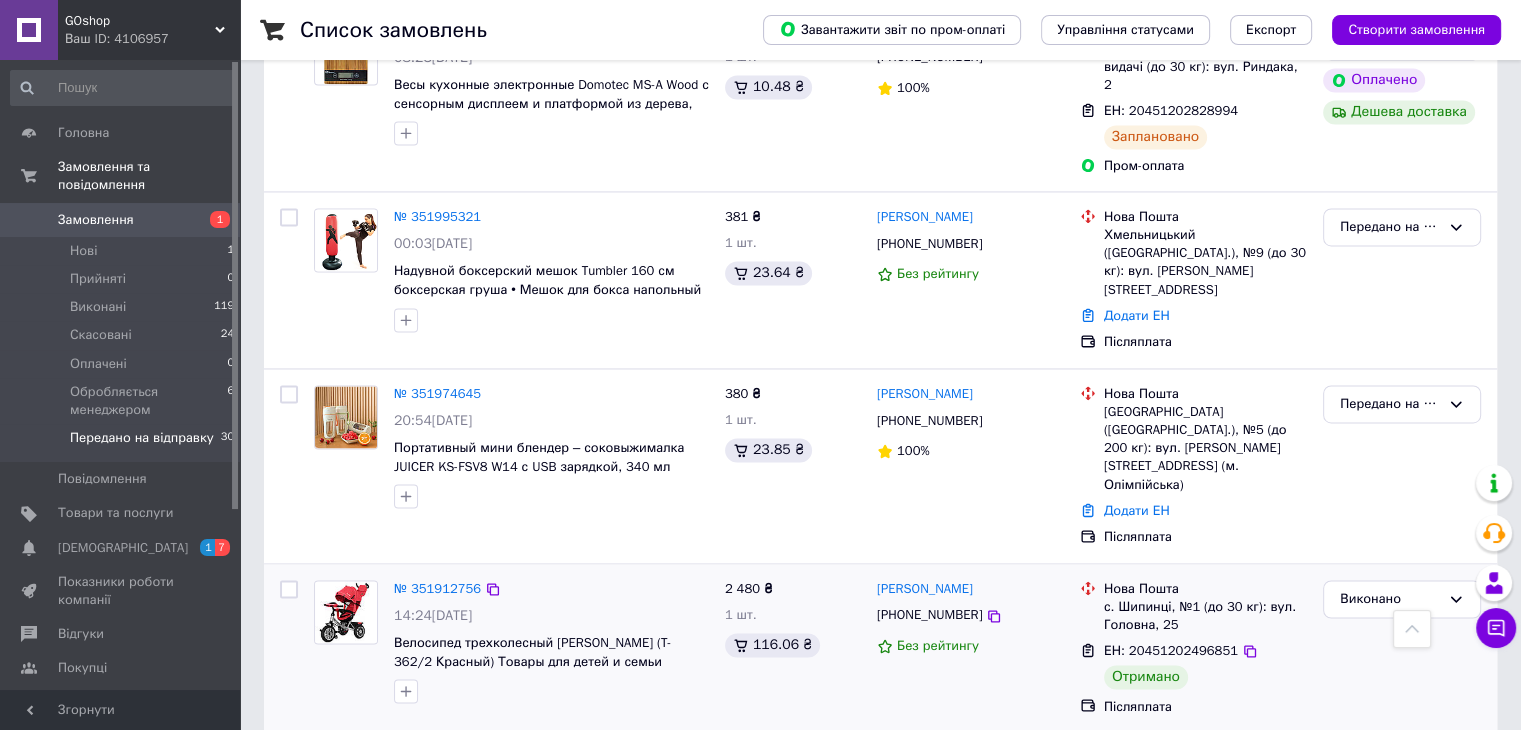 scroll, scrollTop: 3087, scrollLeft: 0, axis: vertical 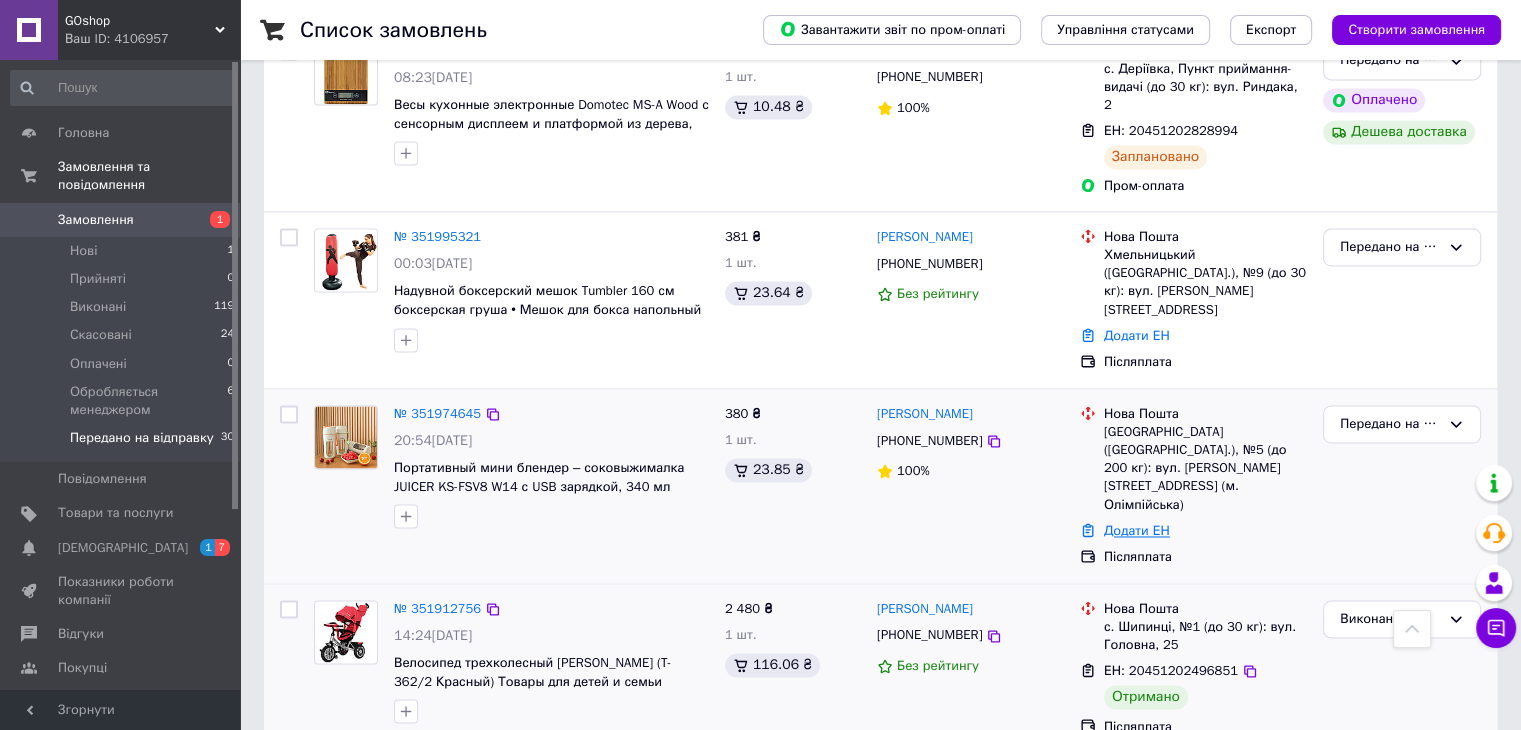 click on "Додати ЕН" at bounding box center (1137, 530) 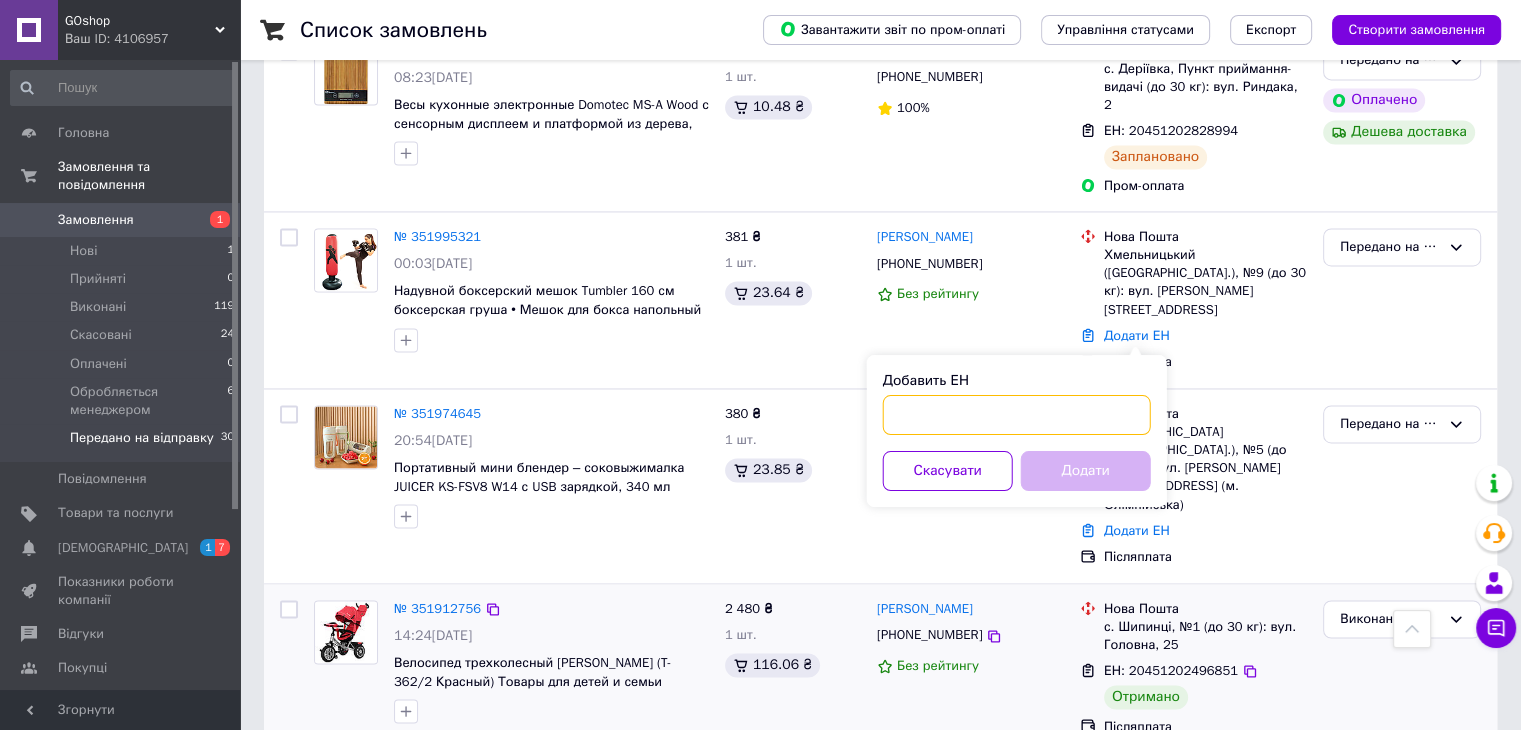 click on "Добавить ЕН" at bounding box center (1017, 415) 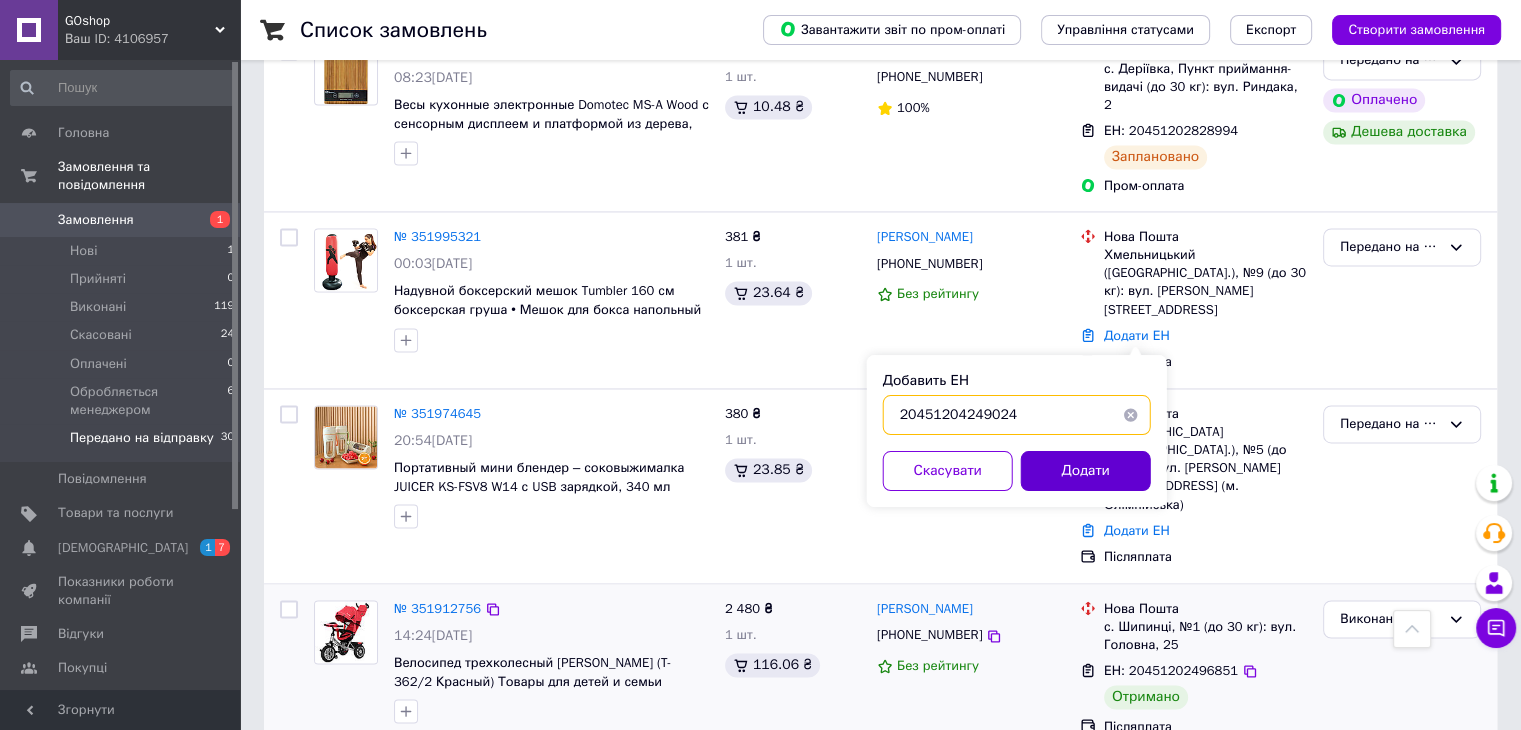 type on "20451204249024" 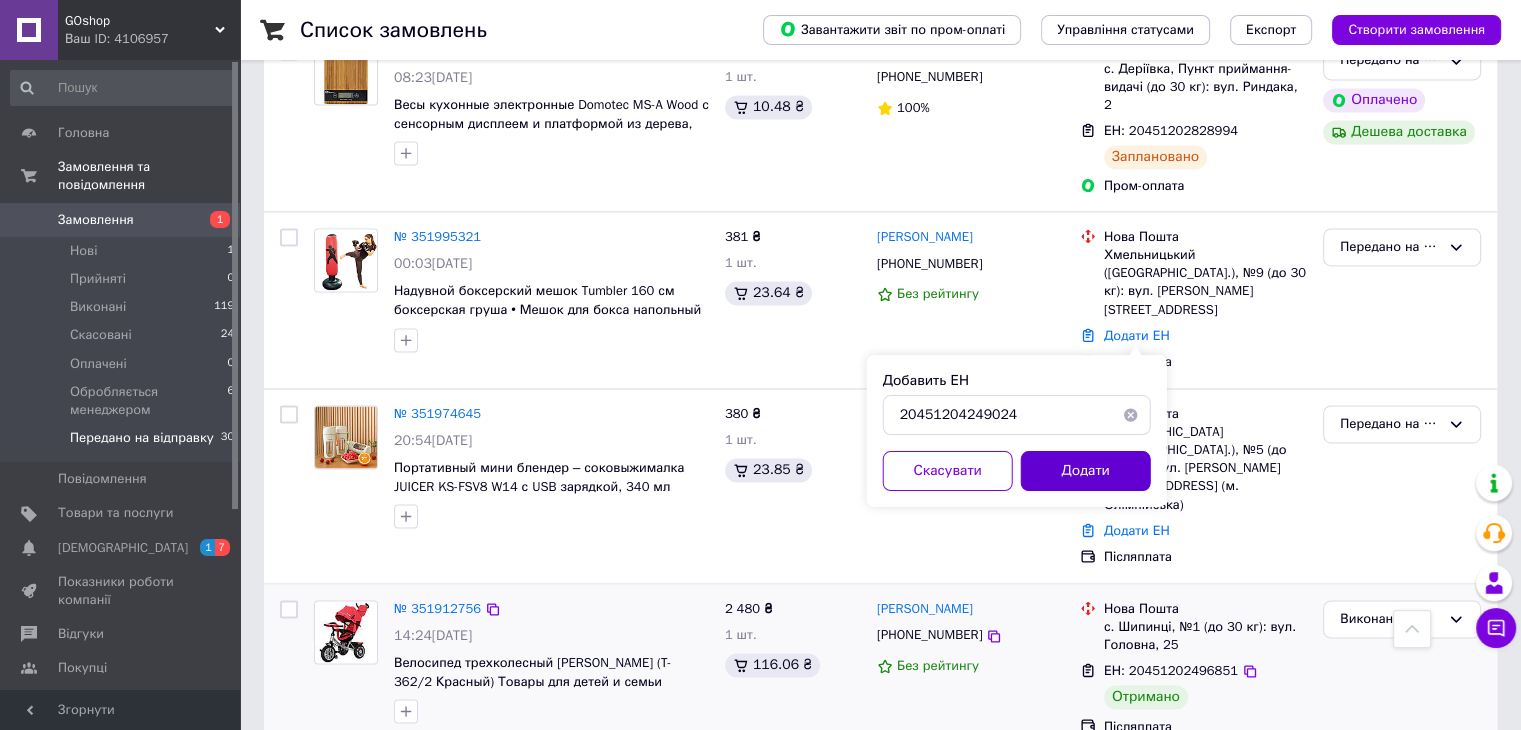 click on "Додати" at bounding box center [1086, 471] 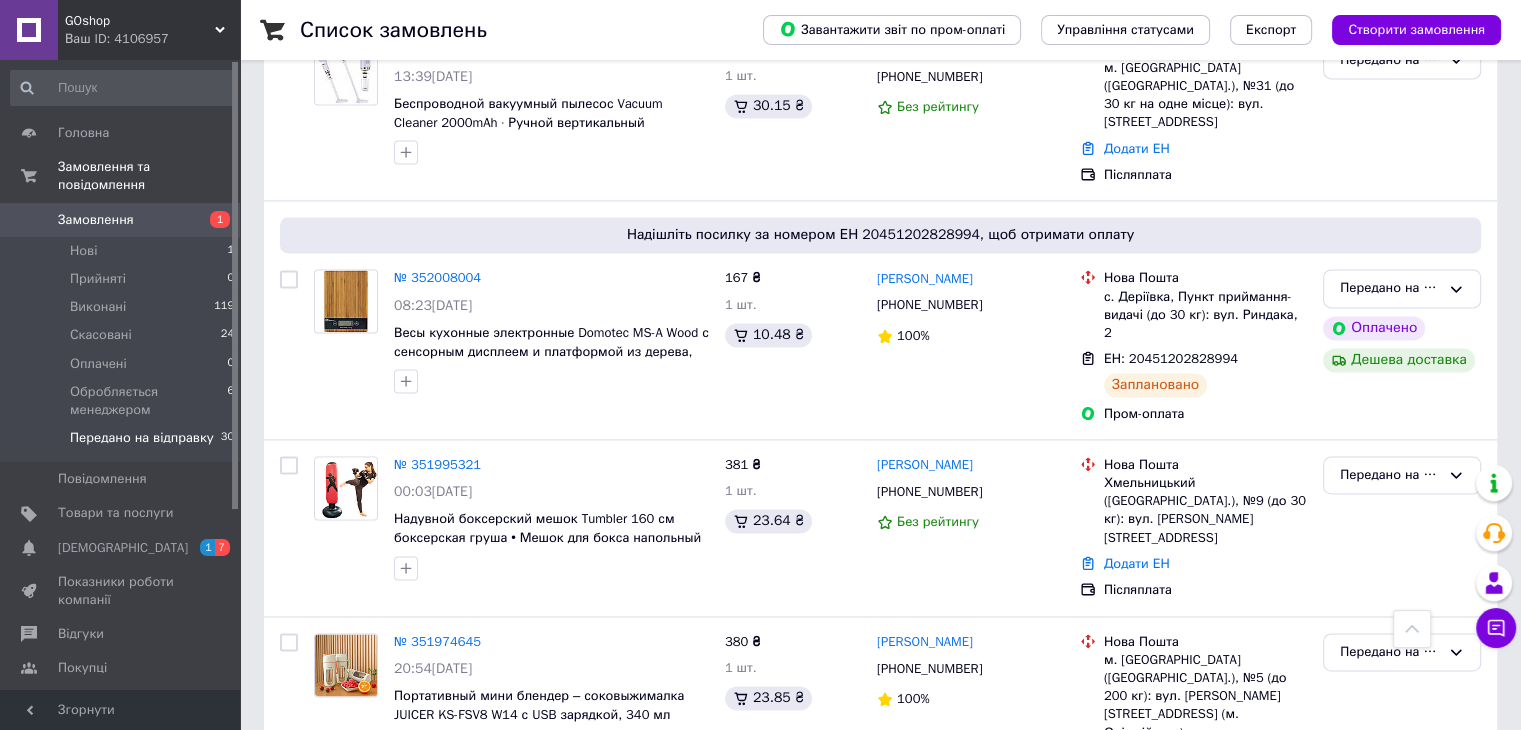 scroll, scrollTop: 2820, scrollLeft: 0, axis: vertical 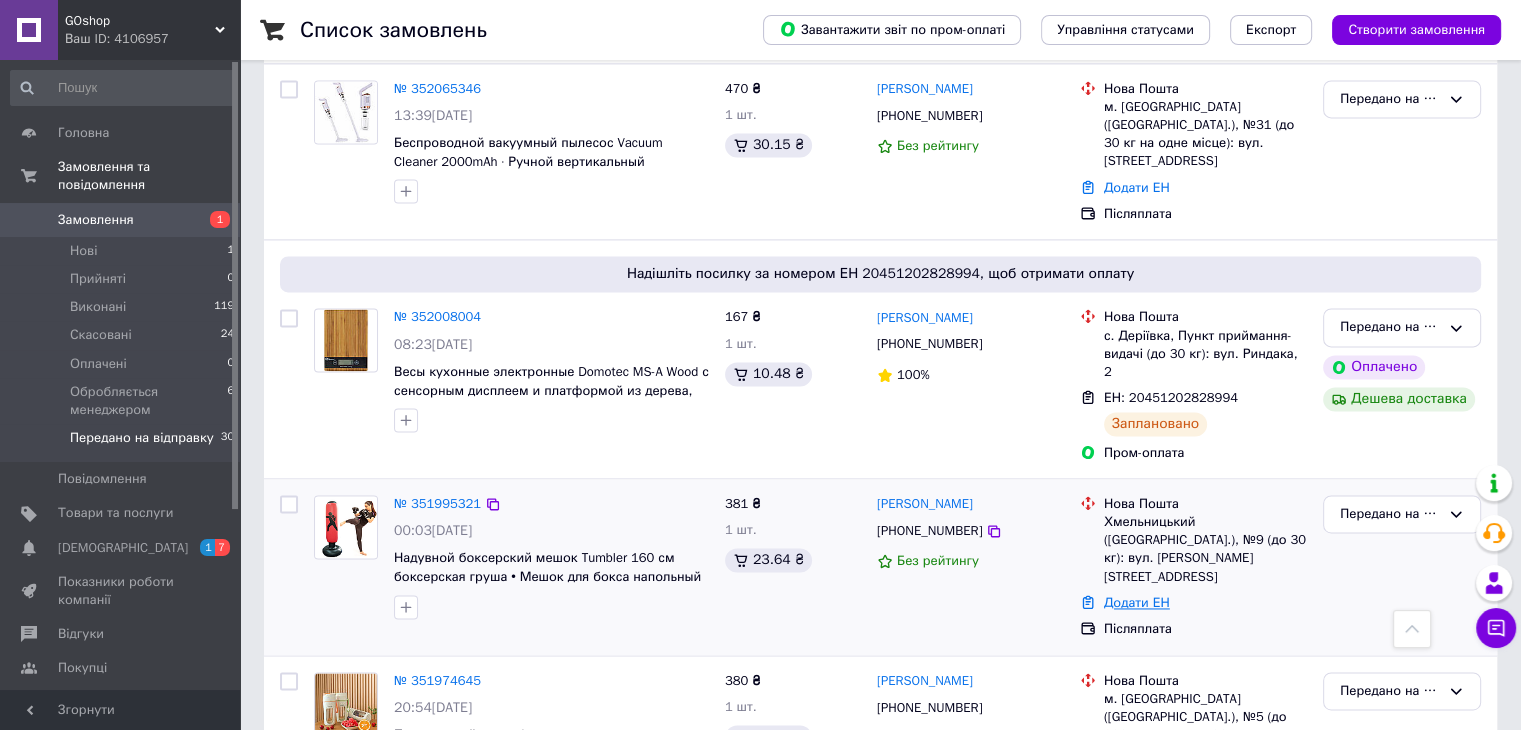 click on "Додати ЕН" at bounding box center (1137, 602) 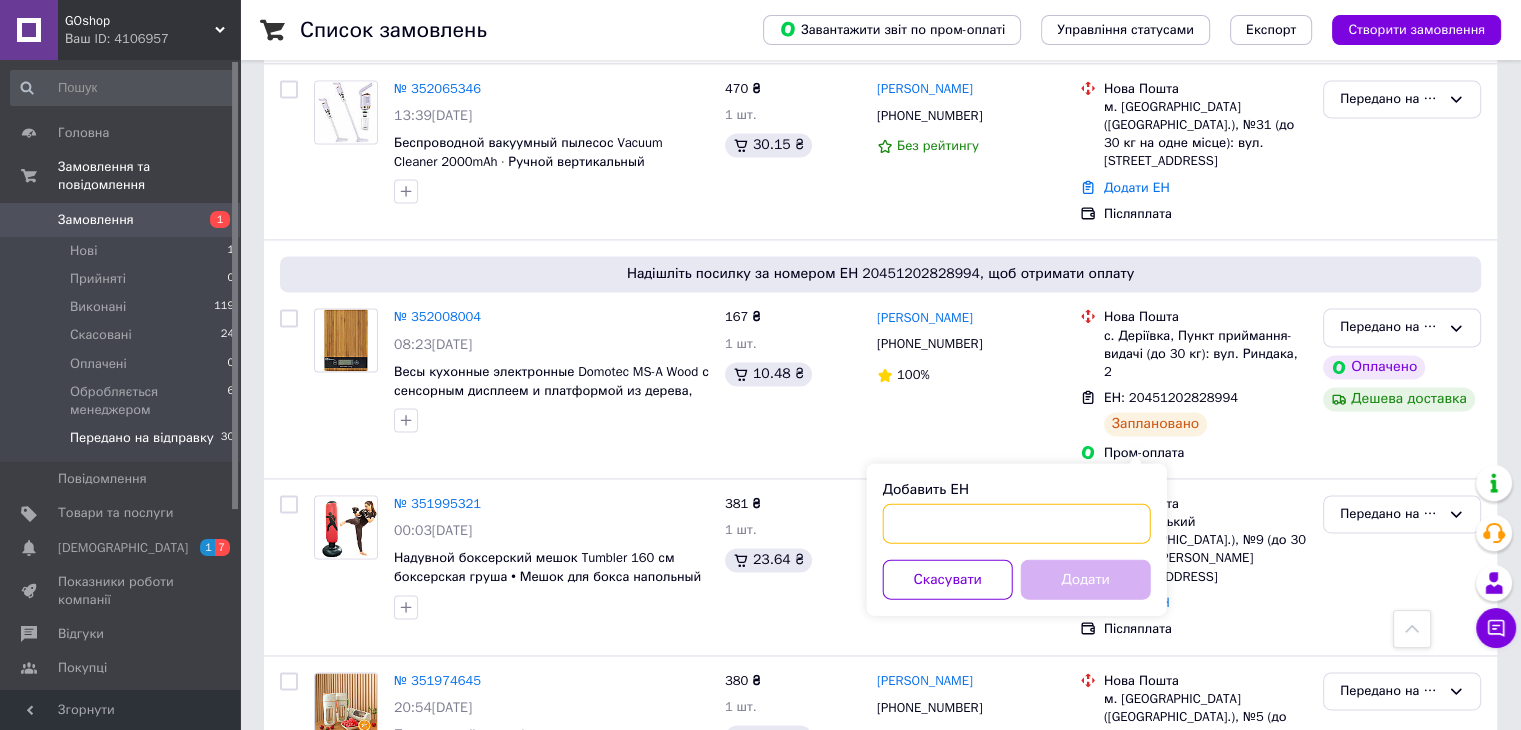 click on "Добавить ЕН" at bounding box center (1017, 523) 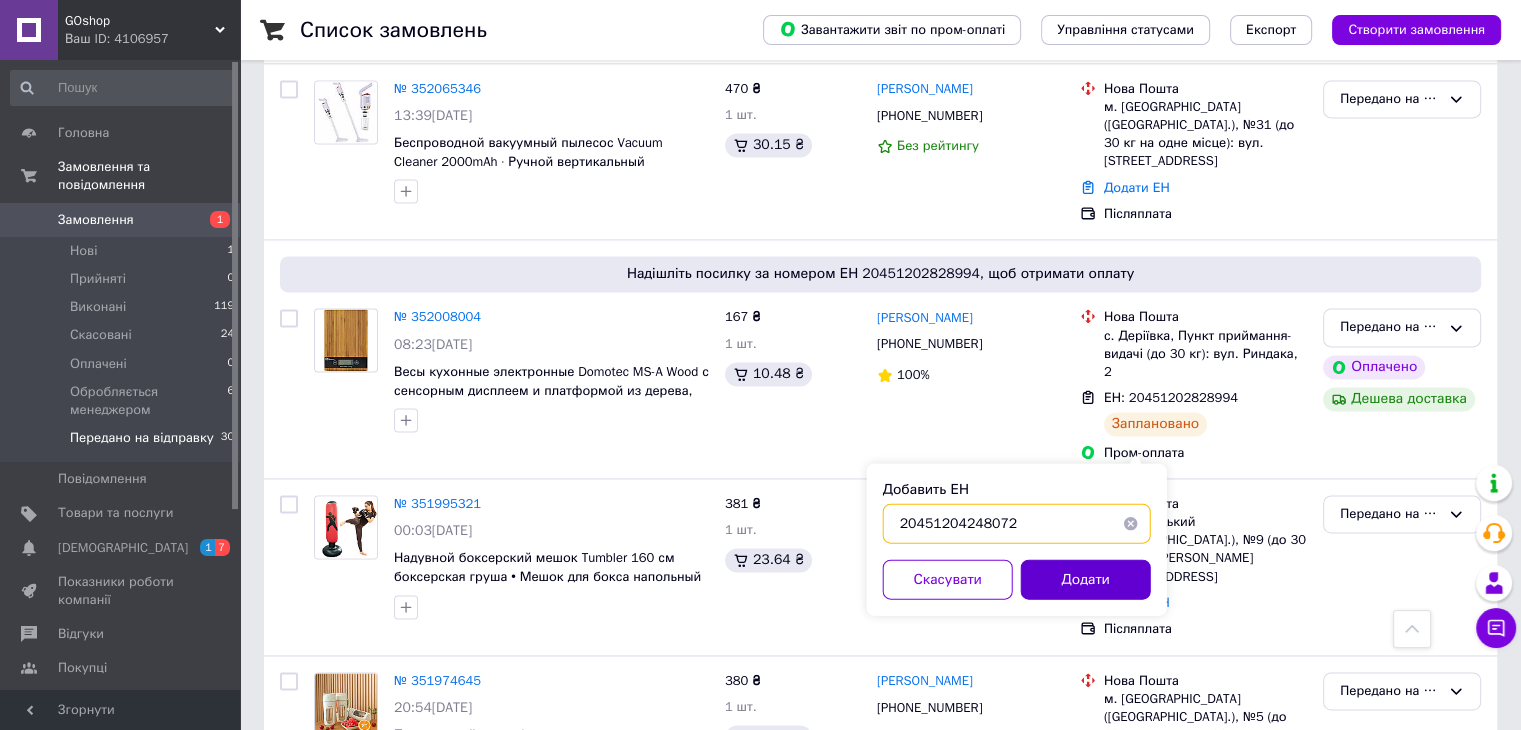 type on "20451204248072" 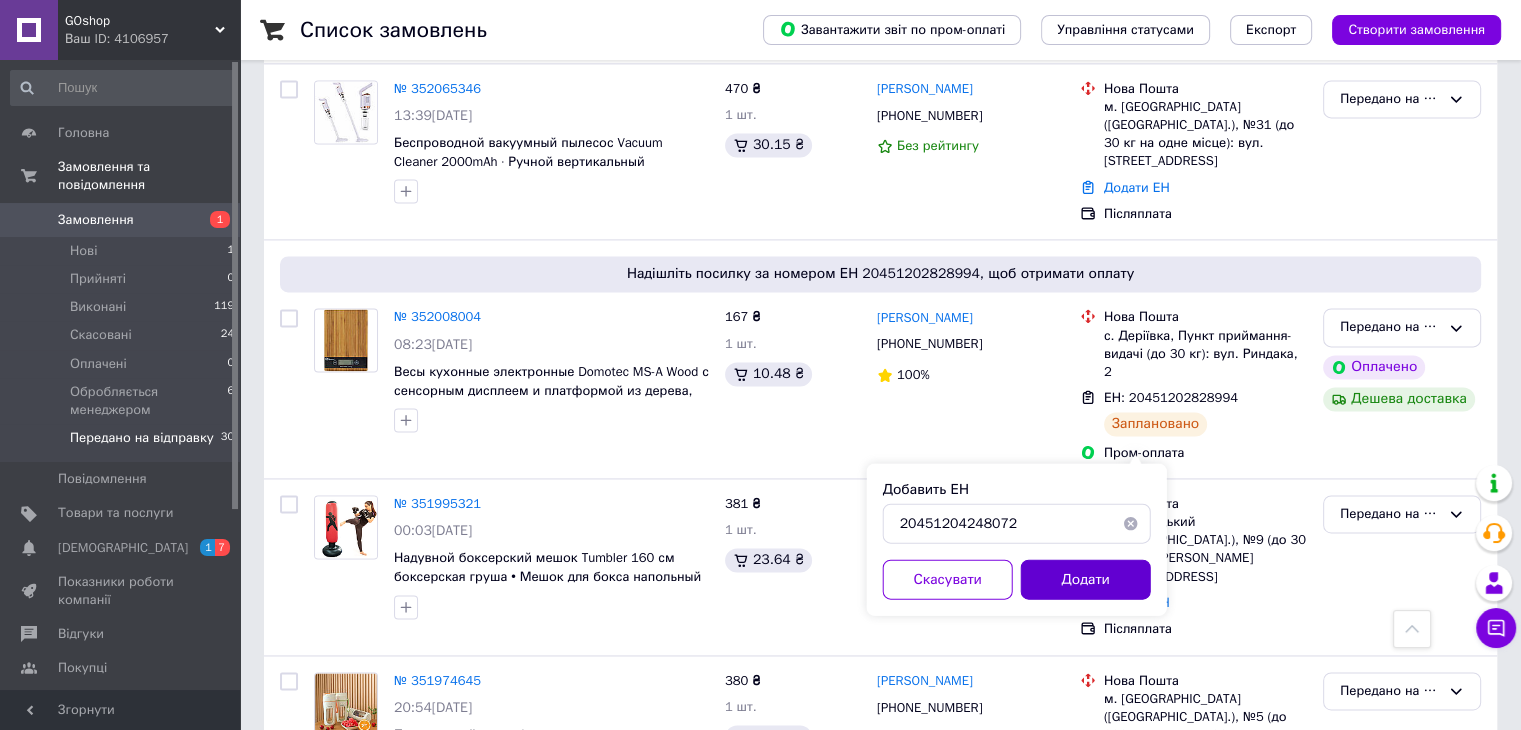 click on "Додати" at bounding box center (1086, 579) 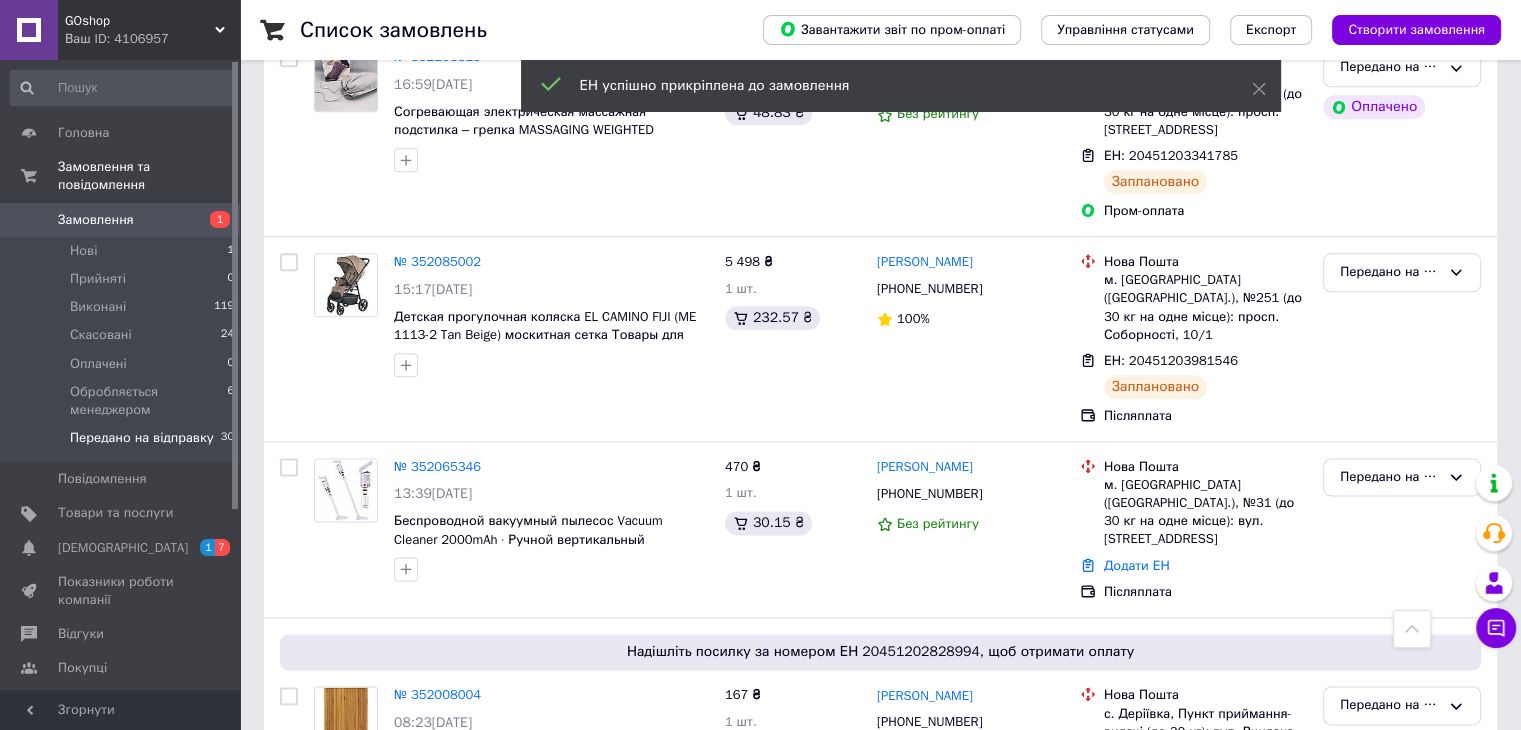 scroll, scrollTop: 2420, scrollLeft: 0, axis: vertical 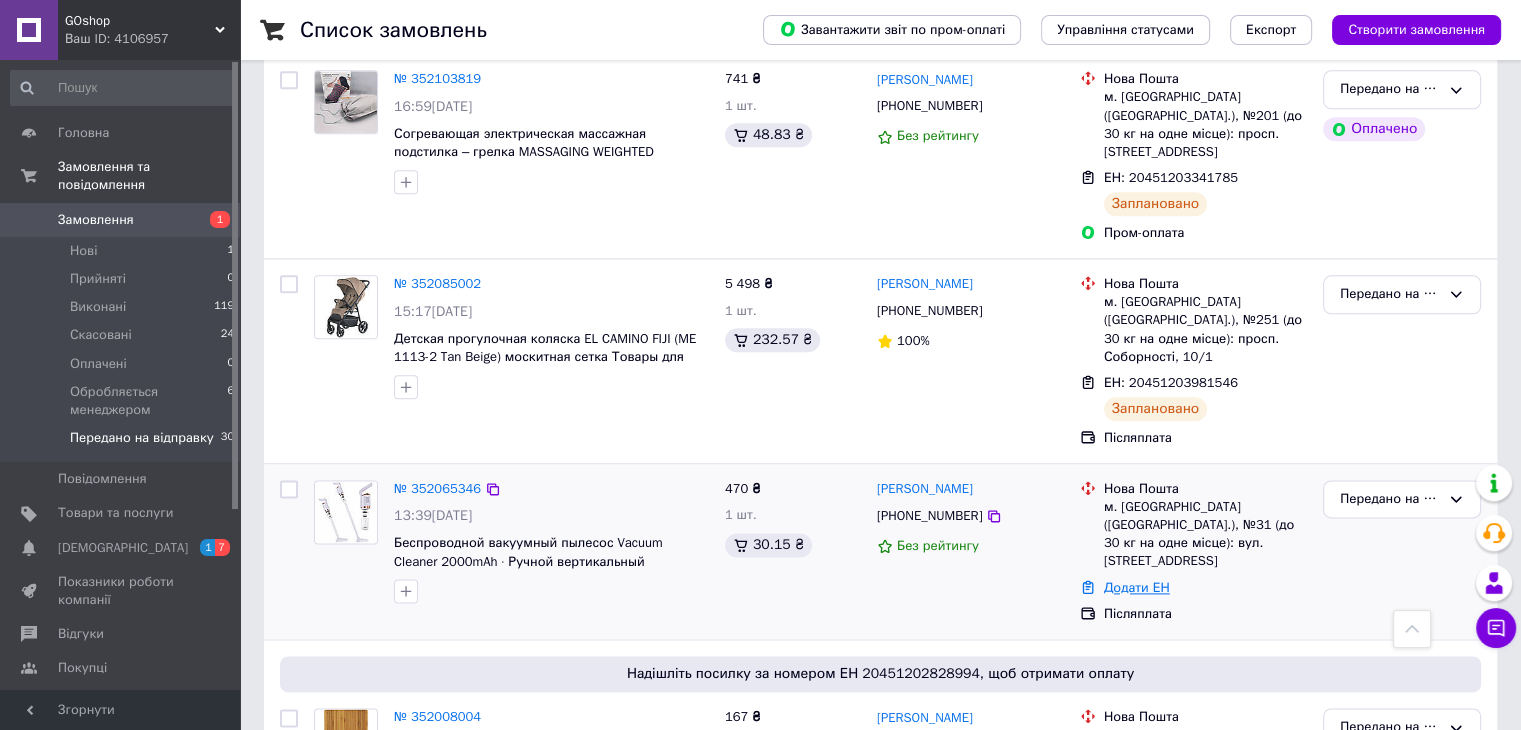 click on "Додати ЕН" at bounding box center (1137, 587) 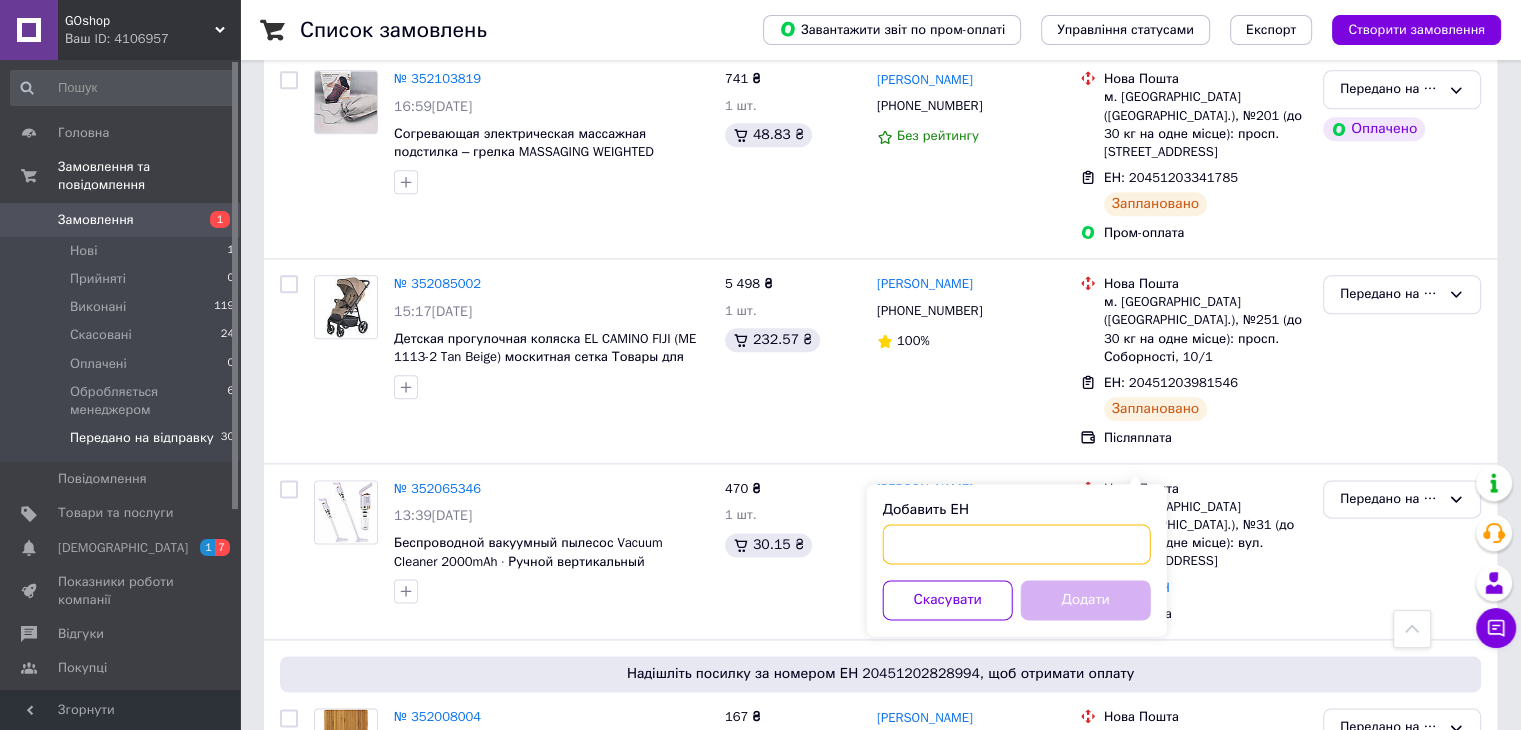 click on "Добавить ЕН" at bounding box center (1017, 544) 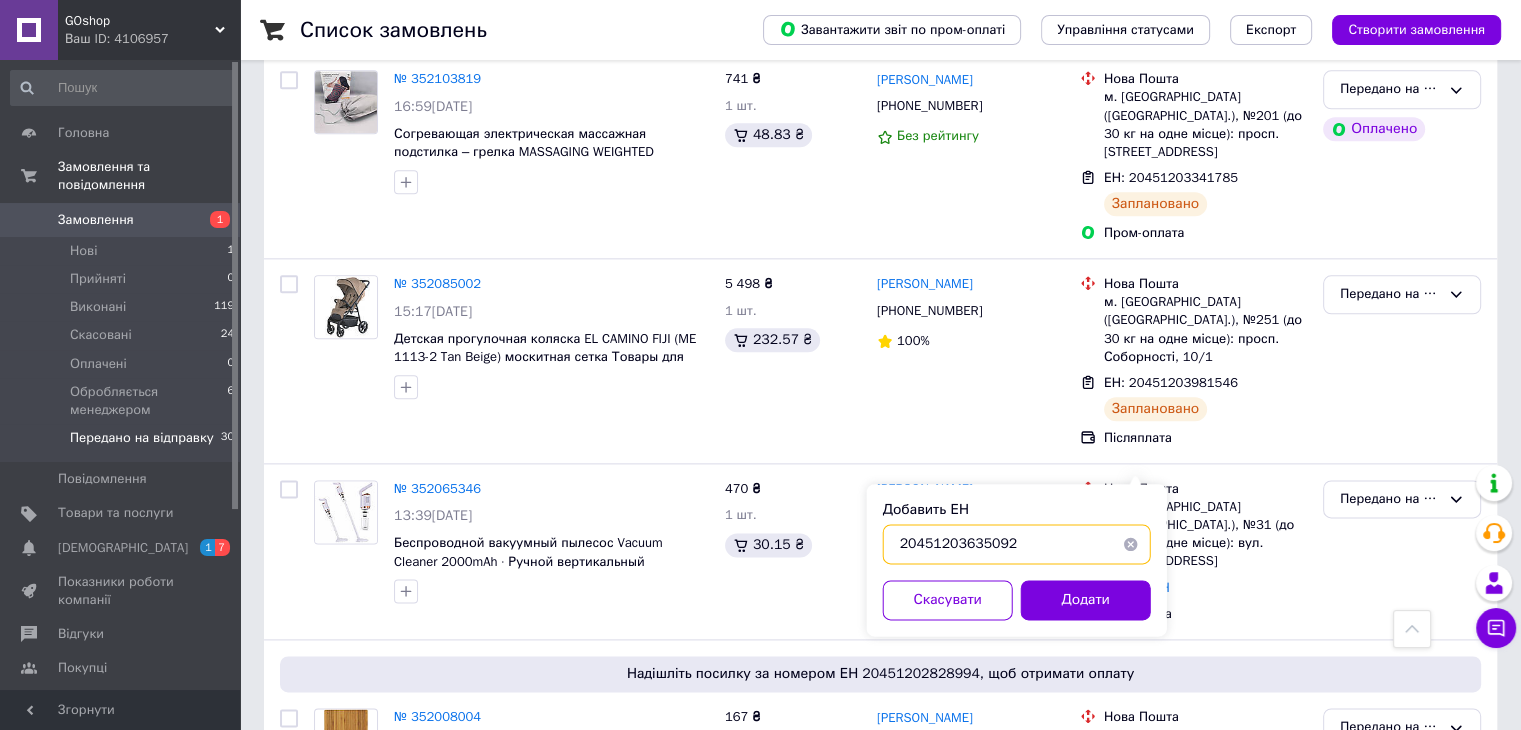 type on "20451203635092" 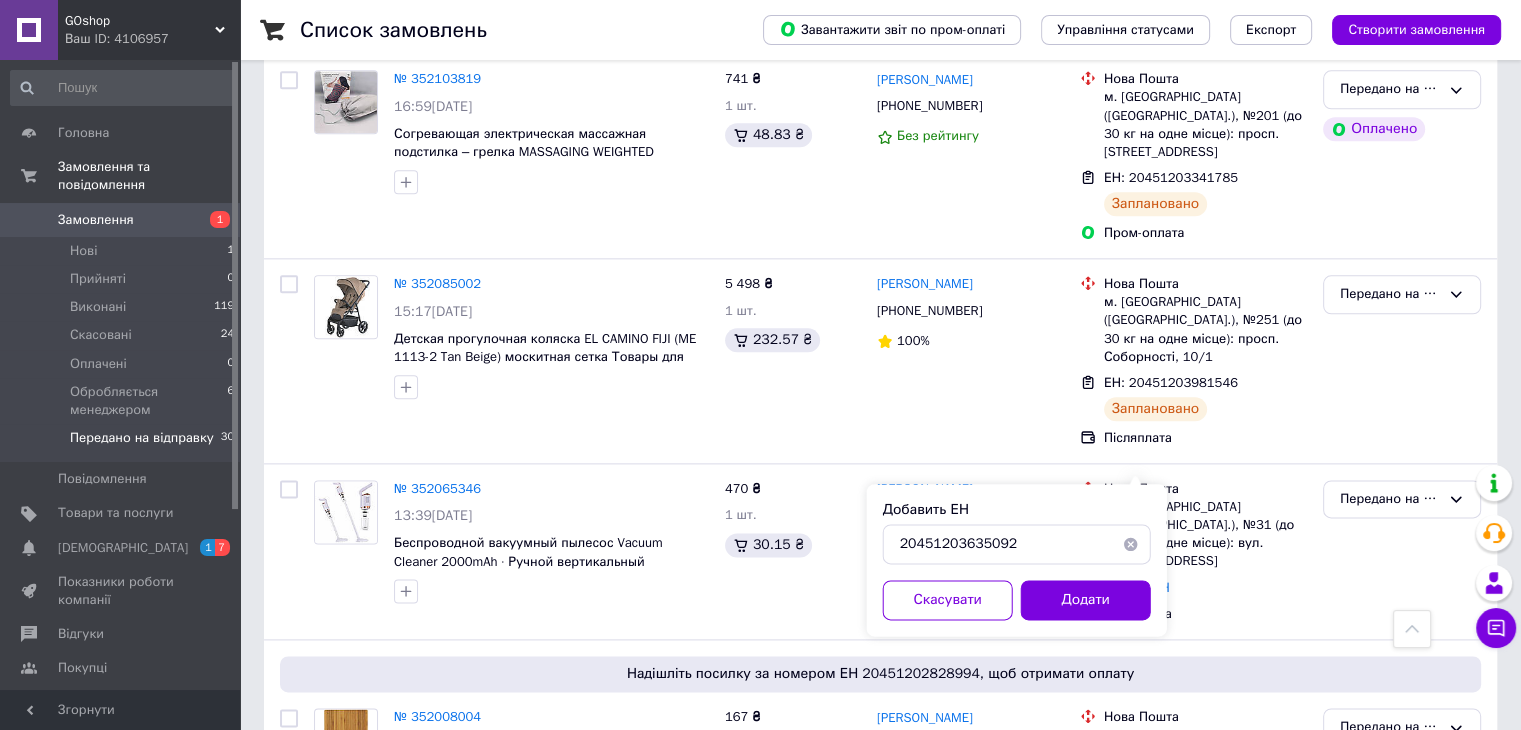 click on "Добавить ЕН 20451203635092 Скасувати Додати" at bounding box center [1017, 560] 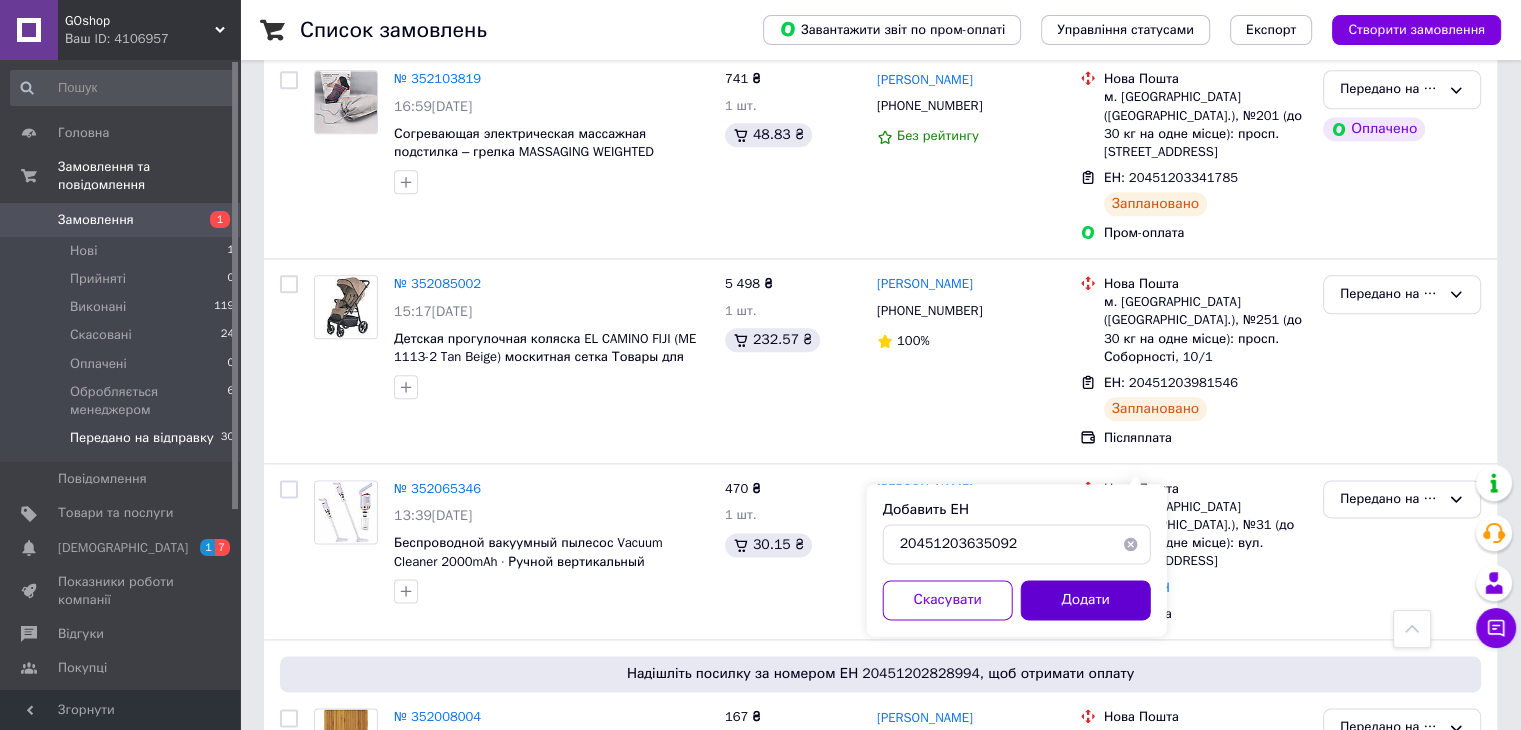 click on "Додати" at bounding box center (1086, 600) 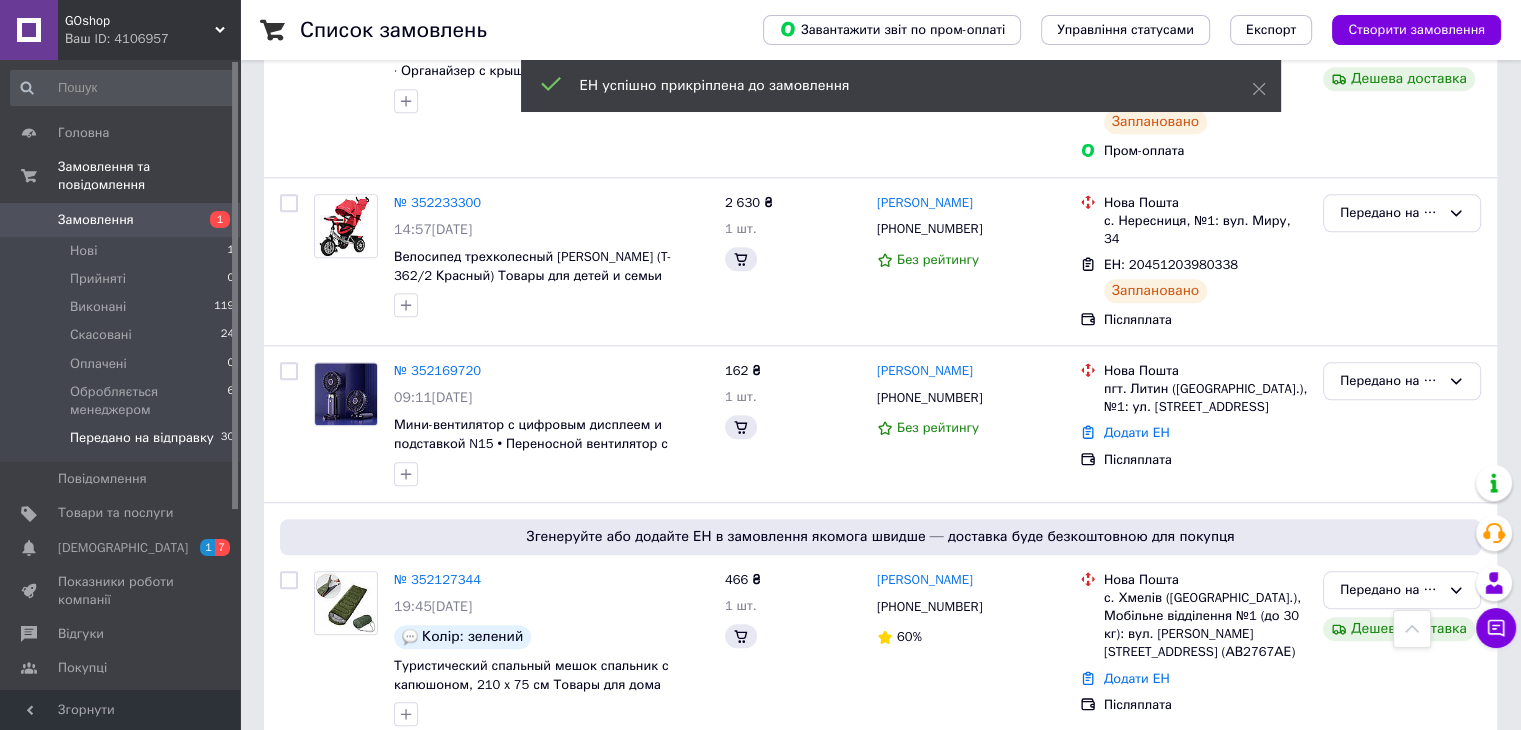 scroll, scrollTop: 1887, scrollLeft: 0, axis: vertical 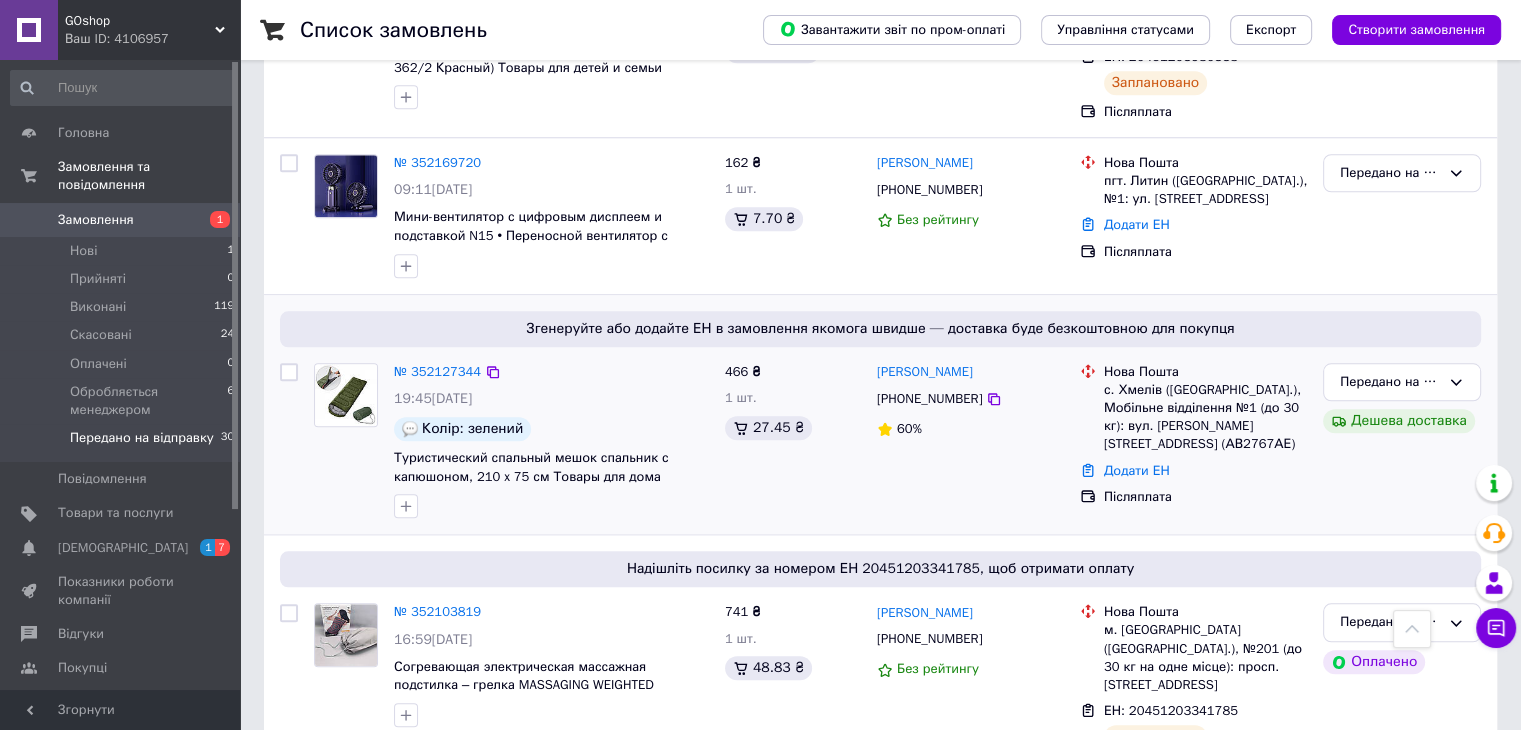 click on "Додати ЕН" at bounding box center [1205, 471] 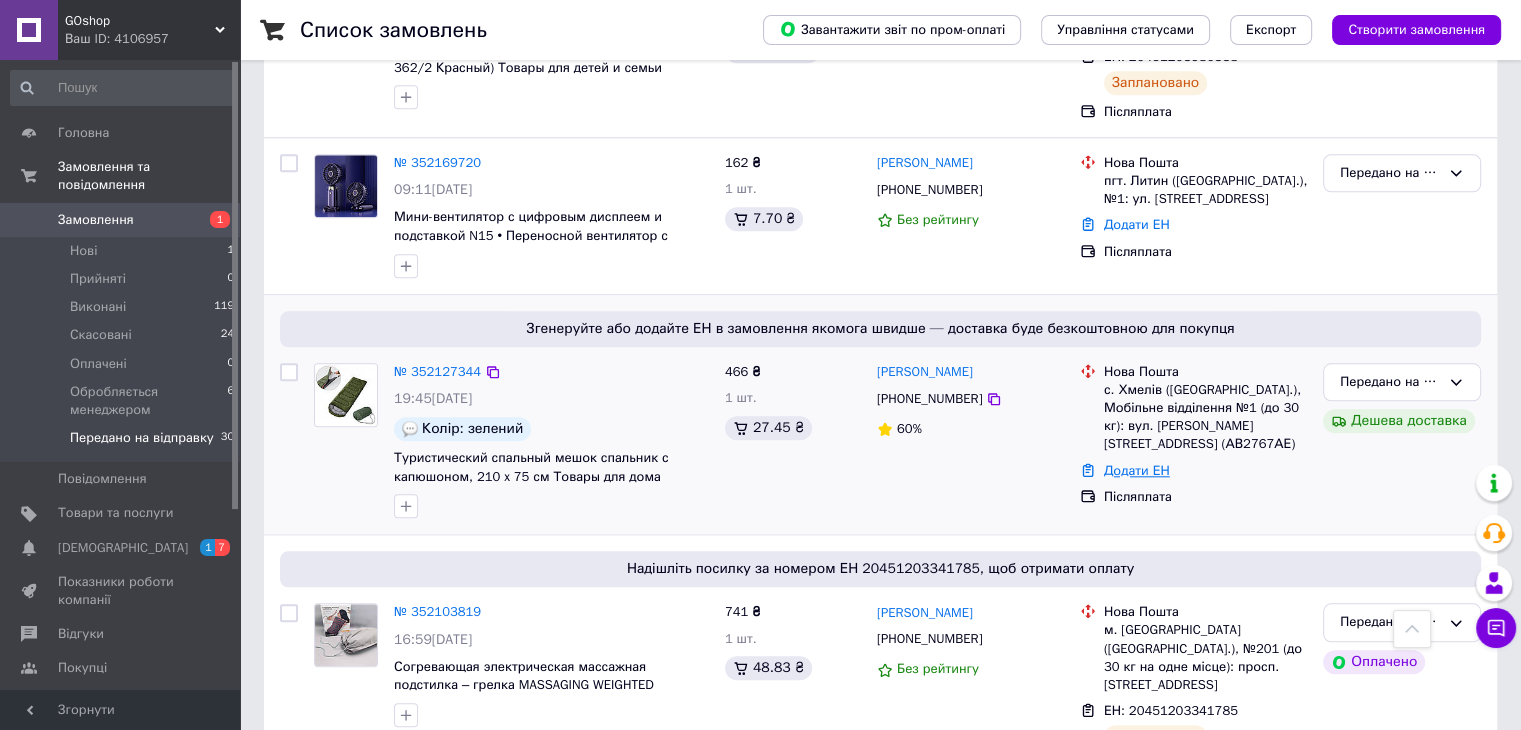 click on "Додати ЕН" at bounding box center [1137, 470] 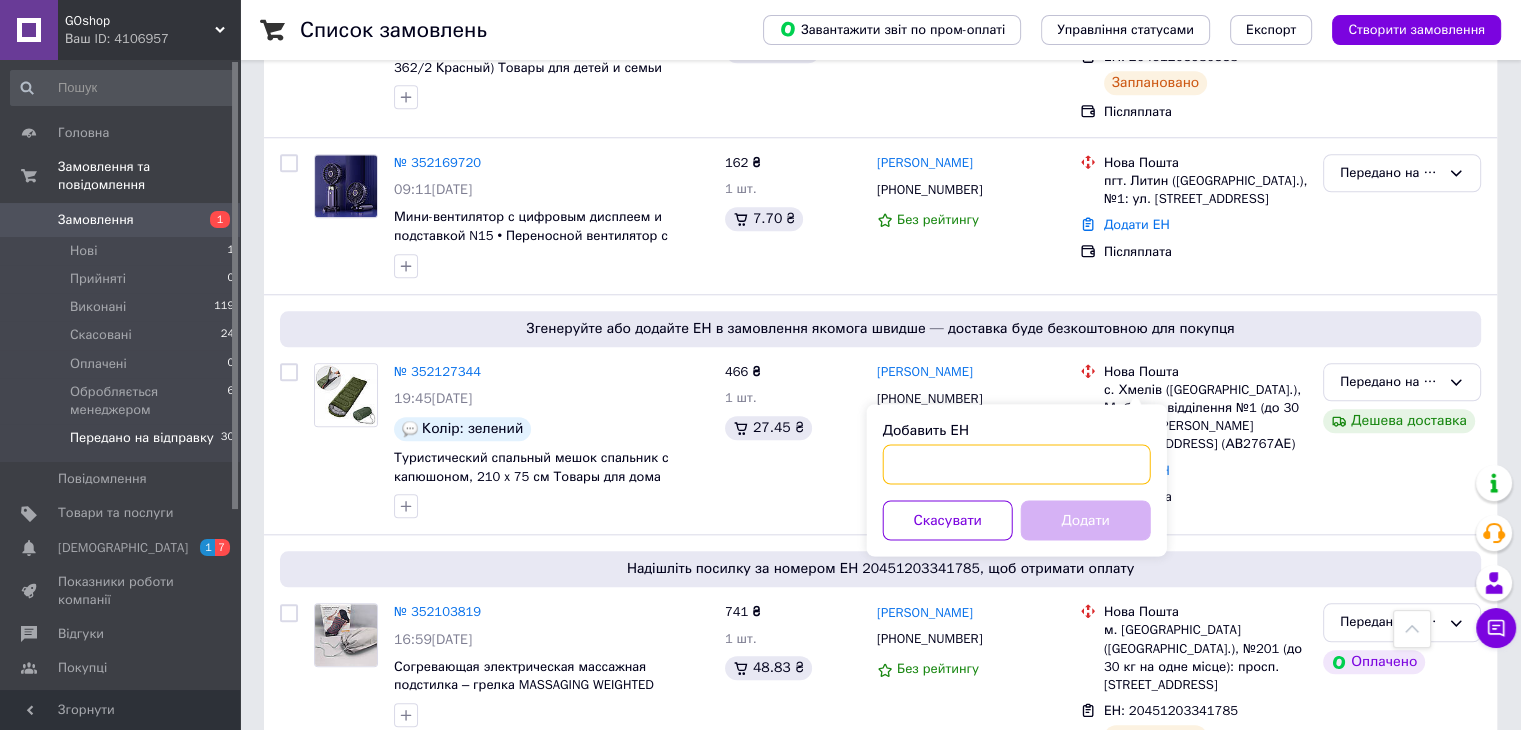 click on "Добавить ЕН" at bounding box center (1017, 464) 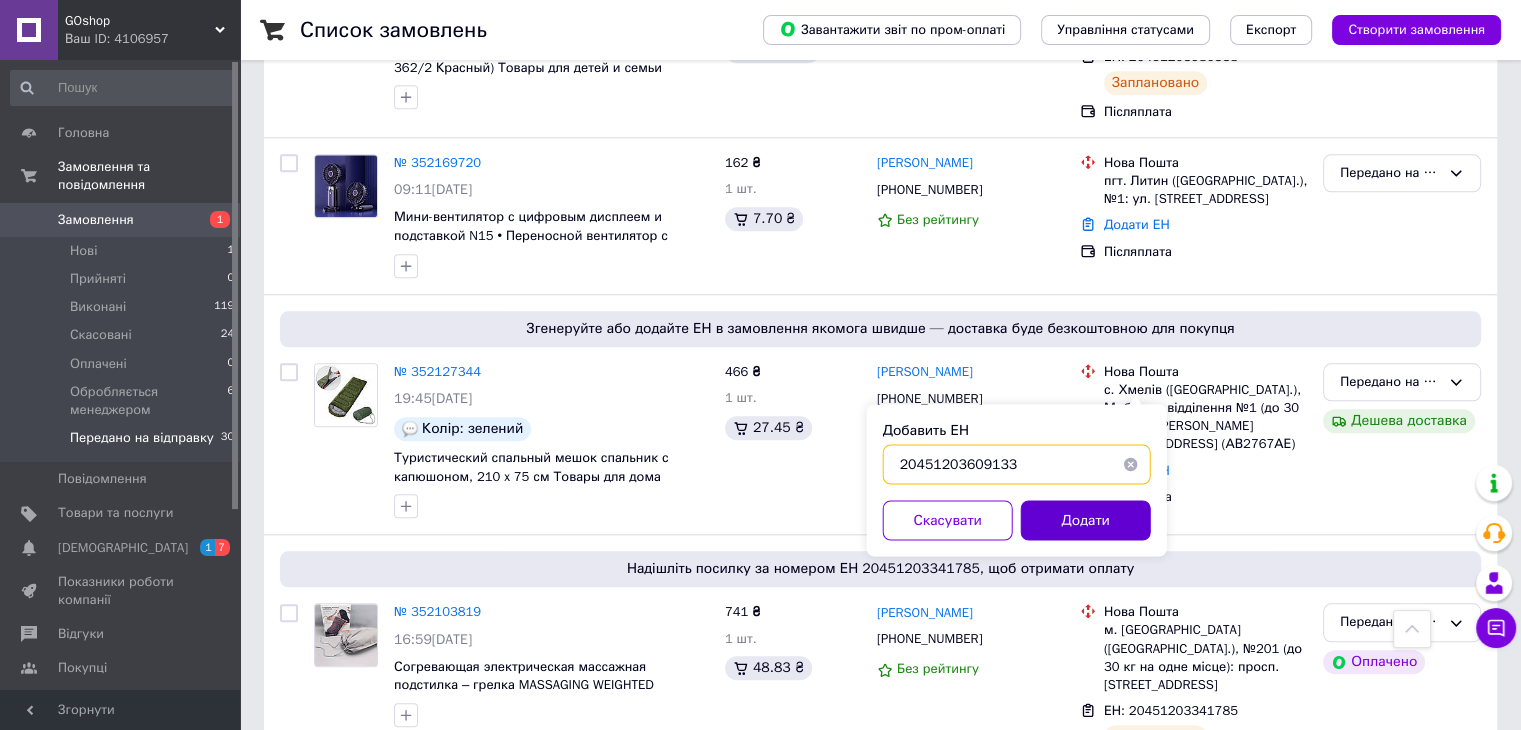 type on "20451203609133" 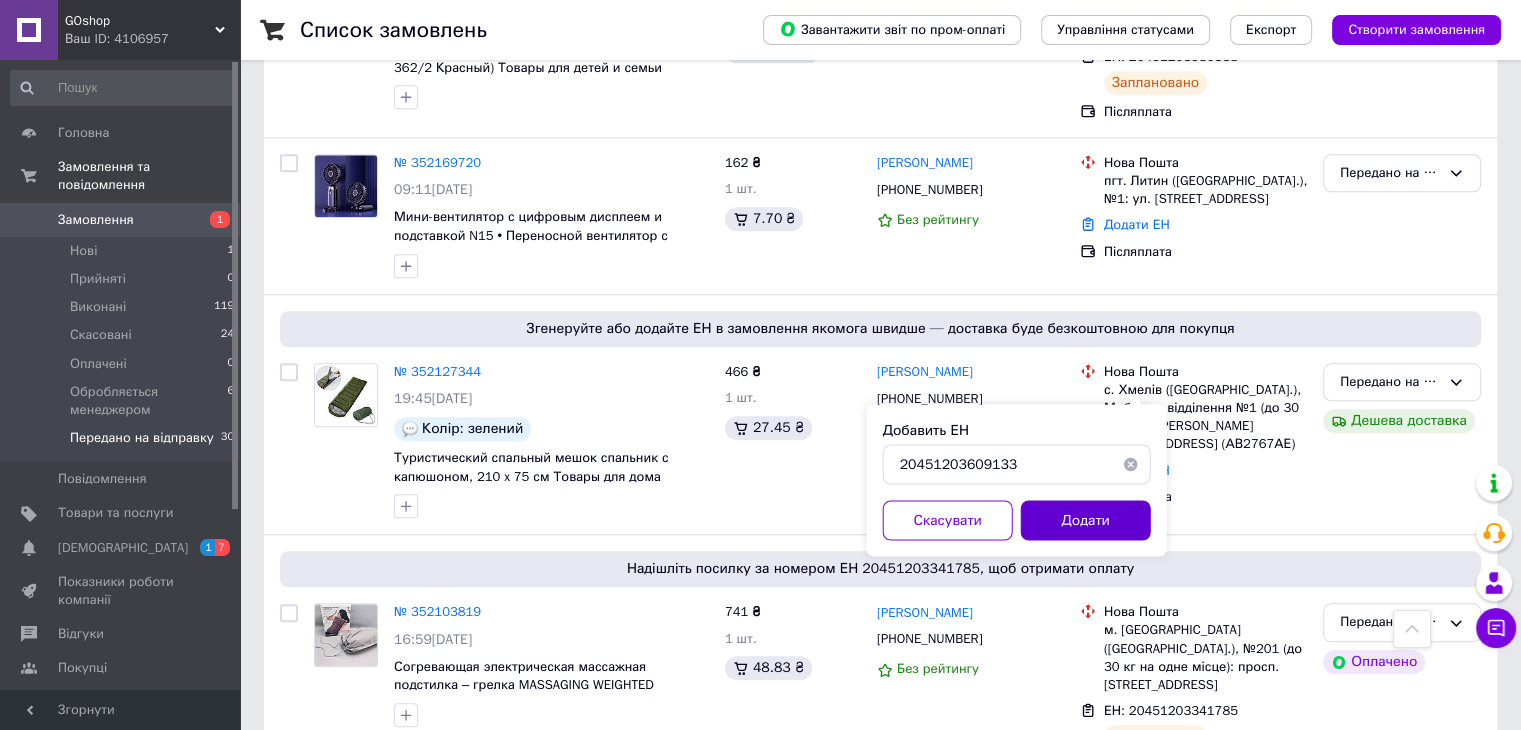 click on "Додати" at bounding box center (1086, 520) 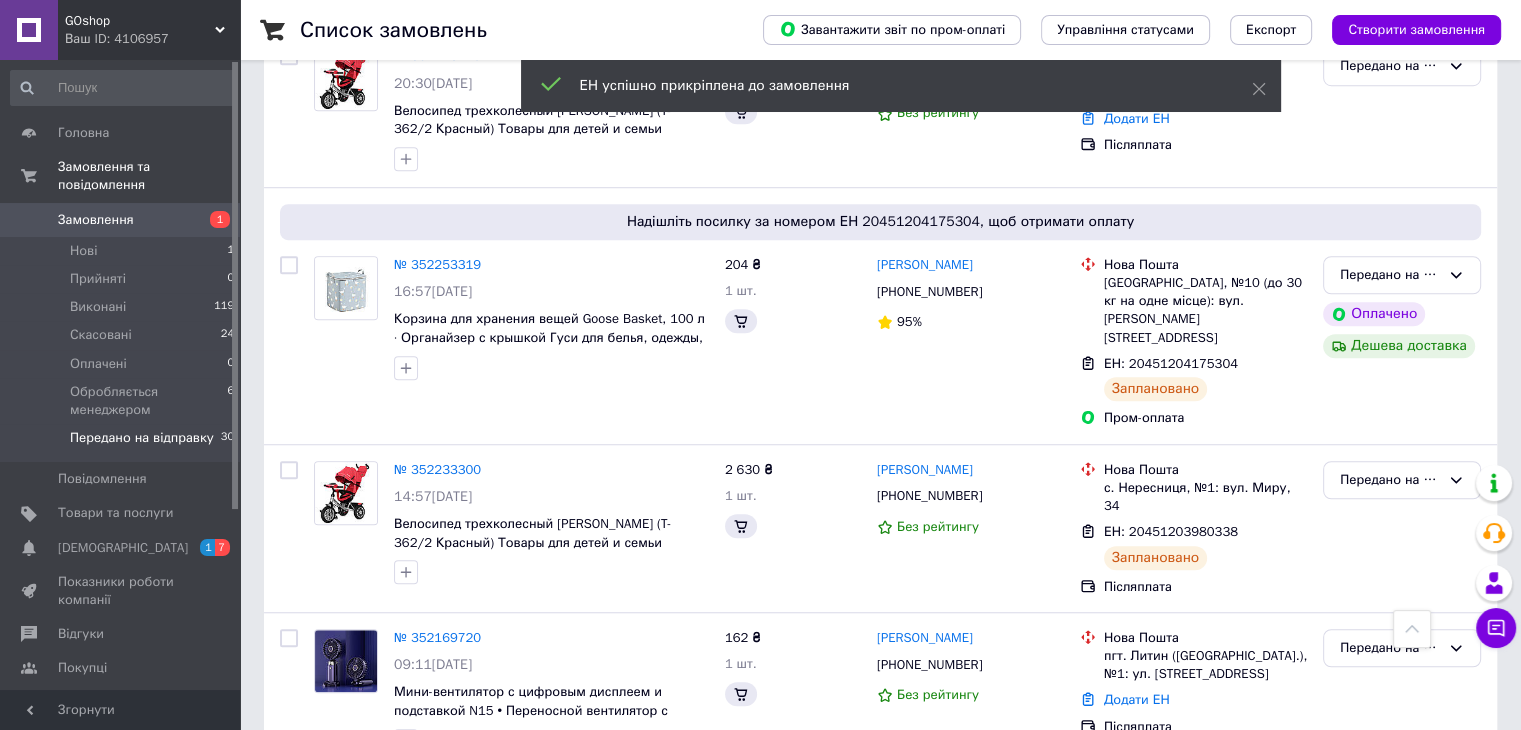 scroll, scrollTop: 1620, scrollLeft: 0, axis: vertical 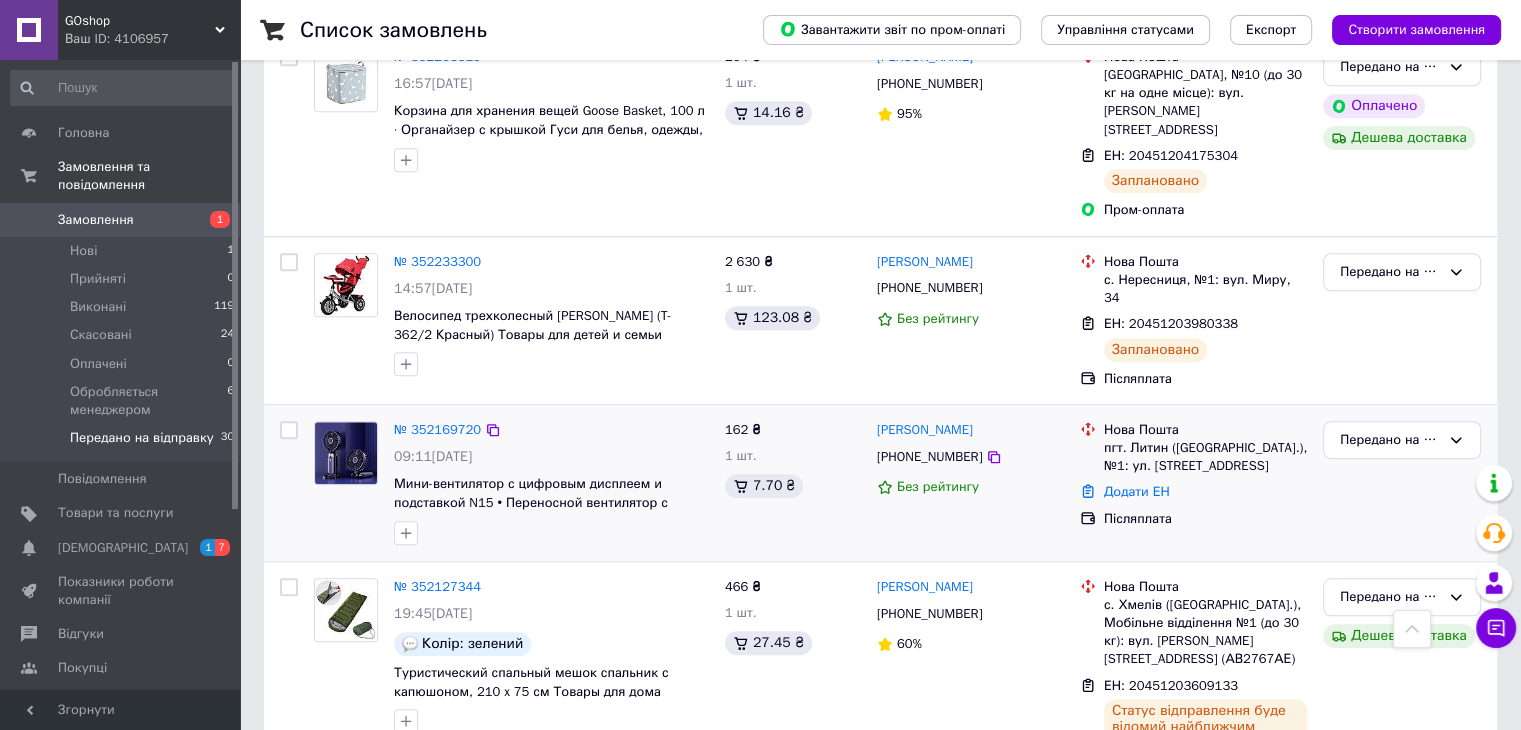 click on "Додати ЕН" at bounding box center (1205, 492) 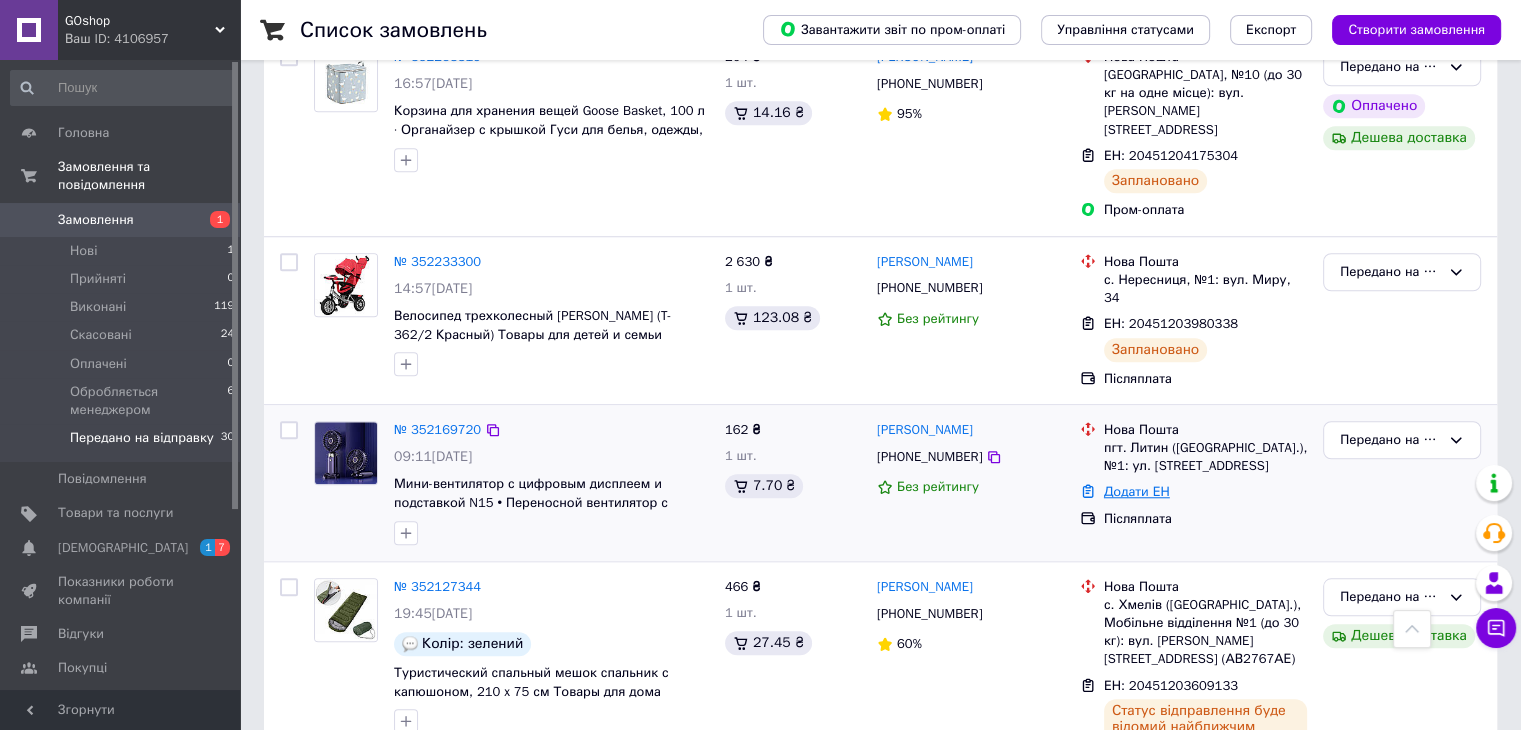 click on "Додати ЕН" at bounding box center [1137, 491] 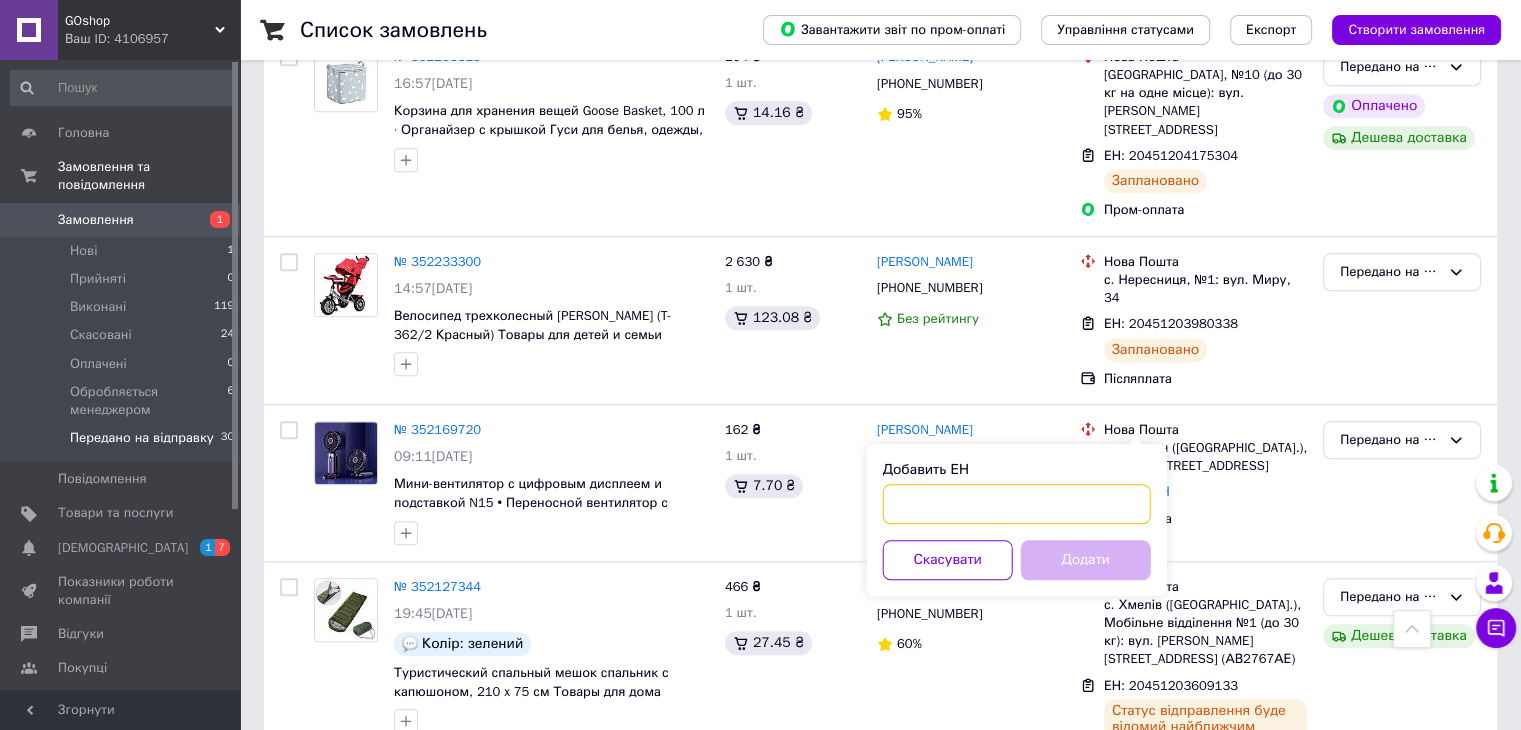 click on "Добавить ЕН" at bounding box center (1017, 504) 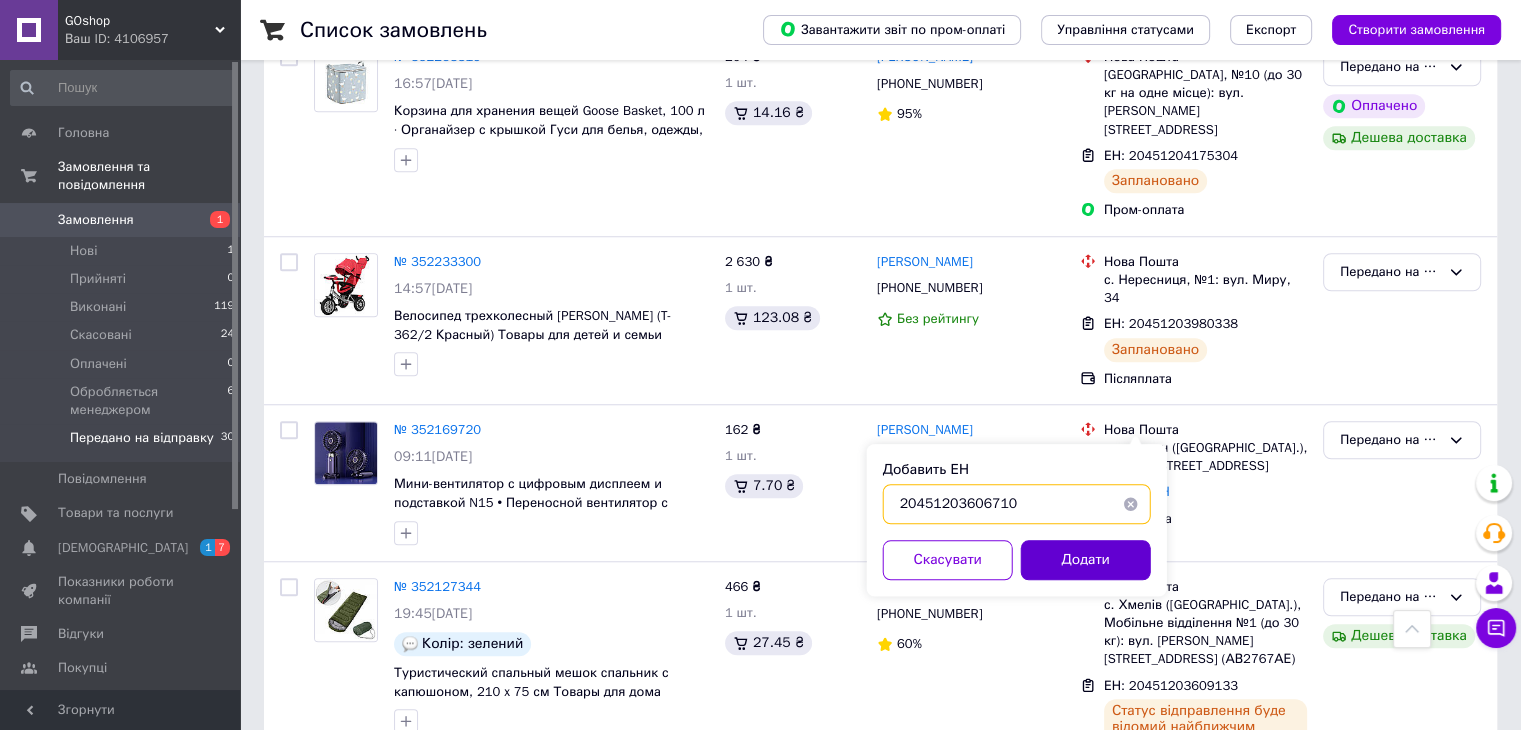 type on "20451203606710" 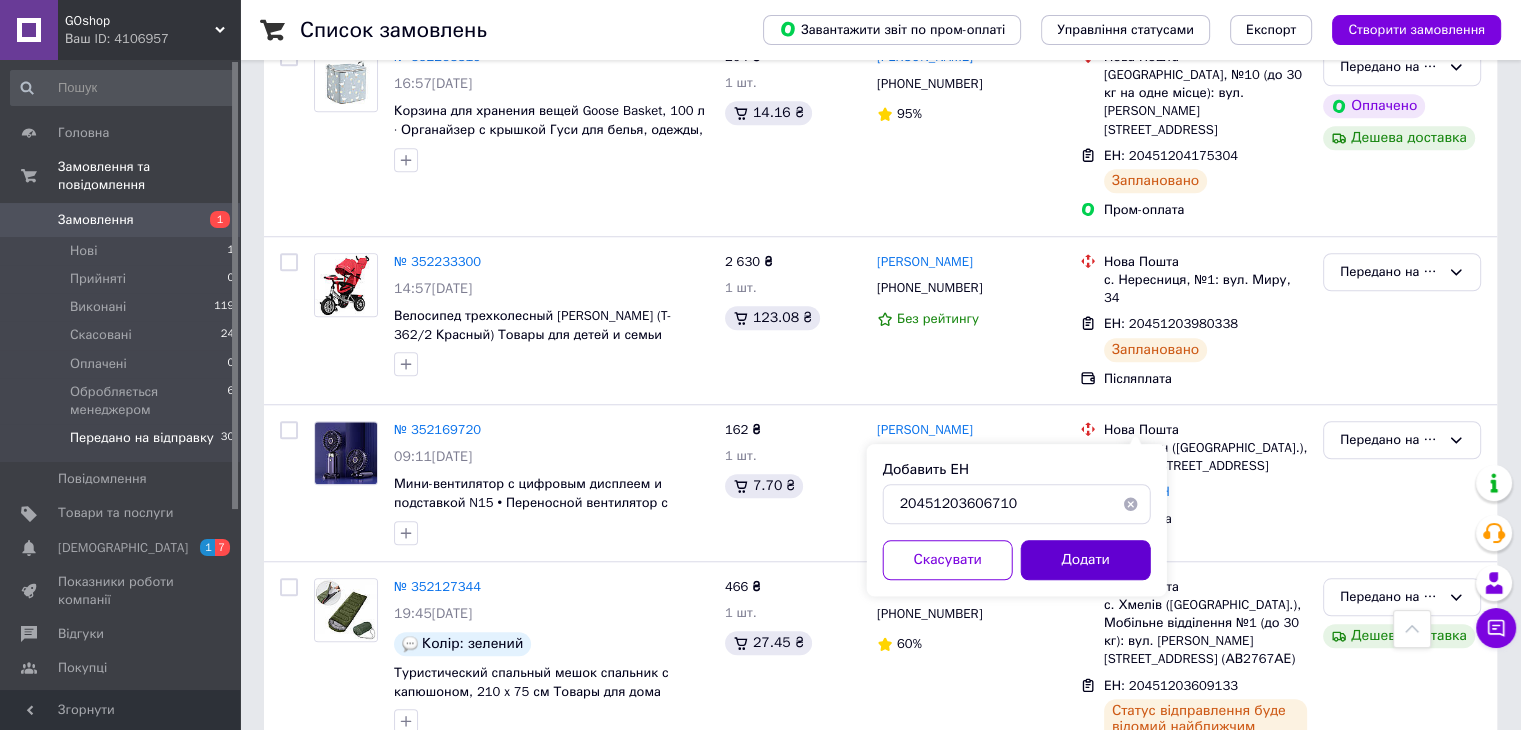 click on "Додати" at bounding box center [1086, 560] 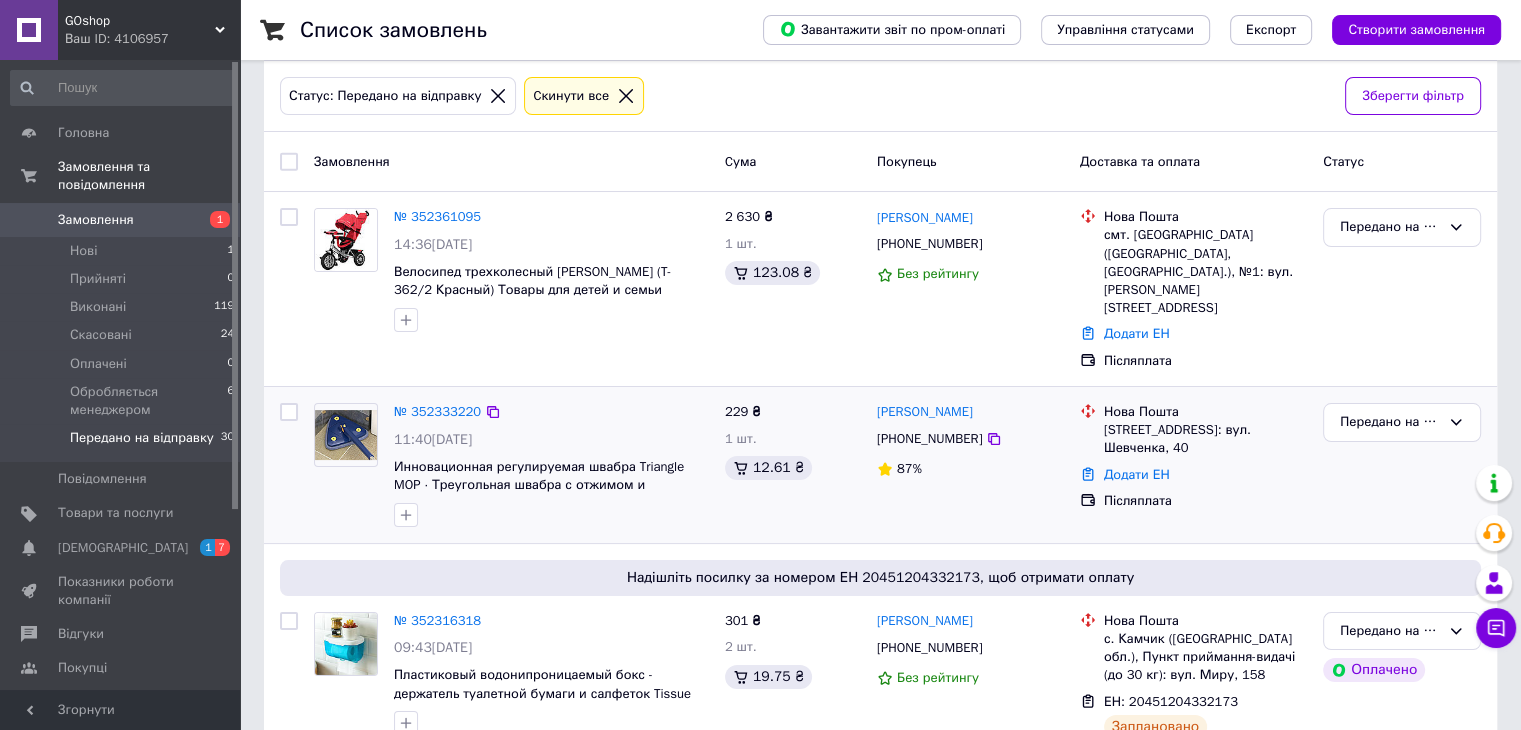 scroll, scrollTop: 133, scrollLeft: 0, axis: vertical 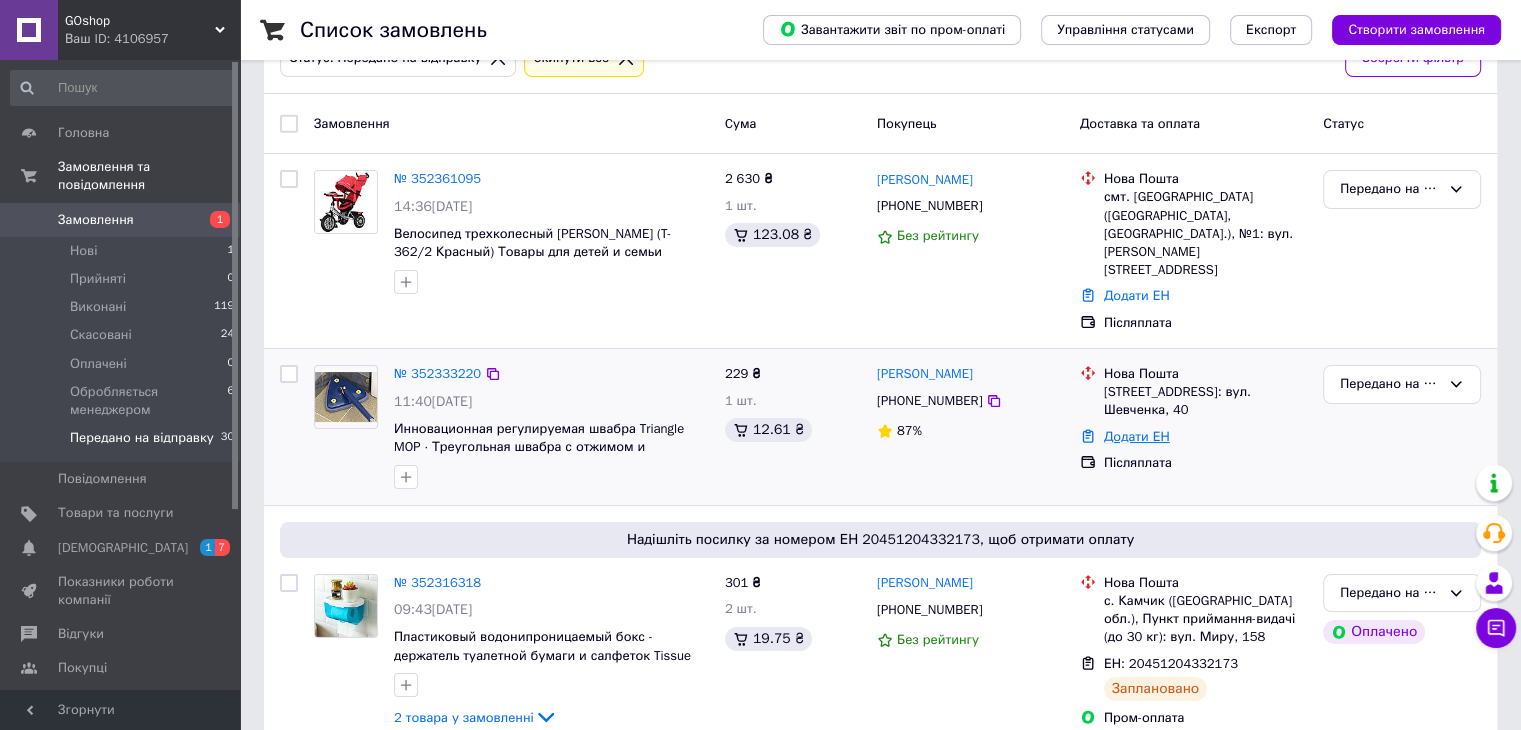 click on "Додати ЕН" at bounding box center (1137, 436) 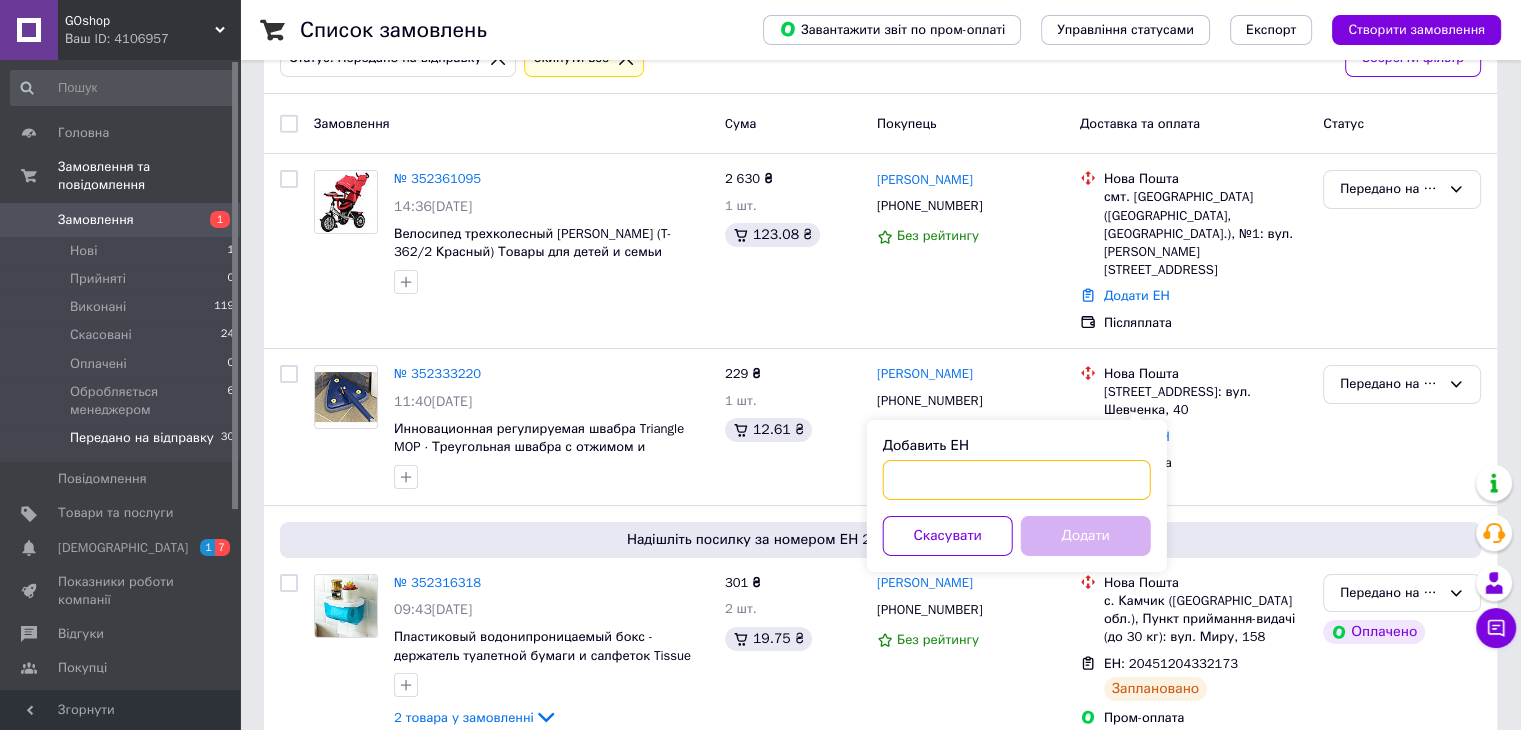 click on "Добавить ЕН" at bounding box center [1017, 480] 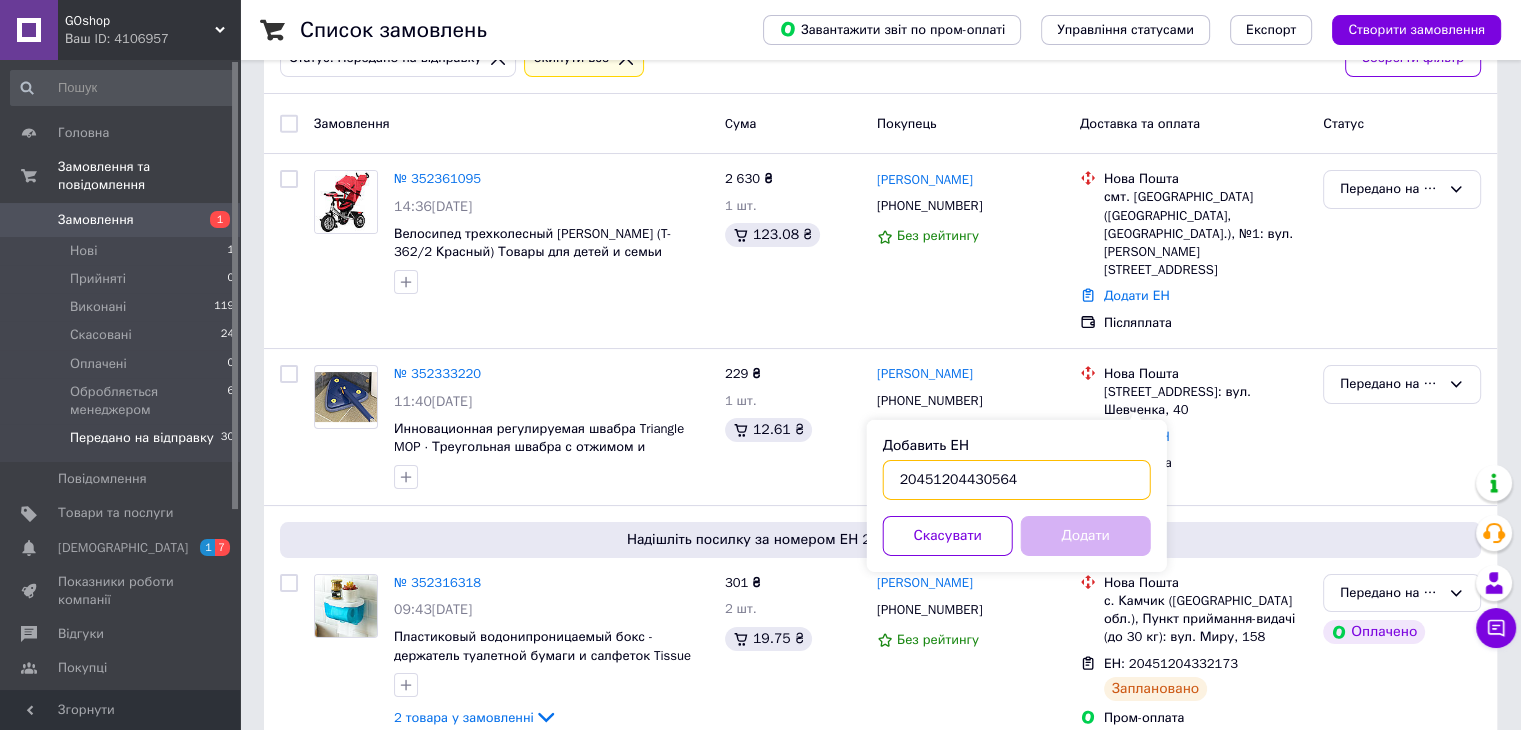 type on "20451204430564" 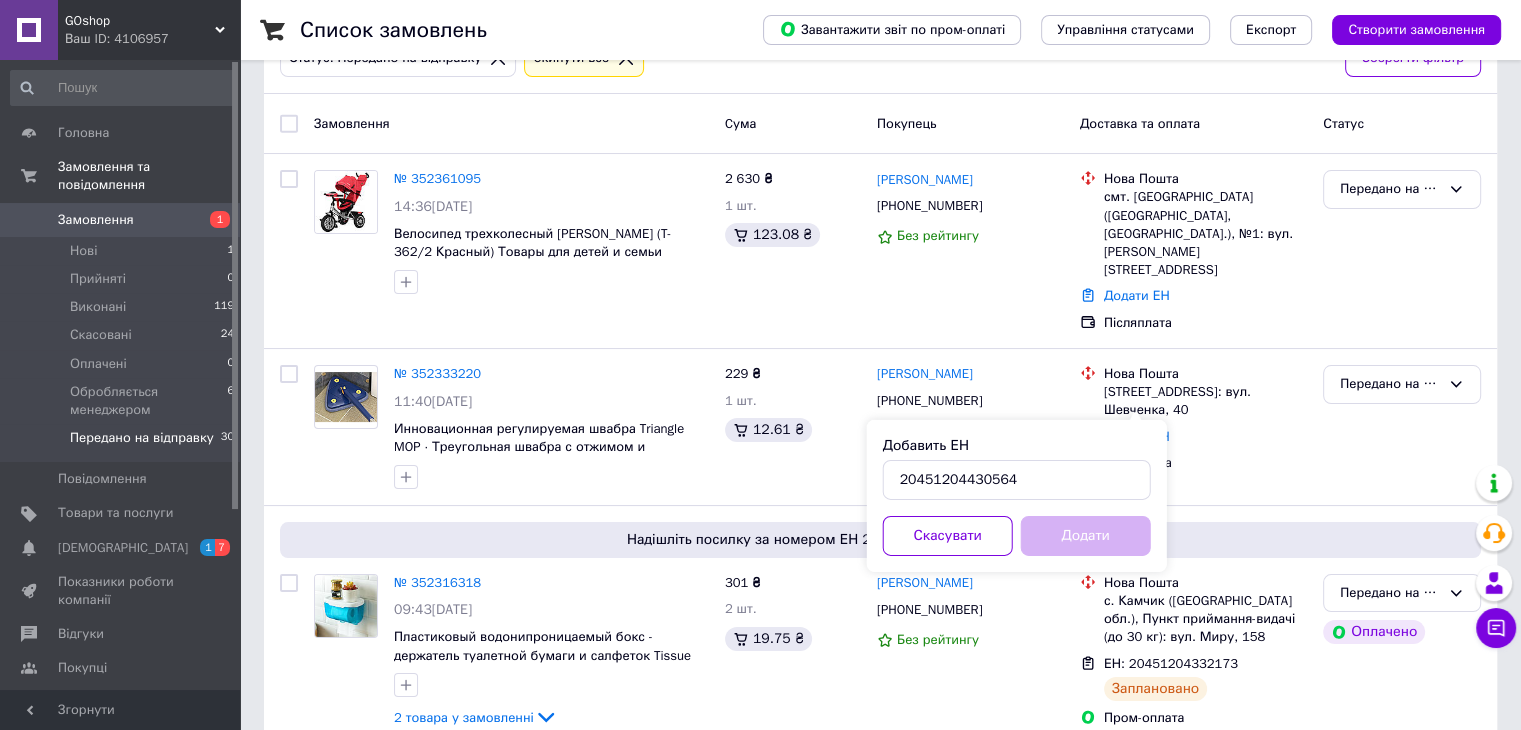 type 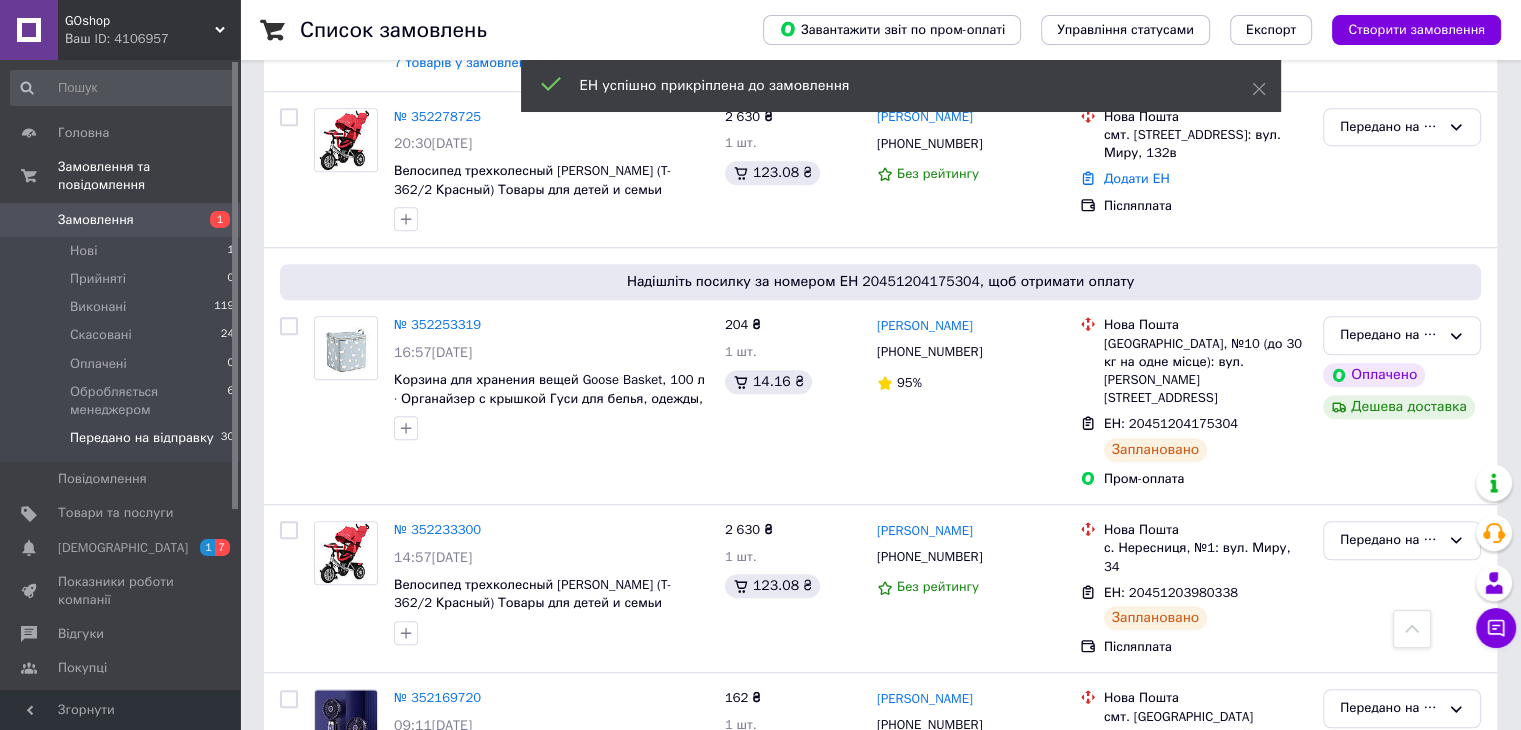 scroll, scrollTop: 1128, scrollLeft: 0, axis: vertical 